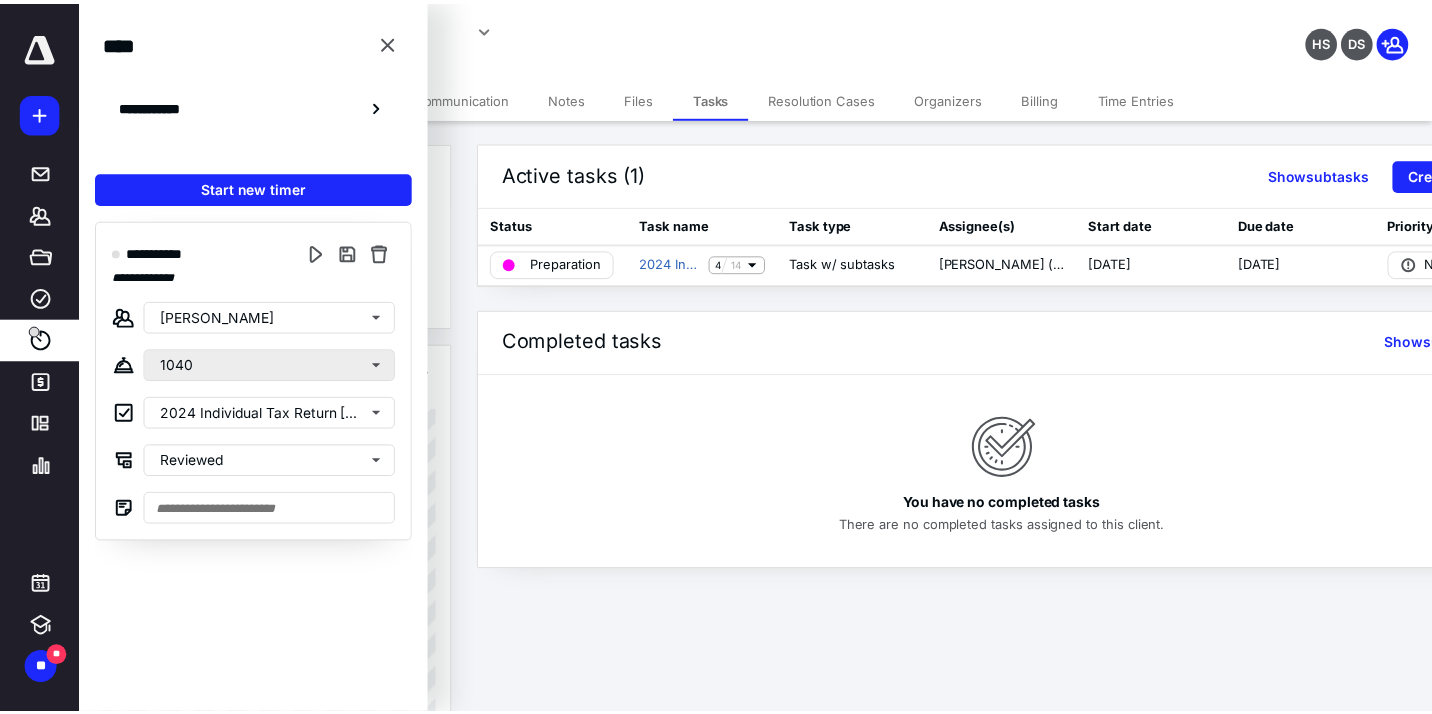 scroll, scrollTop: 0, scrollLeft: 0, axis: both 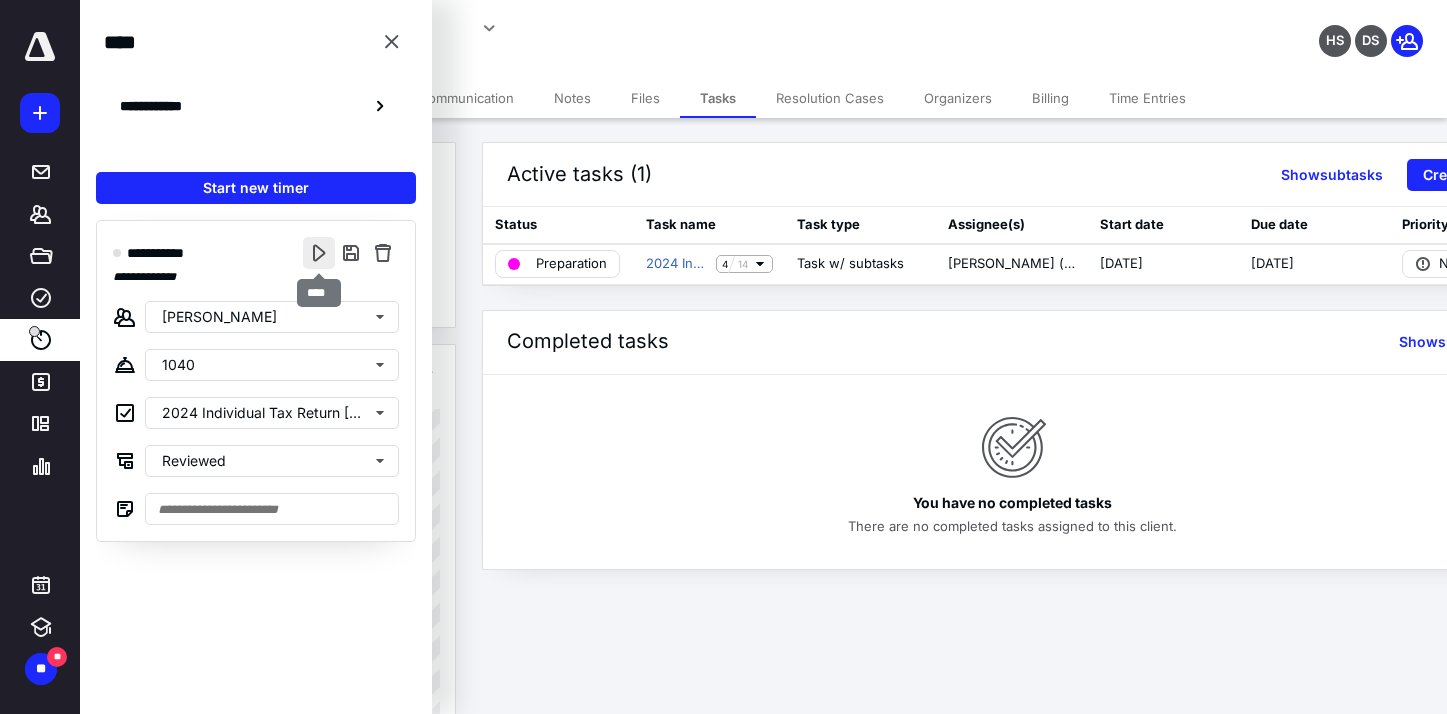 click at bounding box center (319, 253) 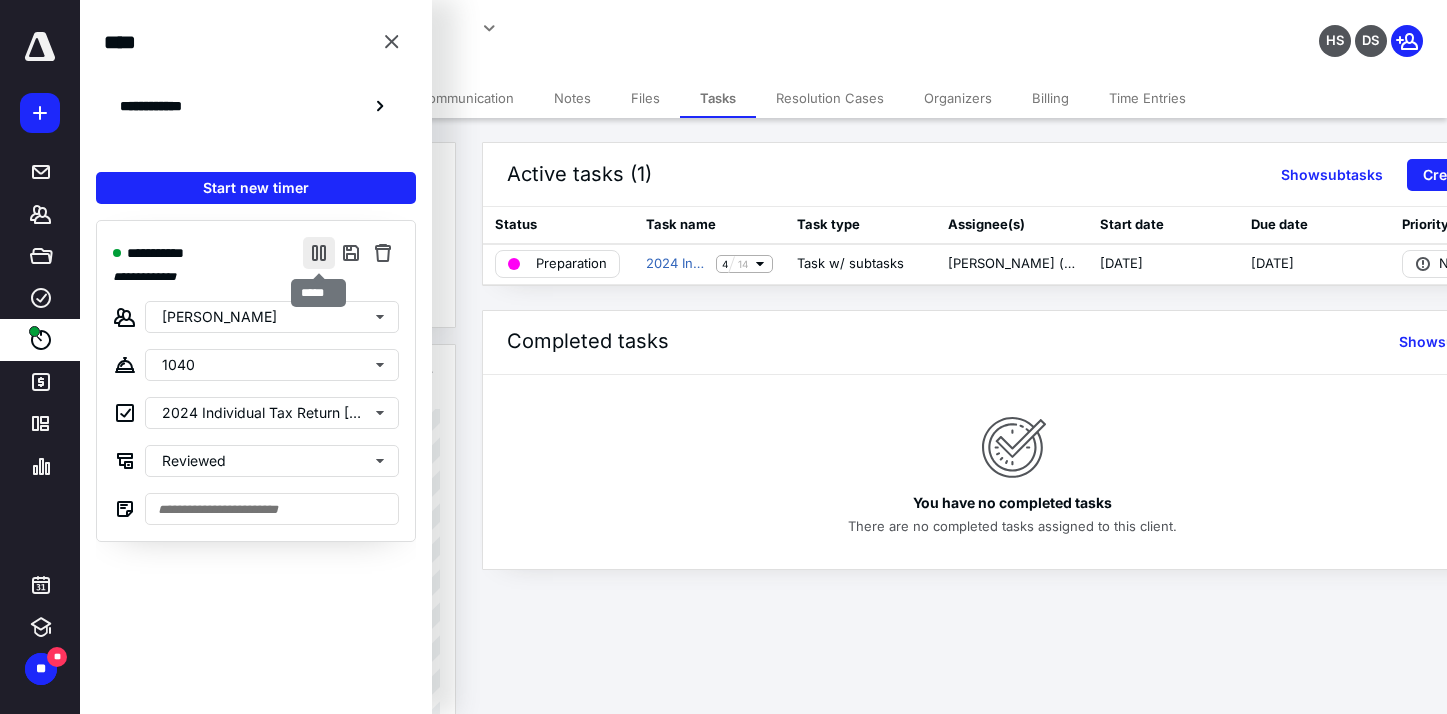click at bounding box center [319, 253] 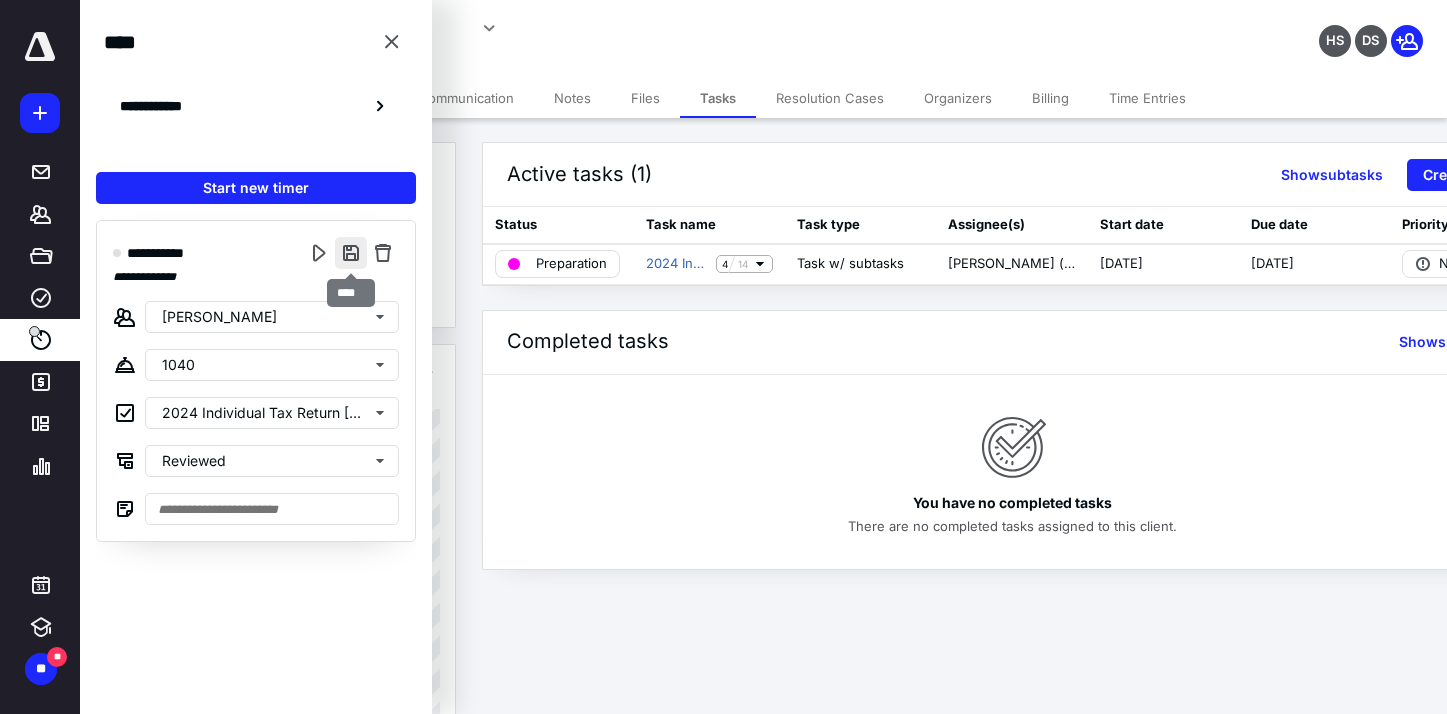 click at bounding box center (351, 253) 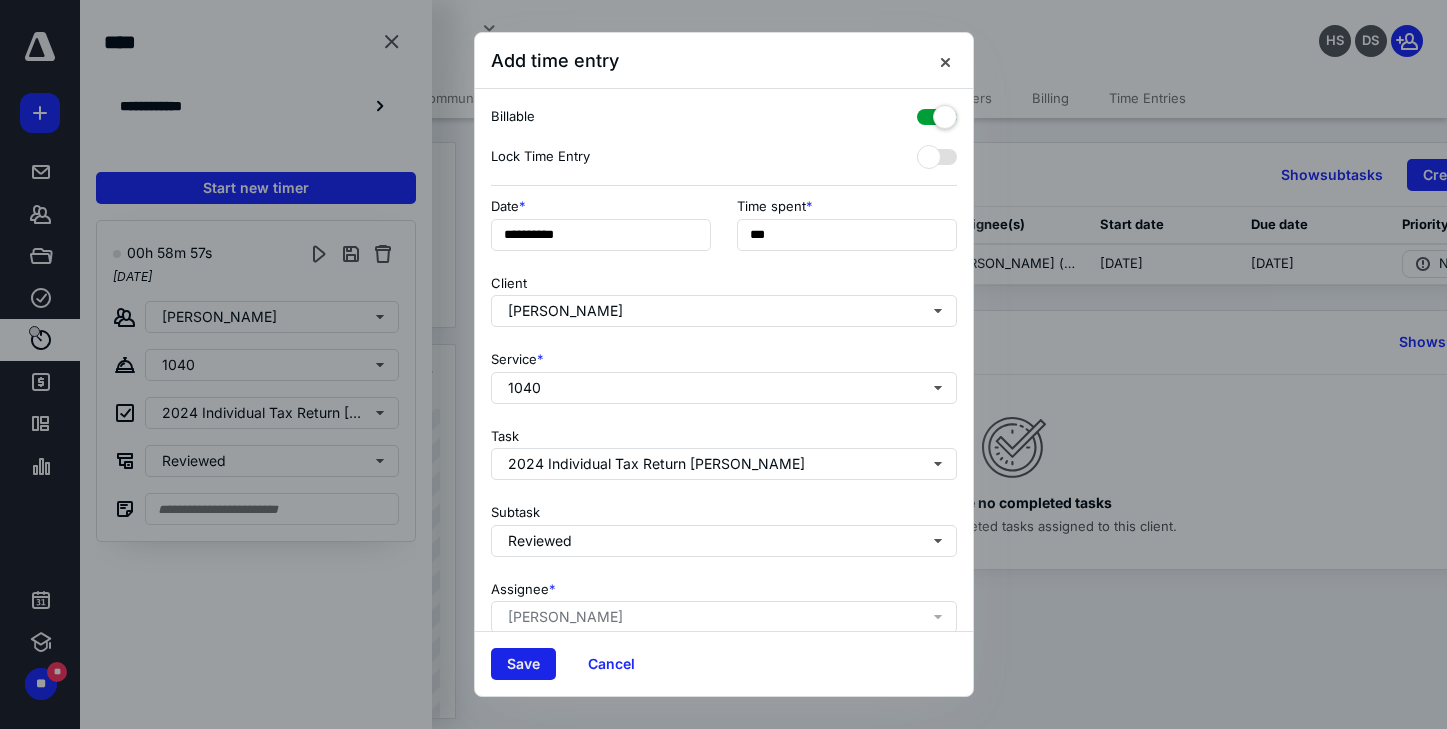click on "Save" at bounding box center (523, 664) 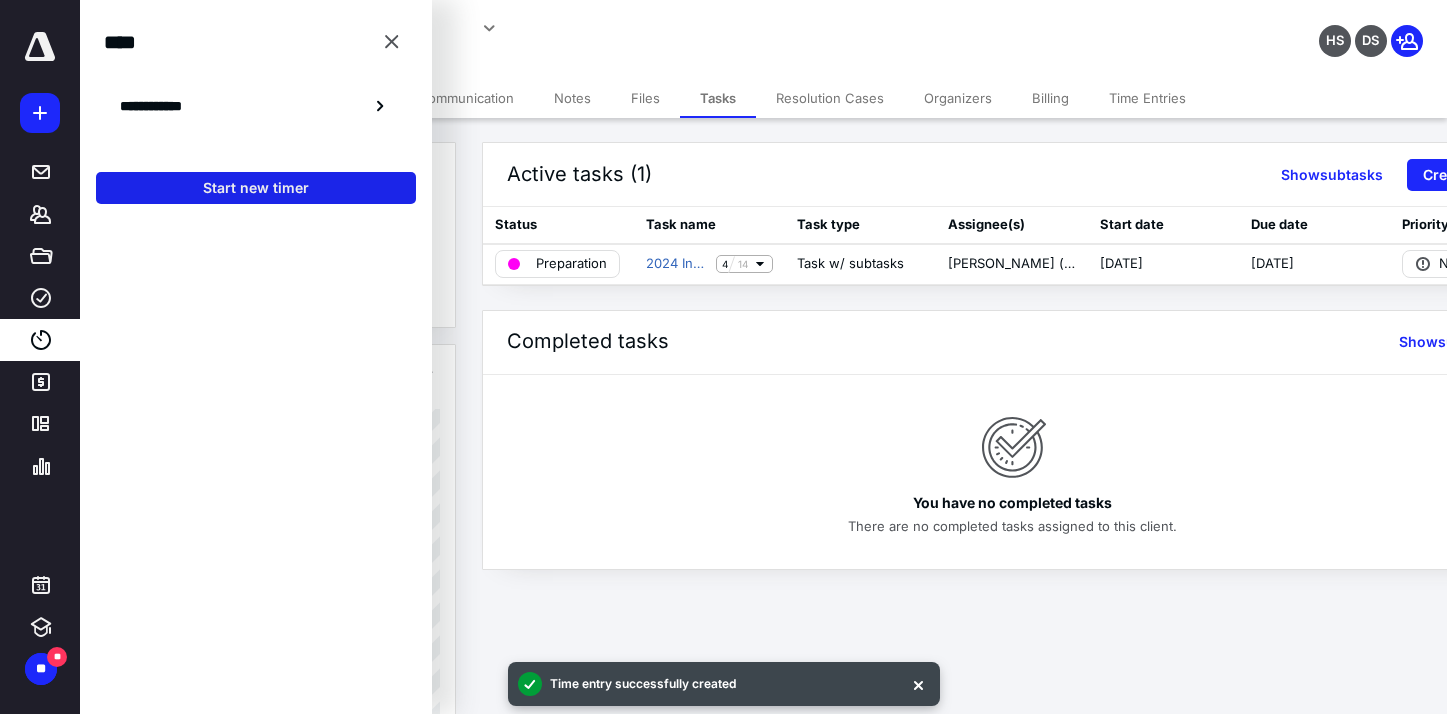 click on "Start new timer" at bounding box center [256, 188] 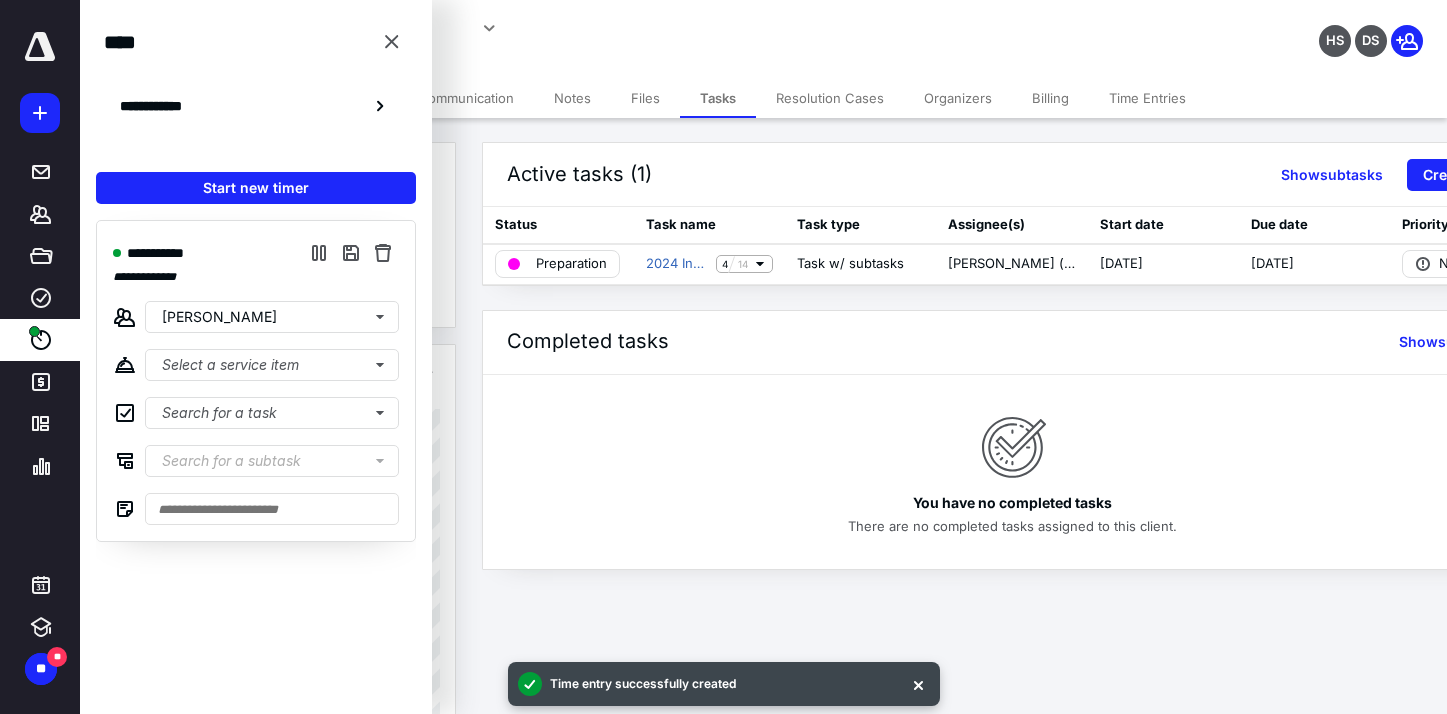 click on "**********" at bounding box center (541, 35) 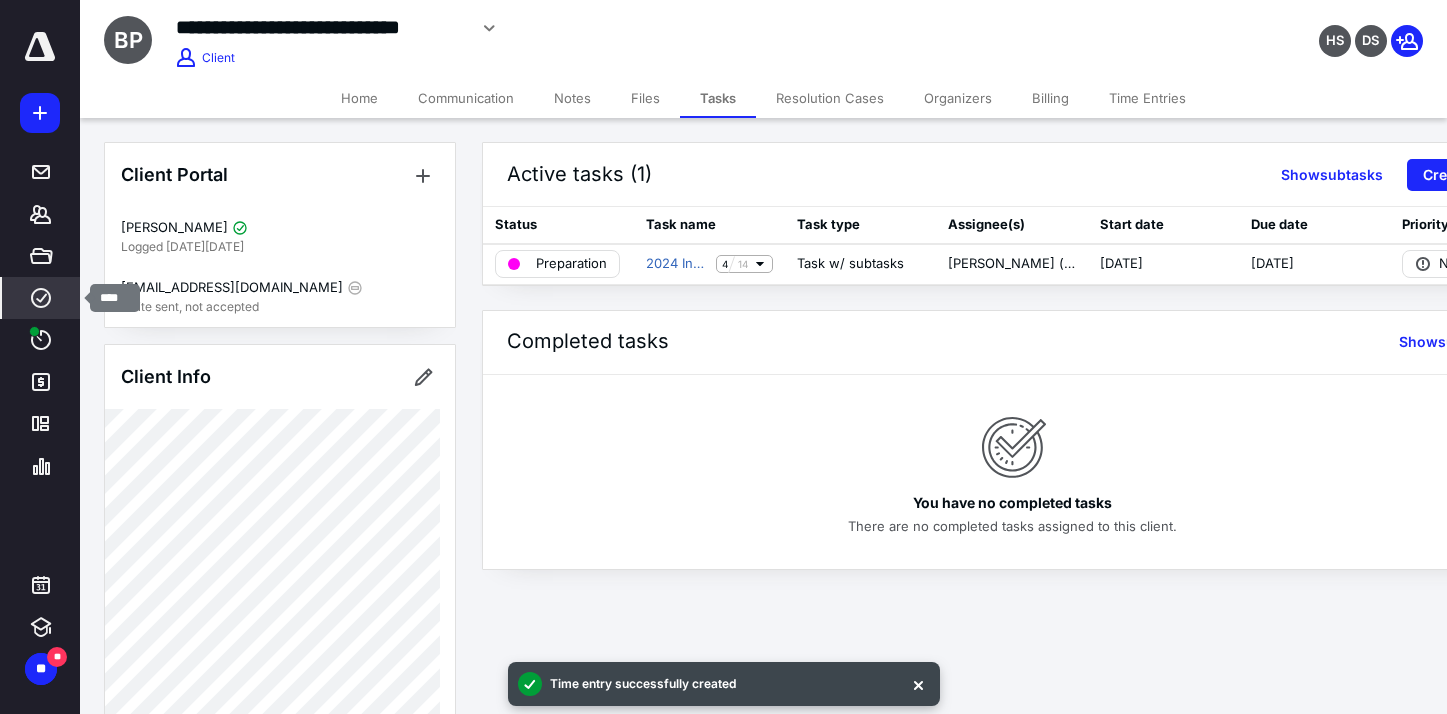 click 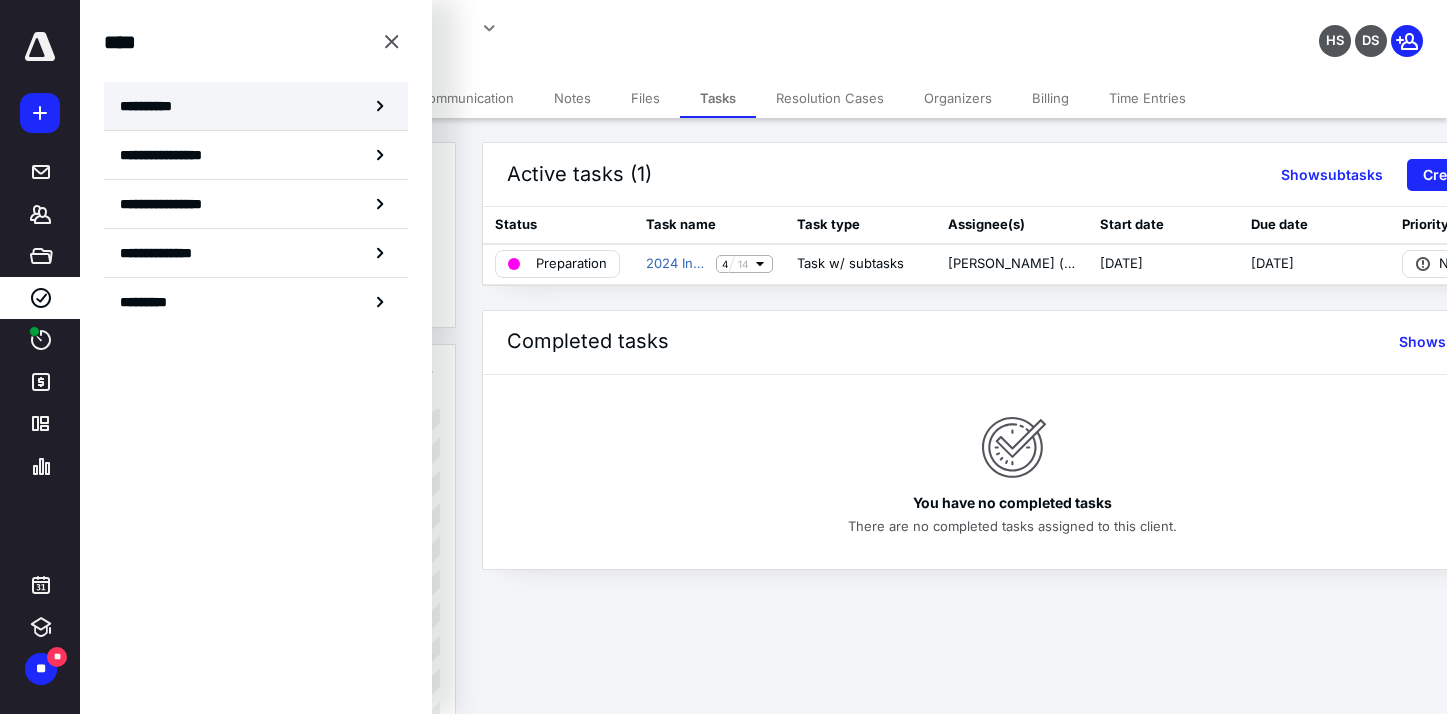 click on "**********" at bounding box center [256, 106] 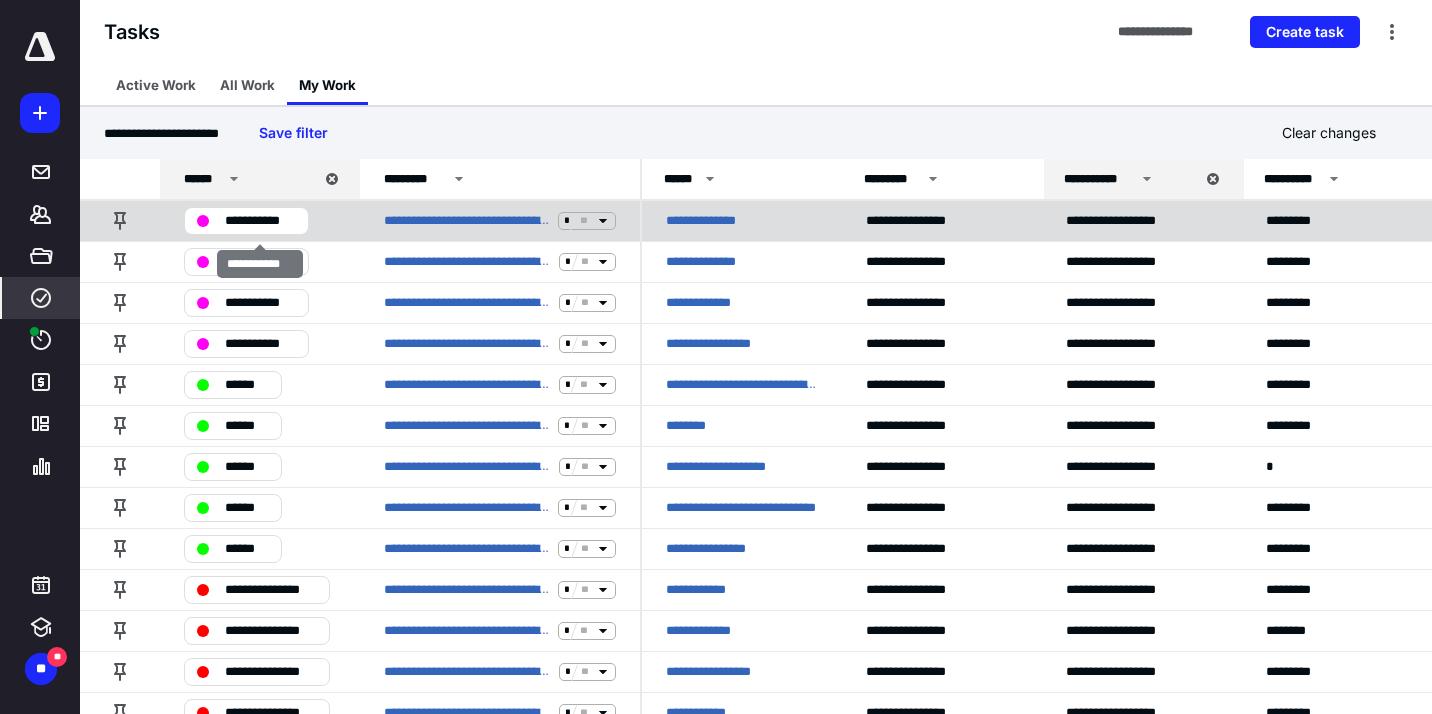click on "**********" at bounding box center (260, 221) 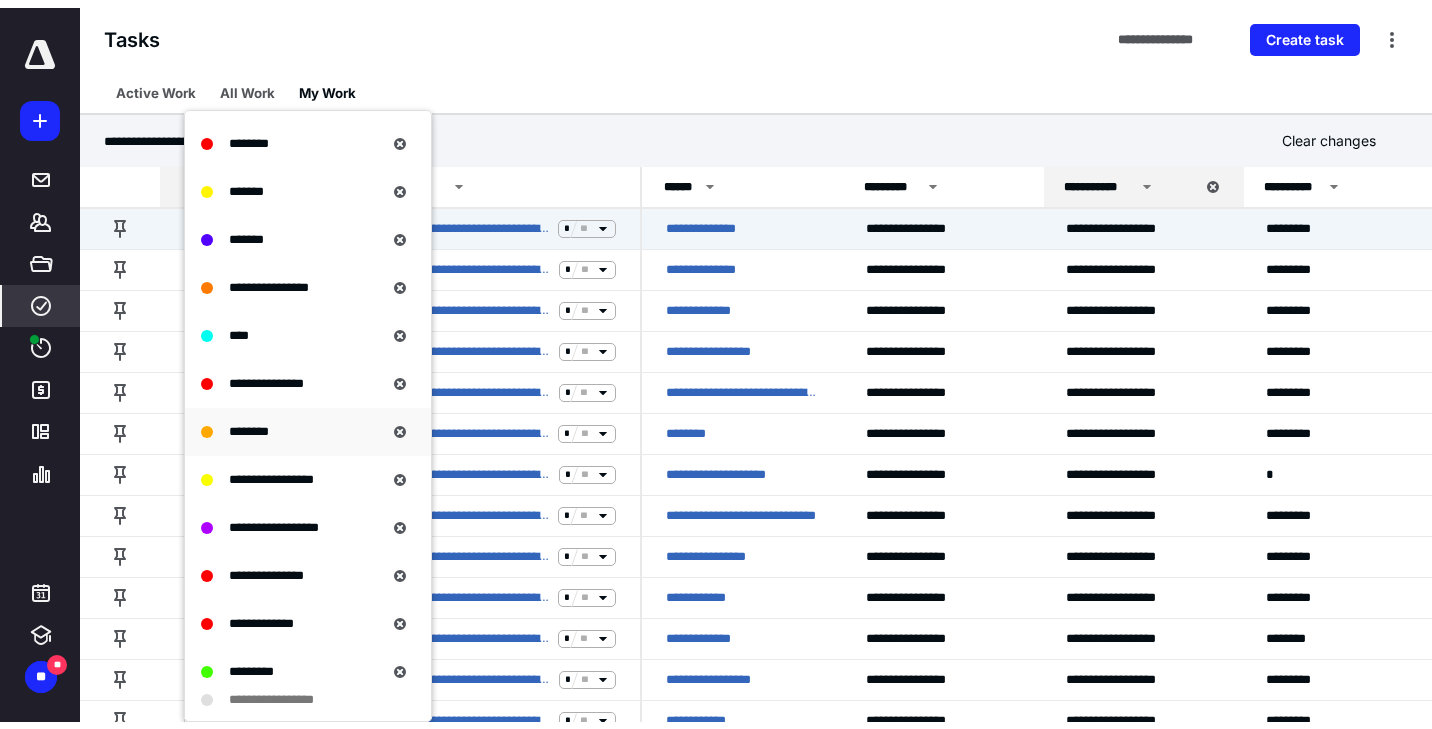 scroll, scrollTop: 565, scrollLeft: 0, axis: vertical 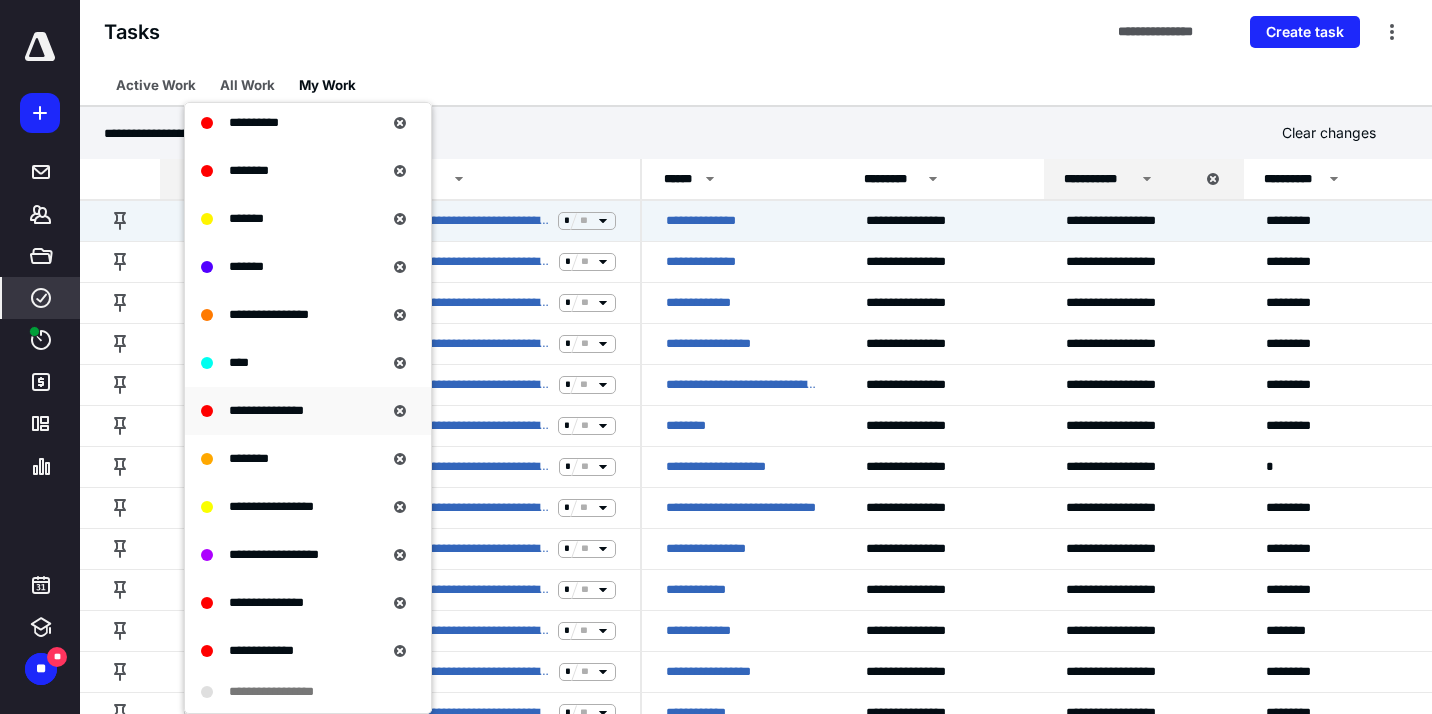 click on "**********" at bounding box center (266, 410) 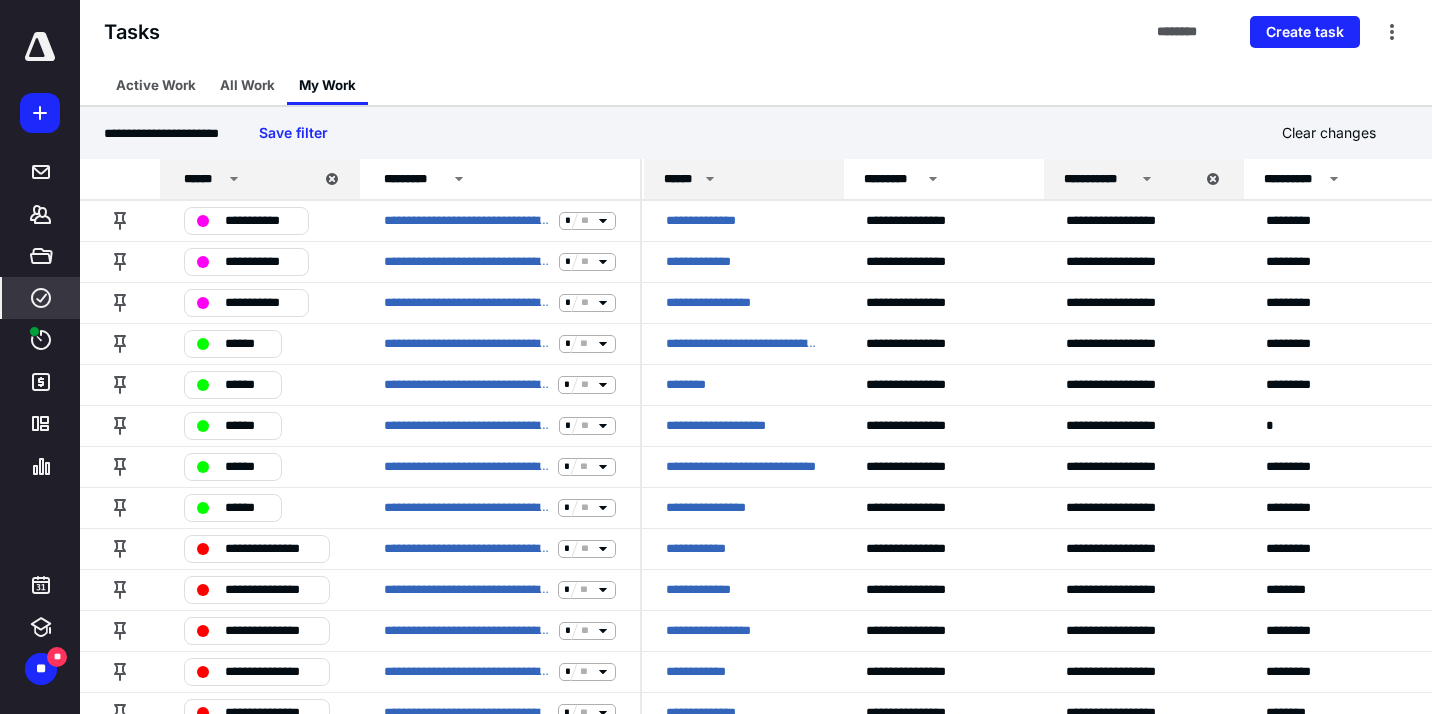 click on "**********" at bounding box center [711, 221] 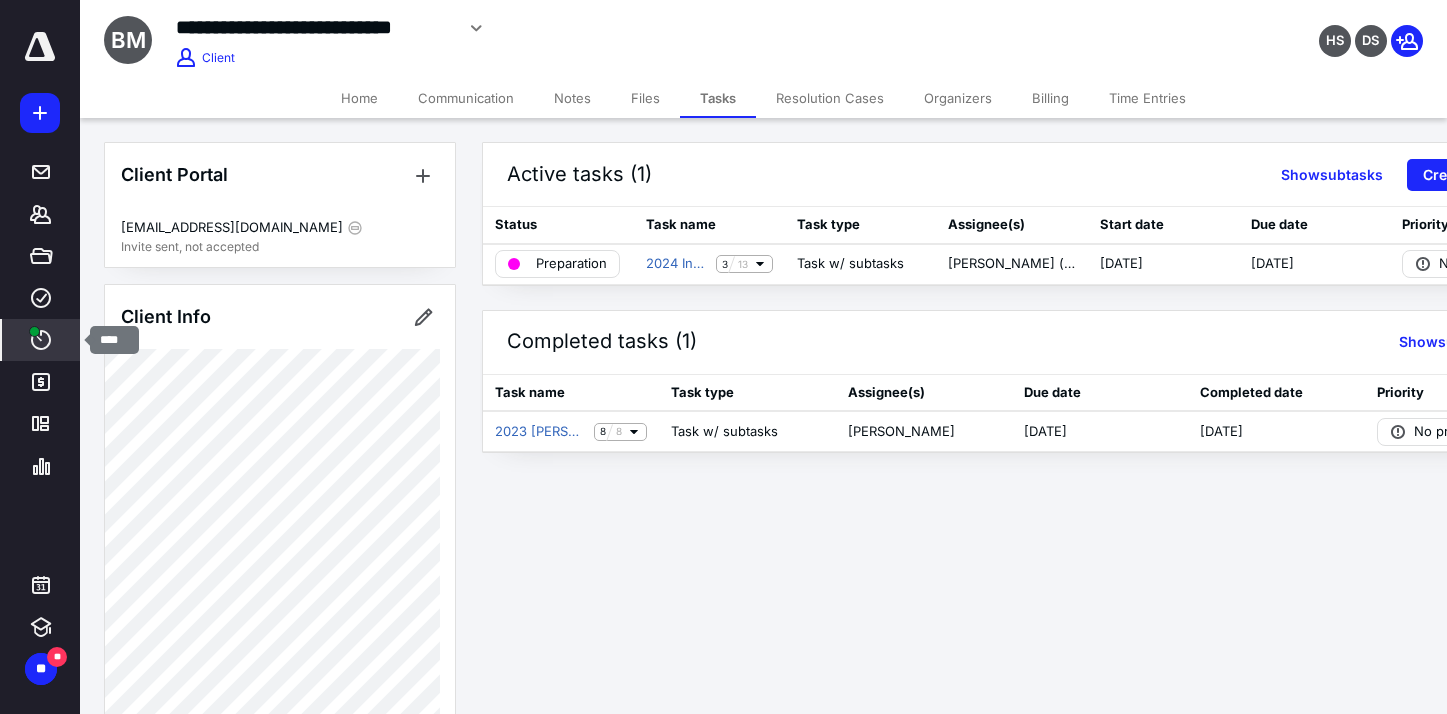 click 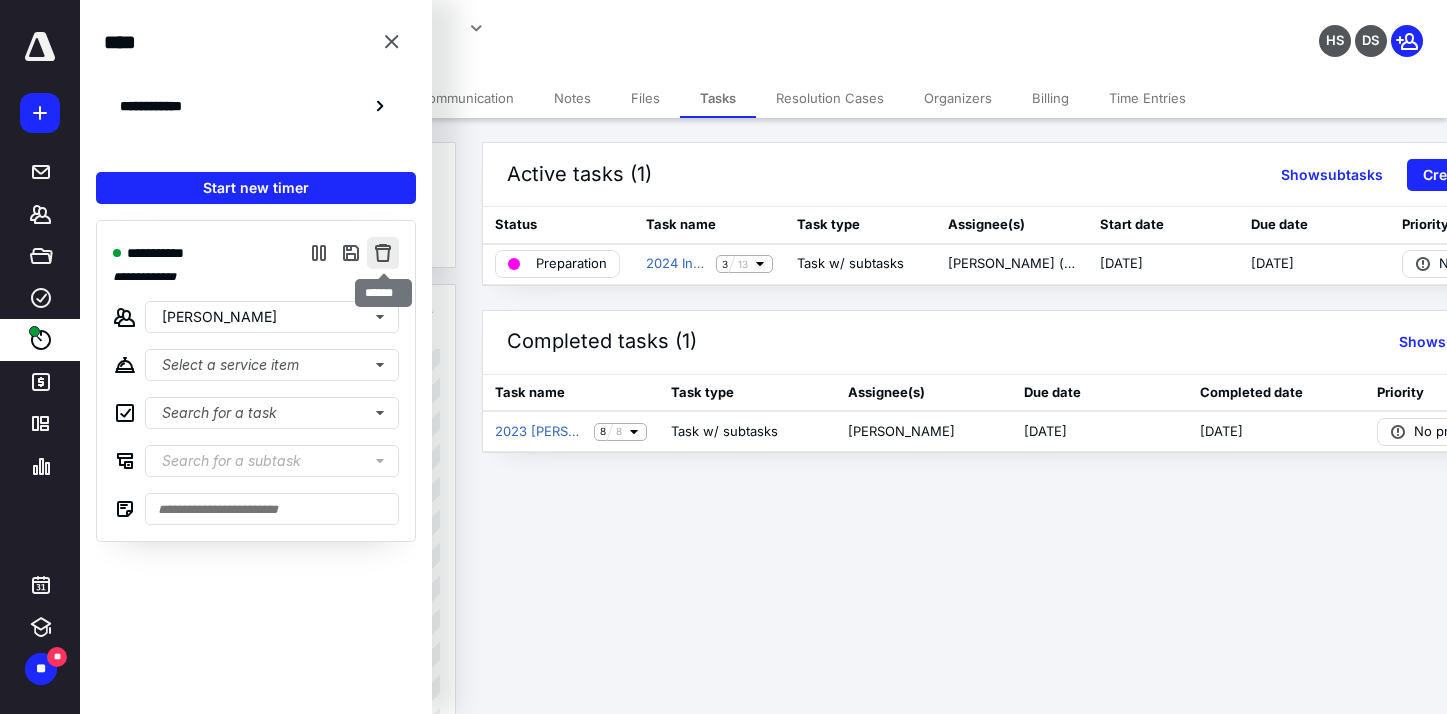 click at bounding box center (383, 253) 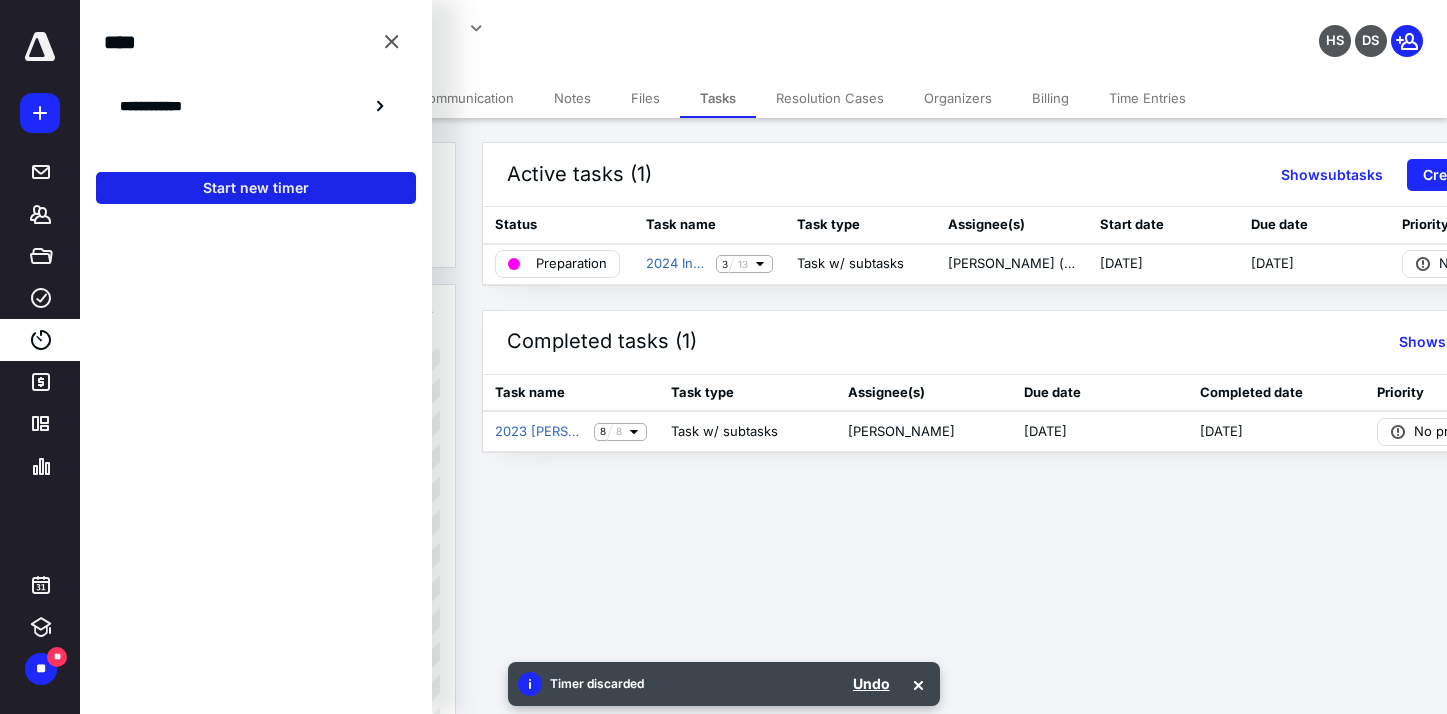 click on "Start new timer" at bounding box center [256, 188] 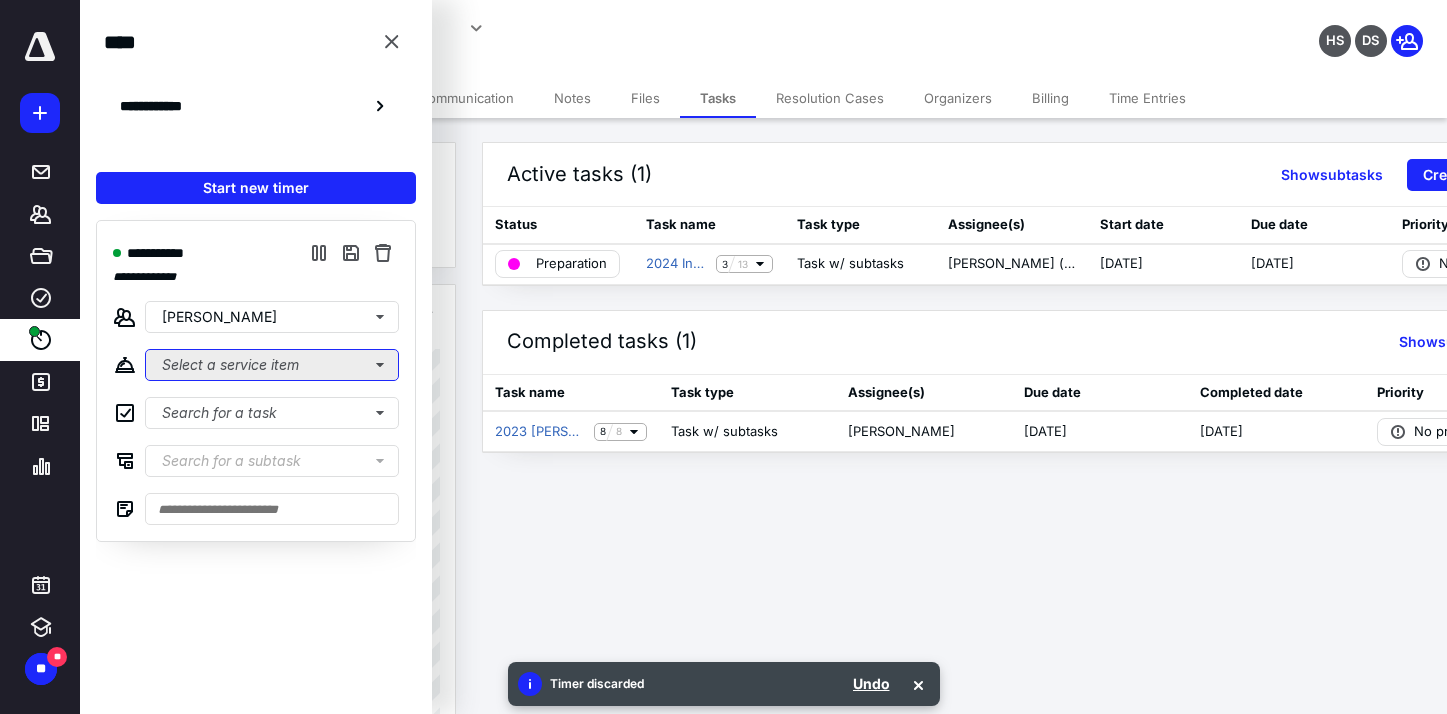 click on "Select a service item" at bounding box center (272, 365) 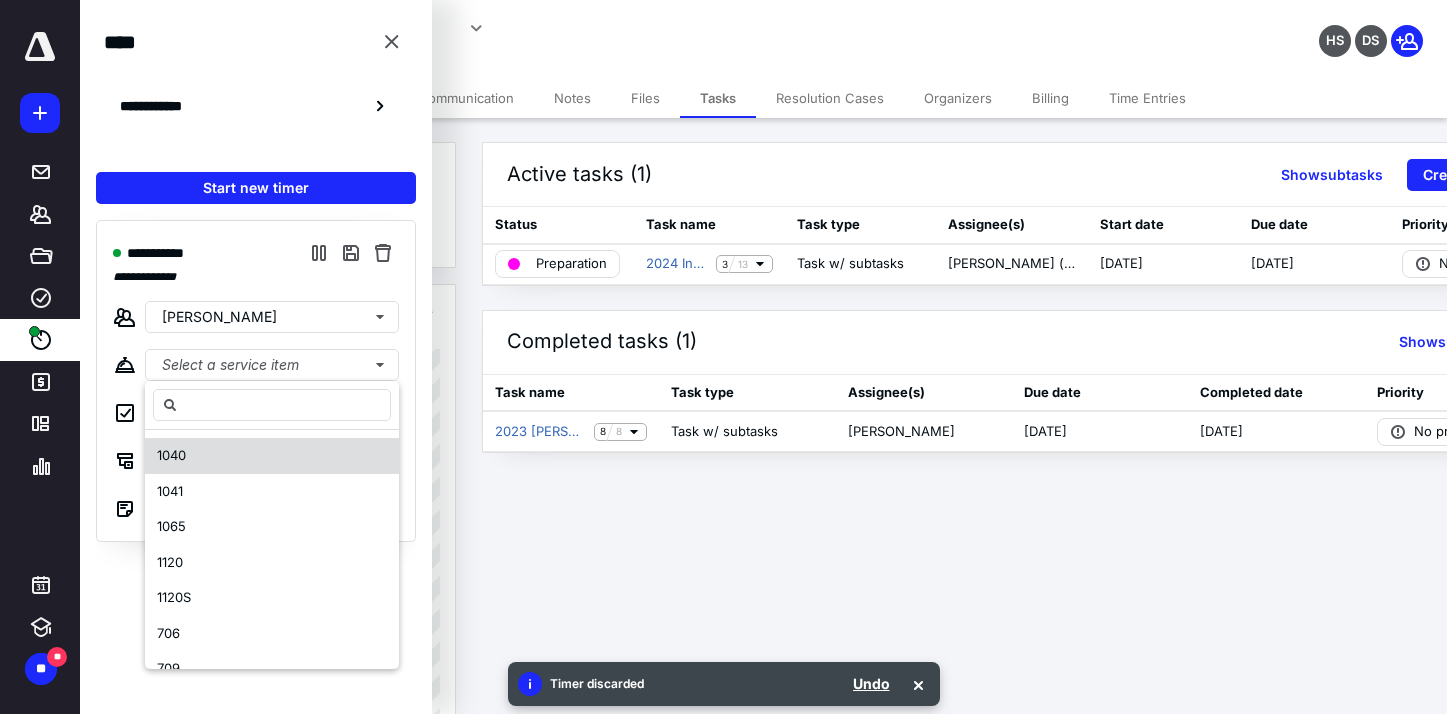 click on "1040" at bounding box center [272, 456] 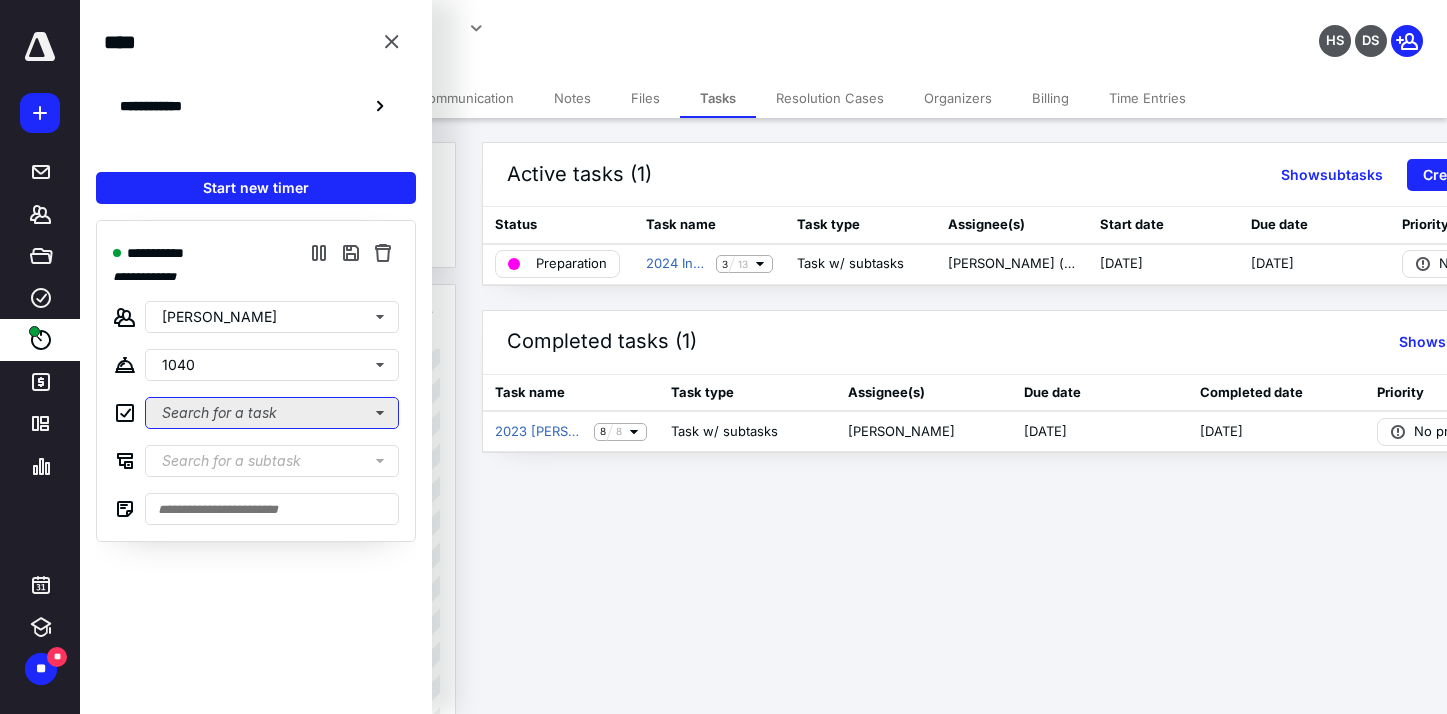 click on "Search for a task" at bounding box center (272, 413) 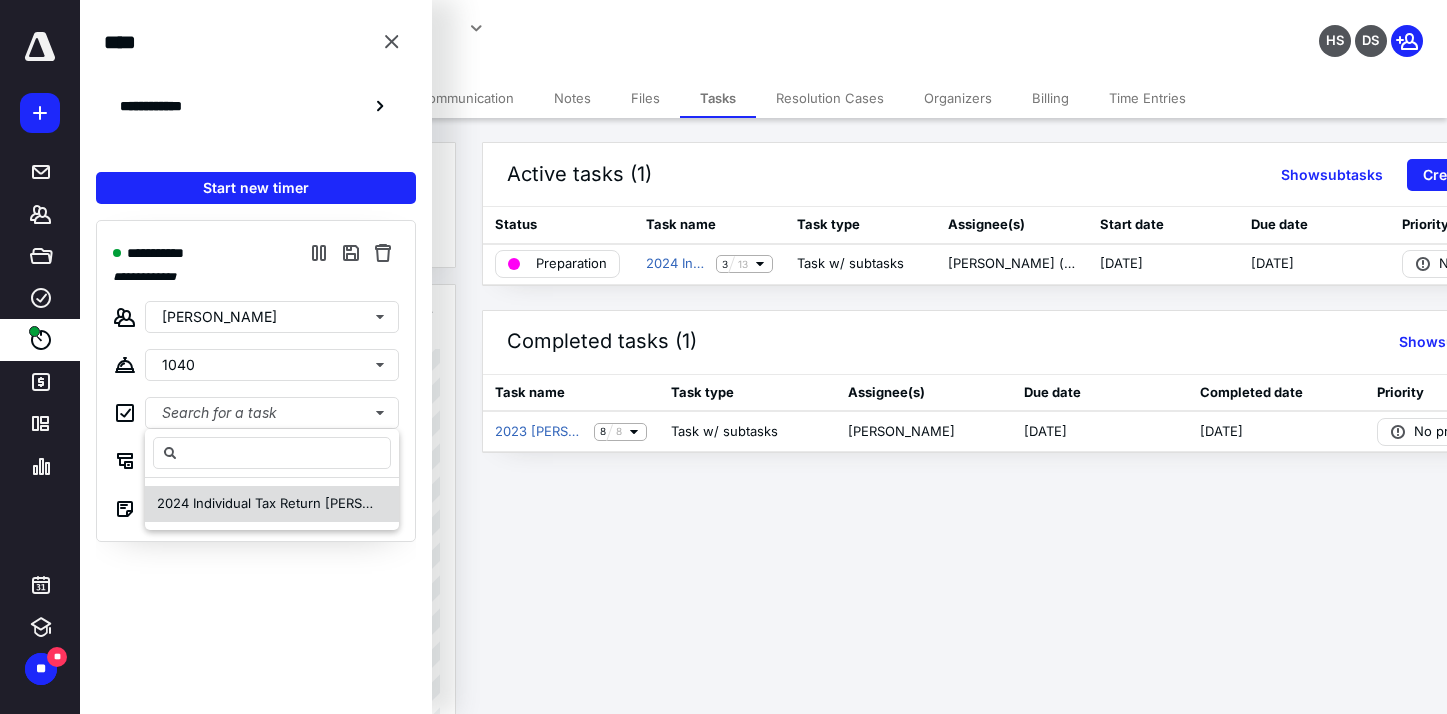 click on "2024 Individual Tax Return [PERSON_NAME]" at bounding box center [294, 503] 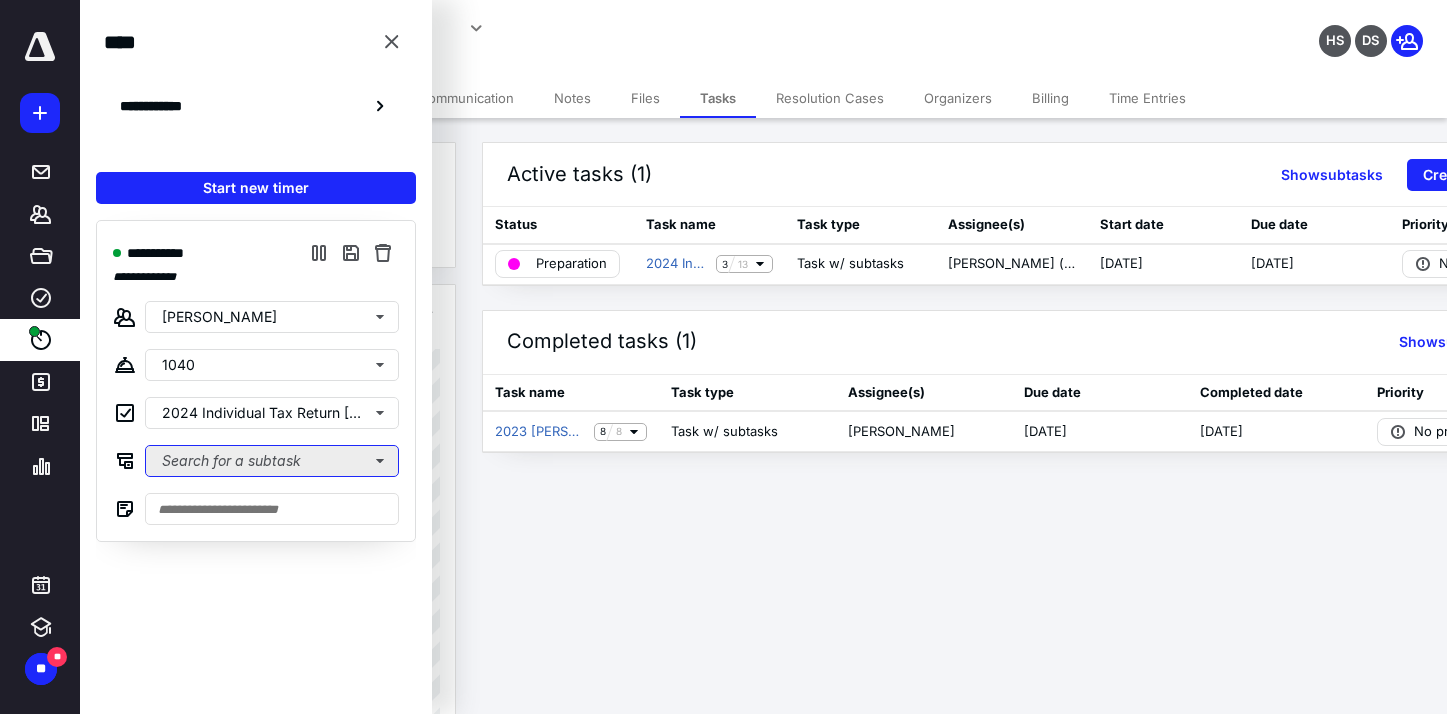 click on "Search for a subtask" at bounding box center [272, 461] 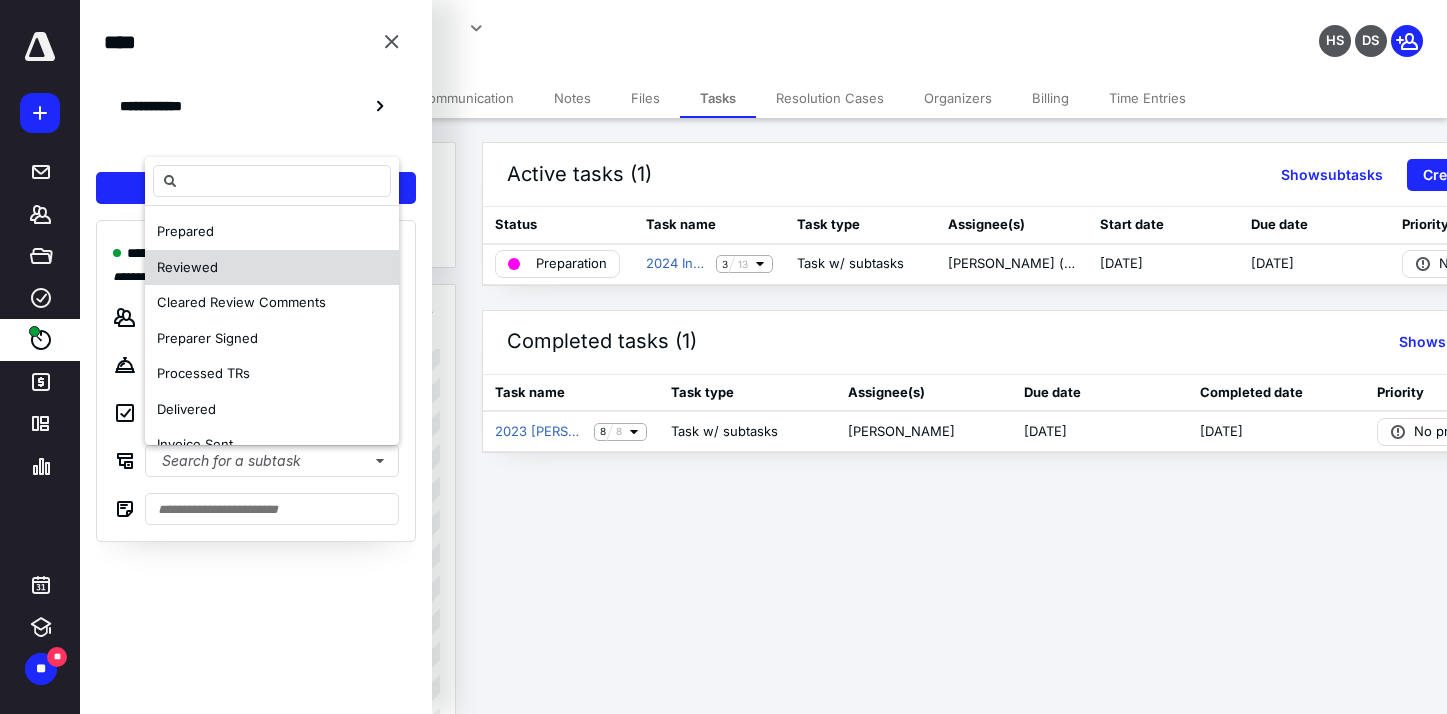 click on "Reviewed" at bounding box center [187, 267] 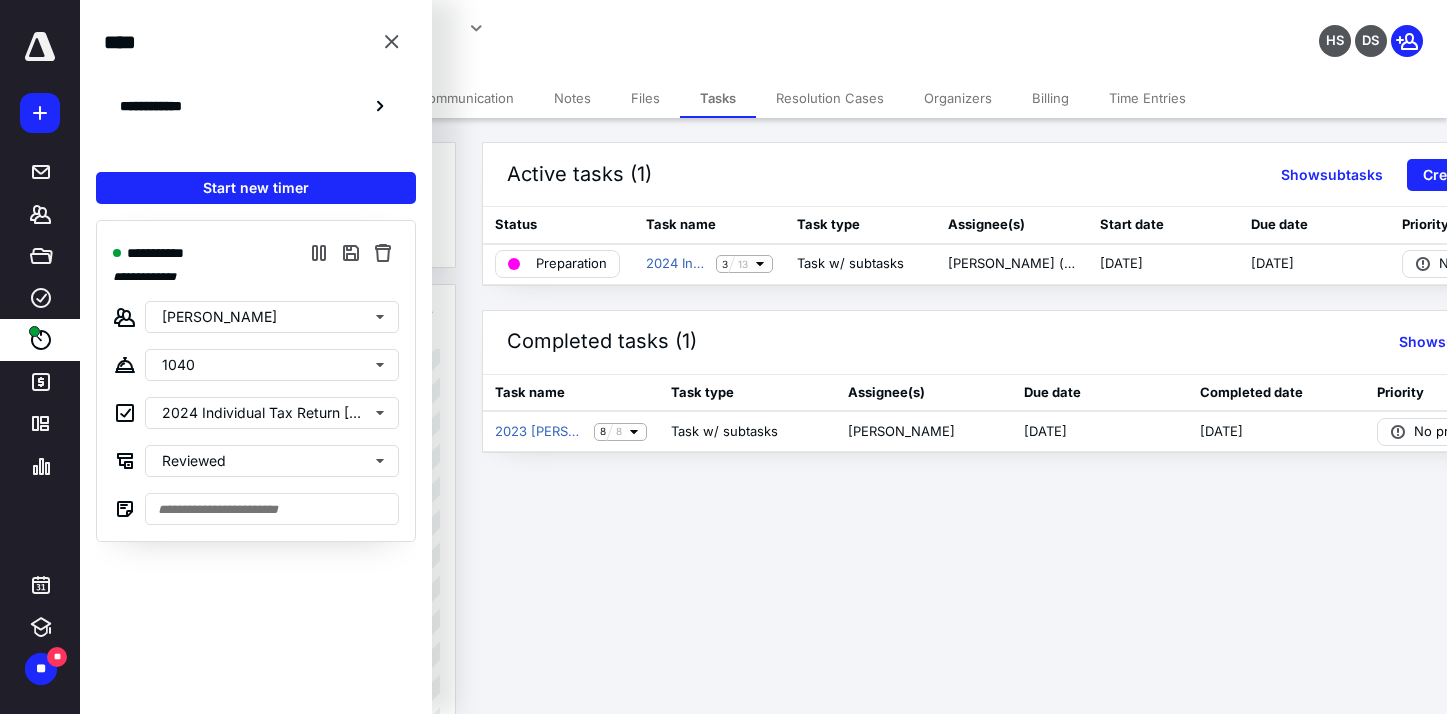 click on "**********" at bounding box center [576, 28] 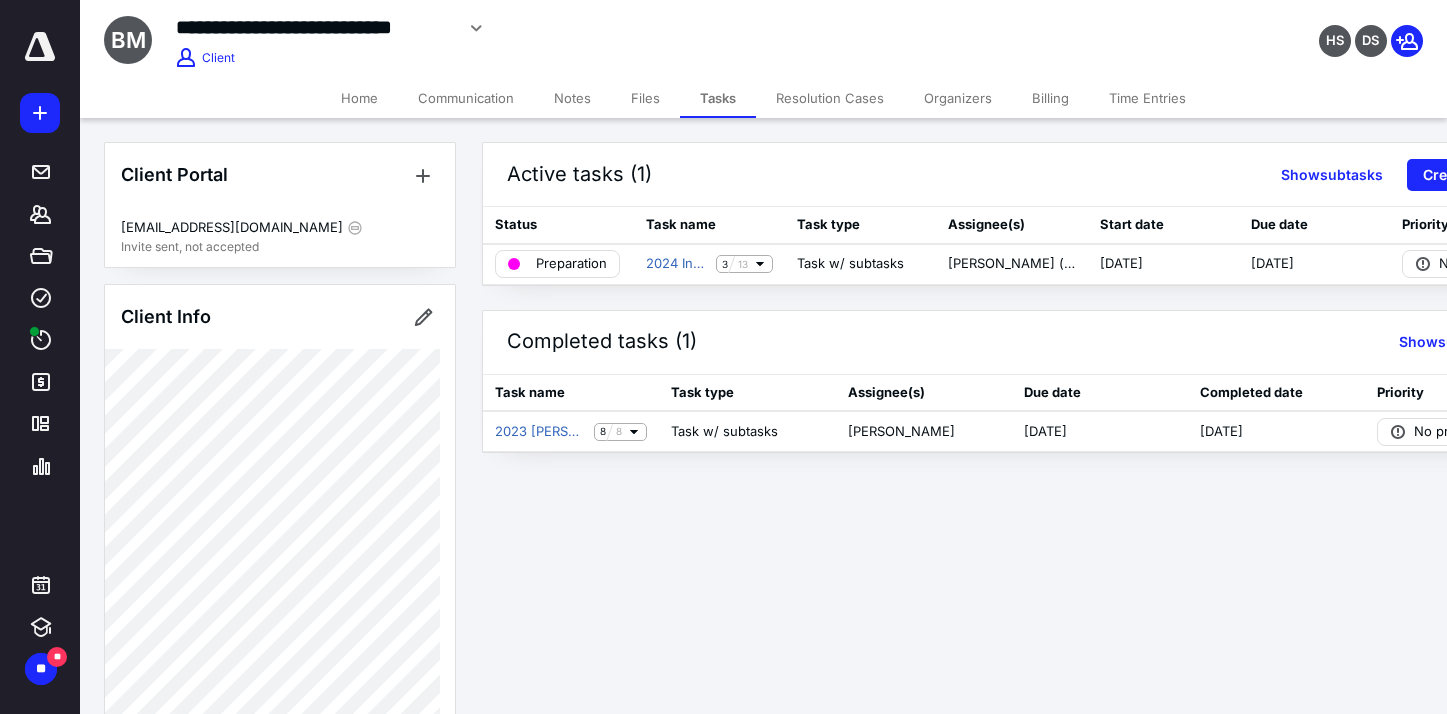 click on "Time Entries" at bounding box center (1147, 98) 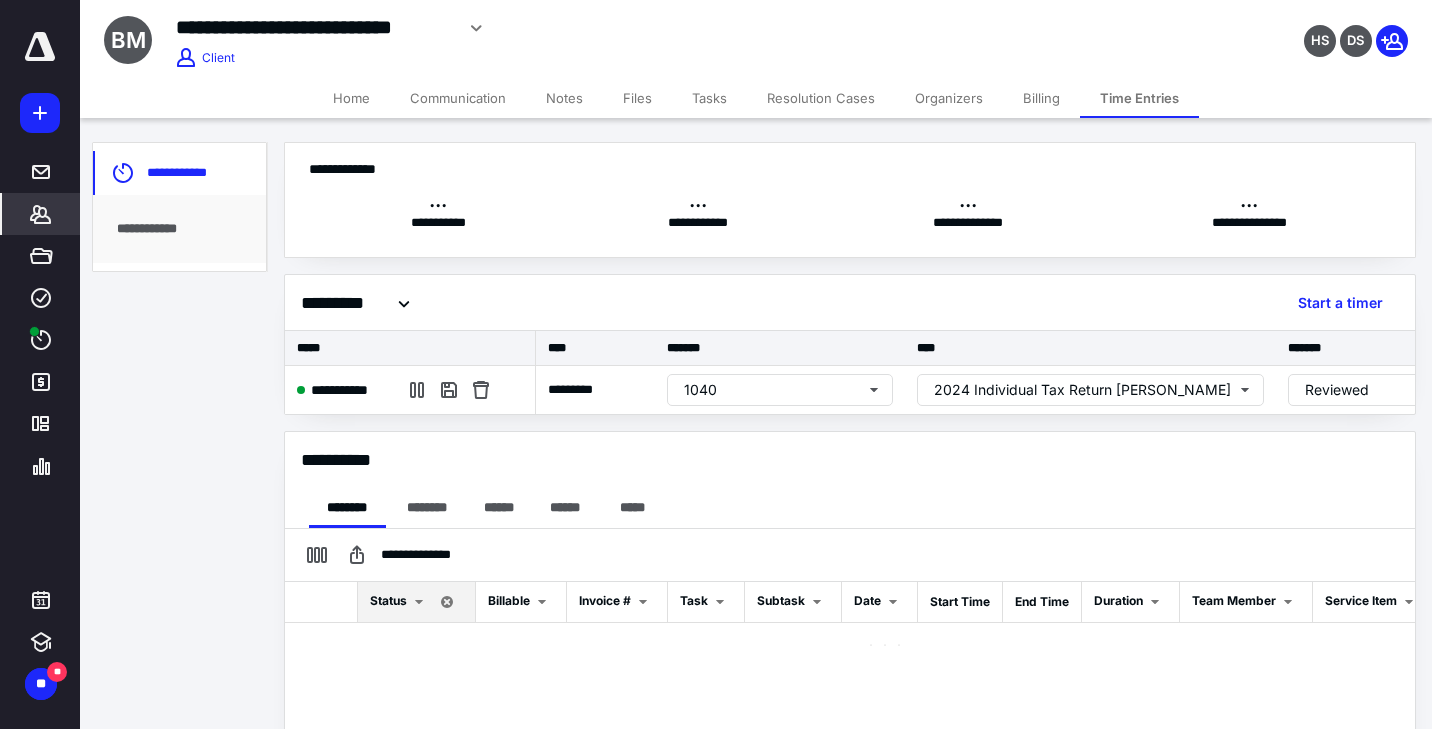 checkbox on "true" 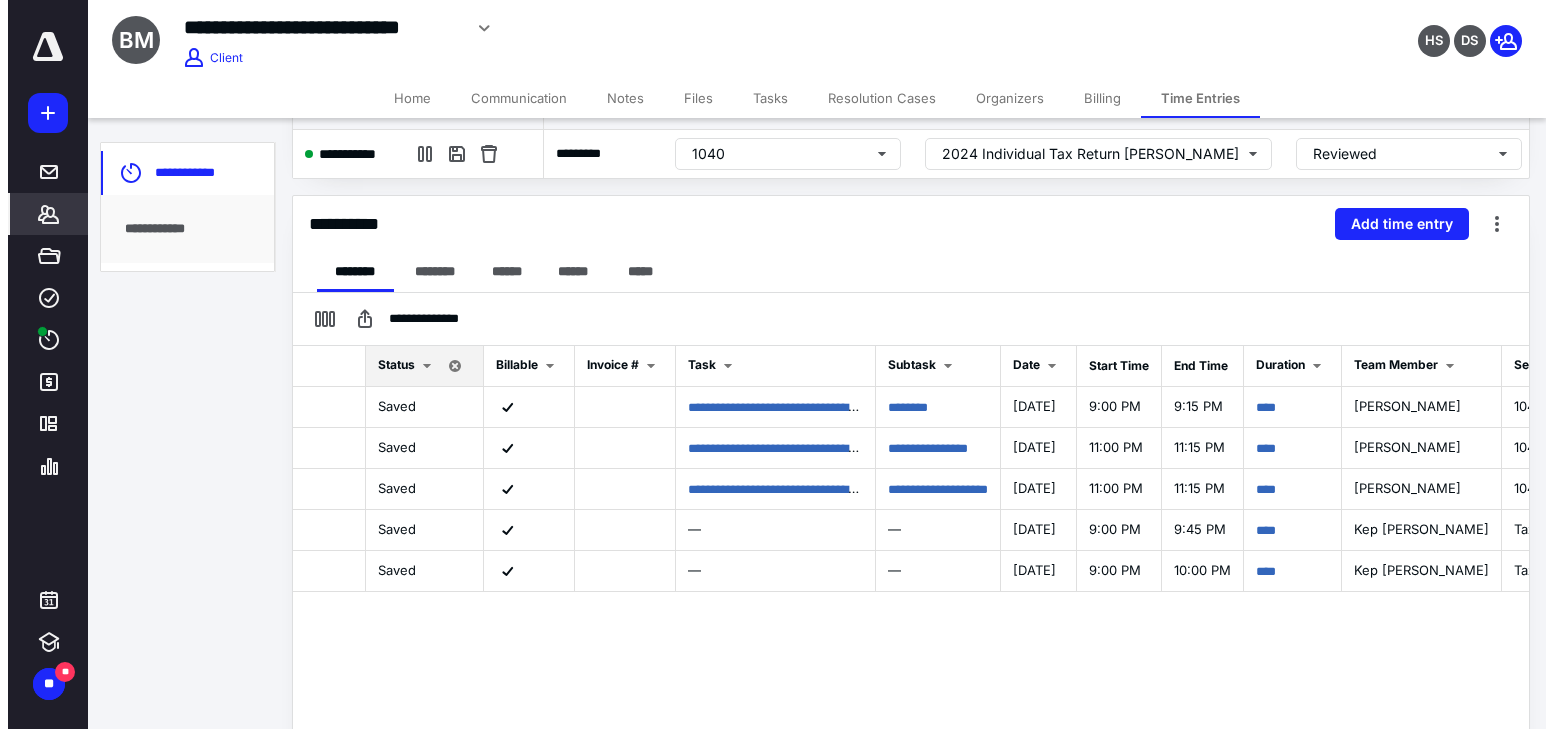 scroll, scrollTop: 0, scrollLeft: 0, axis: both 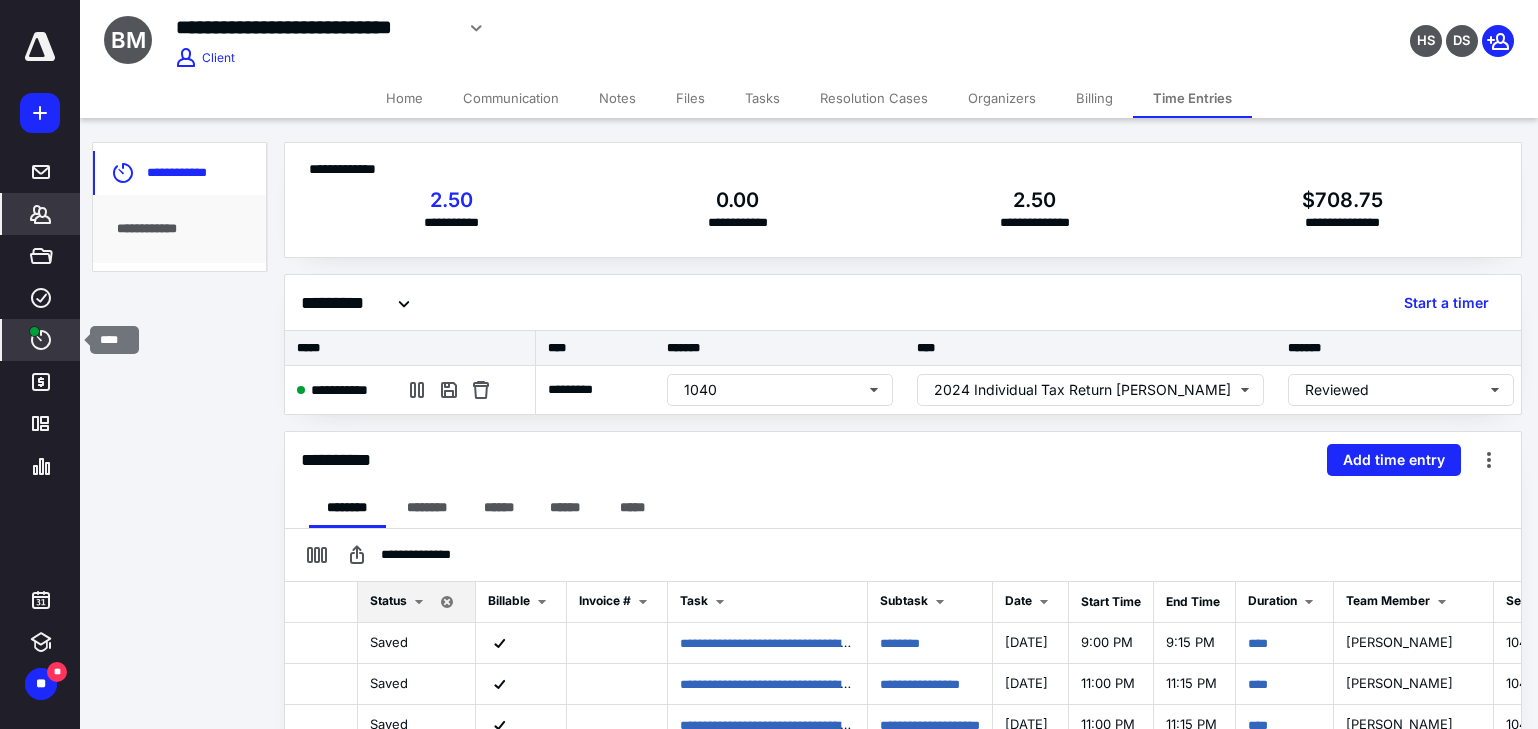 click on "****" at bounding box center (41, 340) 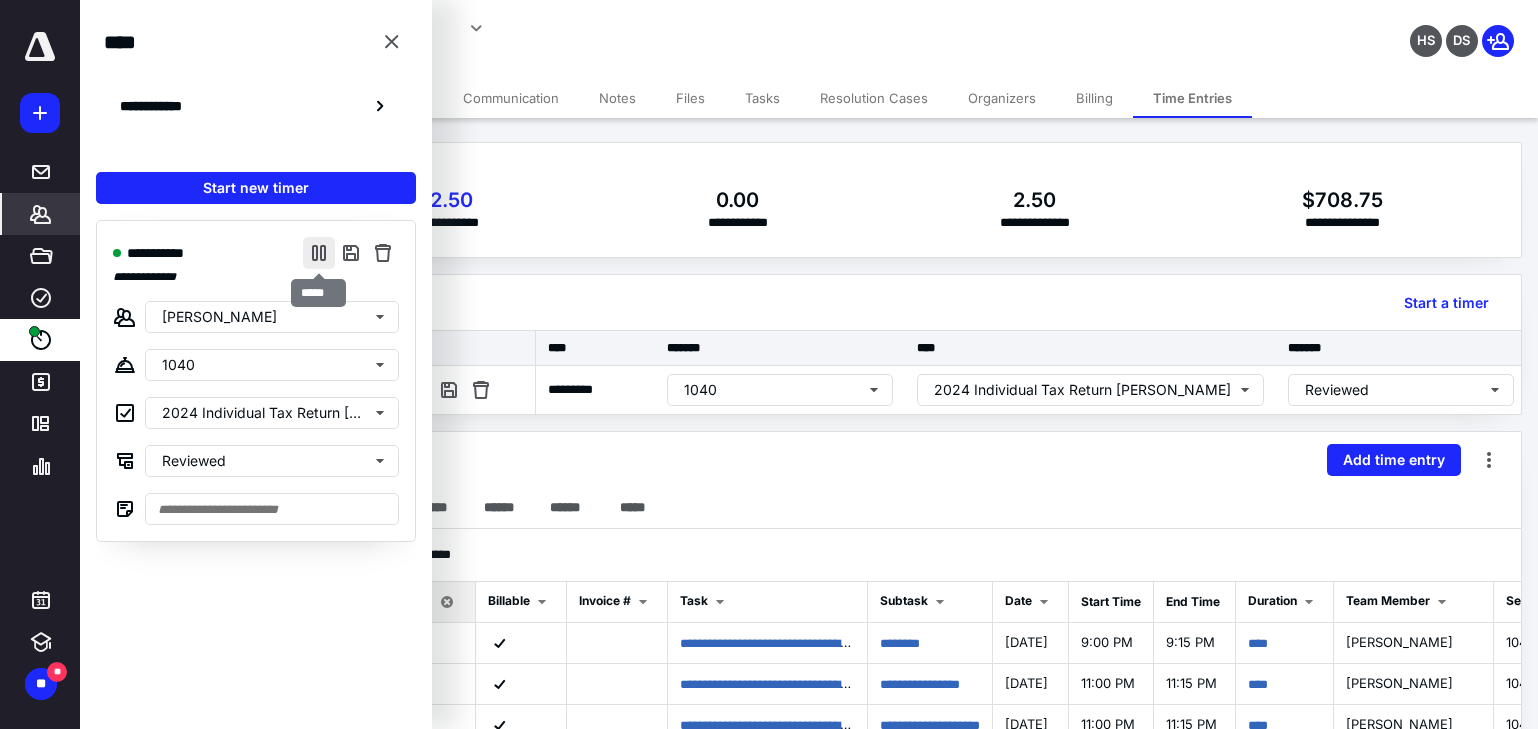 click at bounding box center (319, 253) 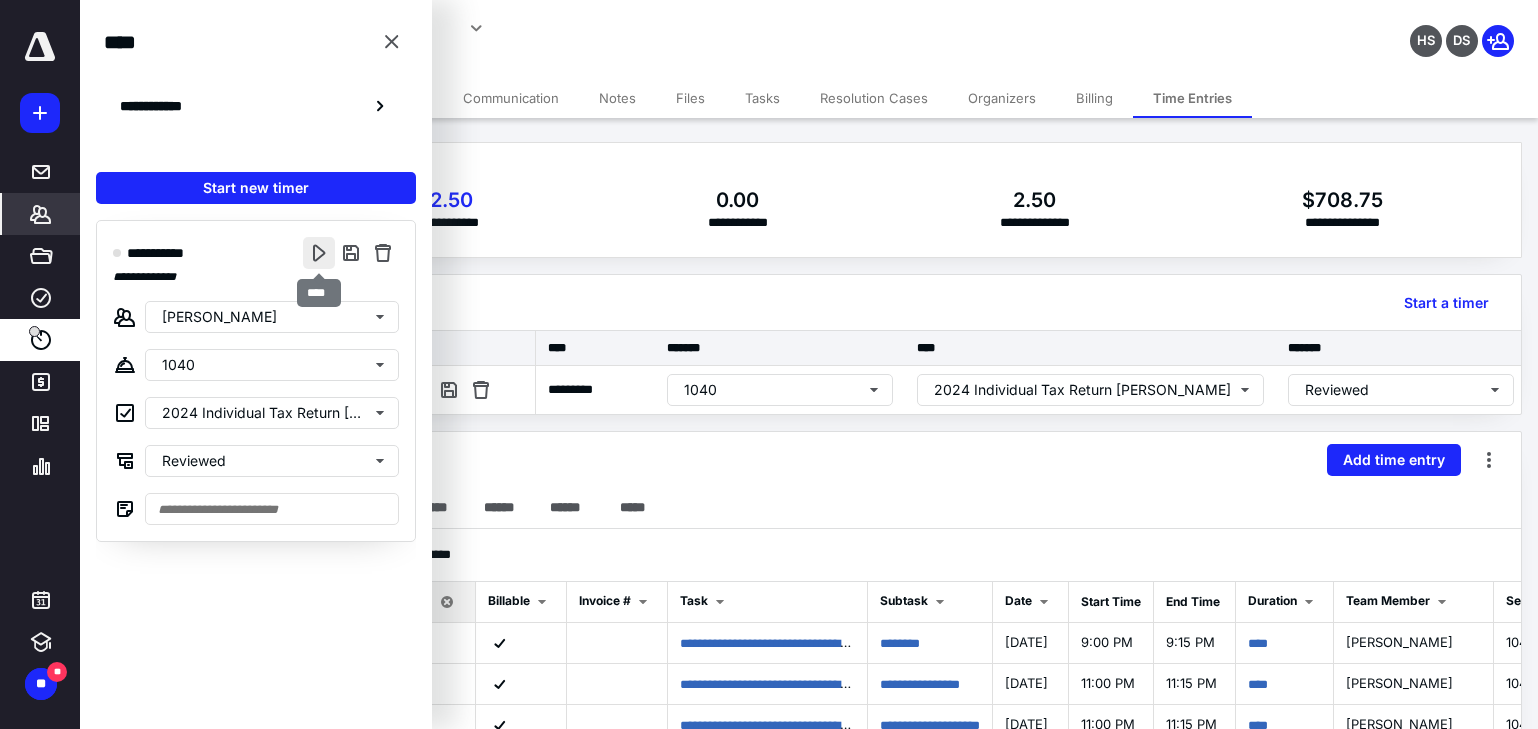click at bounding box center (319, 253) 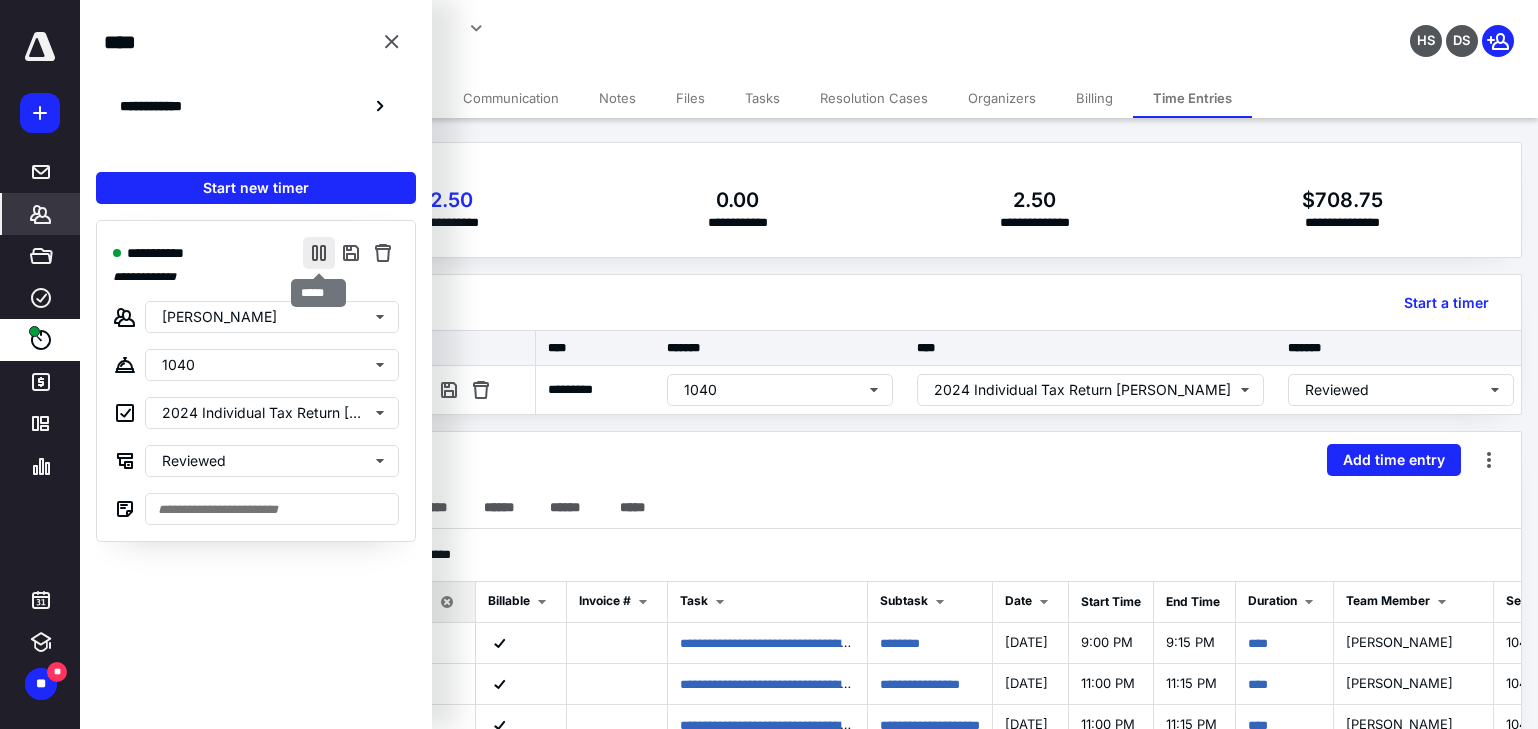 click at bounding box center [319, 253] 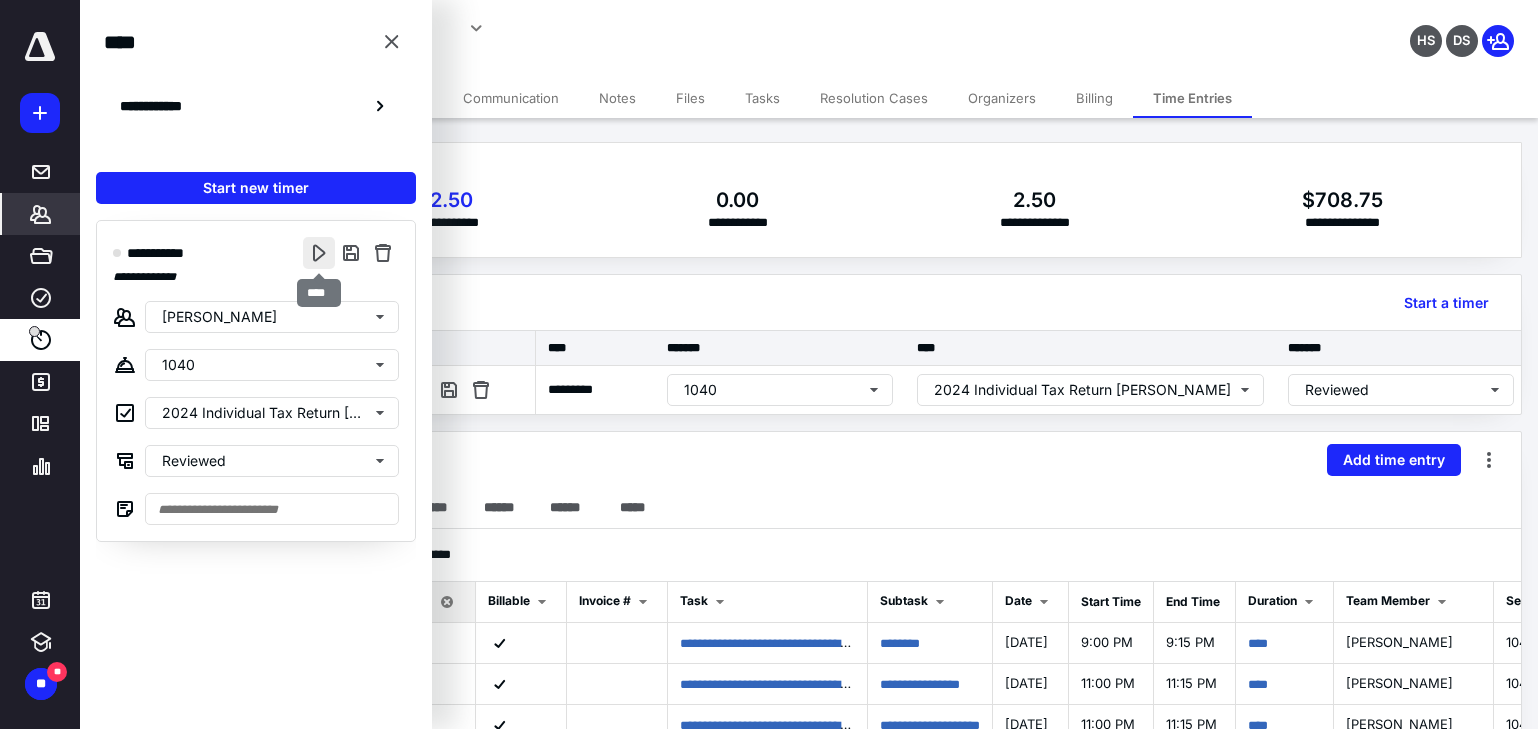 drag, startPoint x: 312, startPoint y: 247, endPoint x: 280, endPoint y: 219, distance: 42.520584 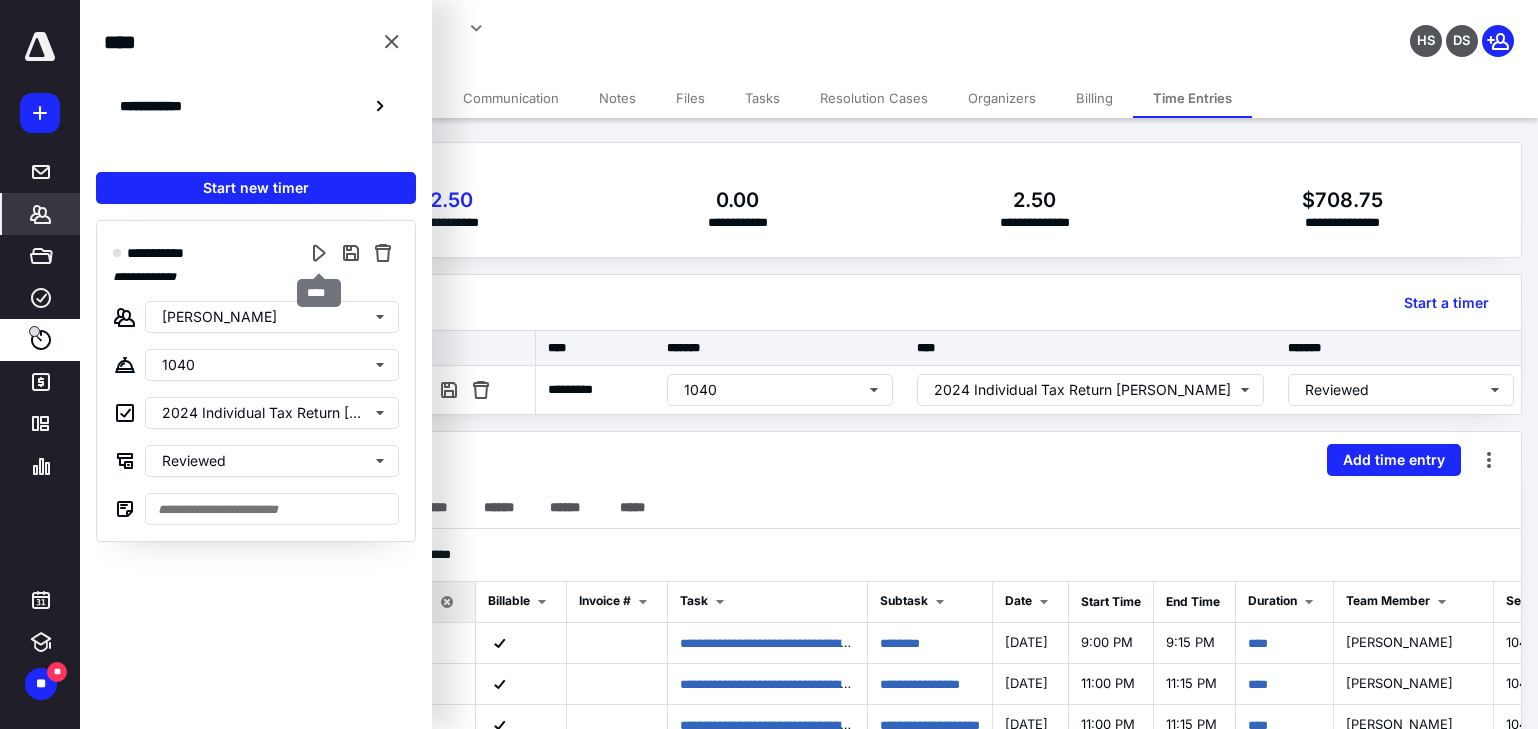 click at bounding box center (319, 253) 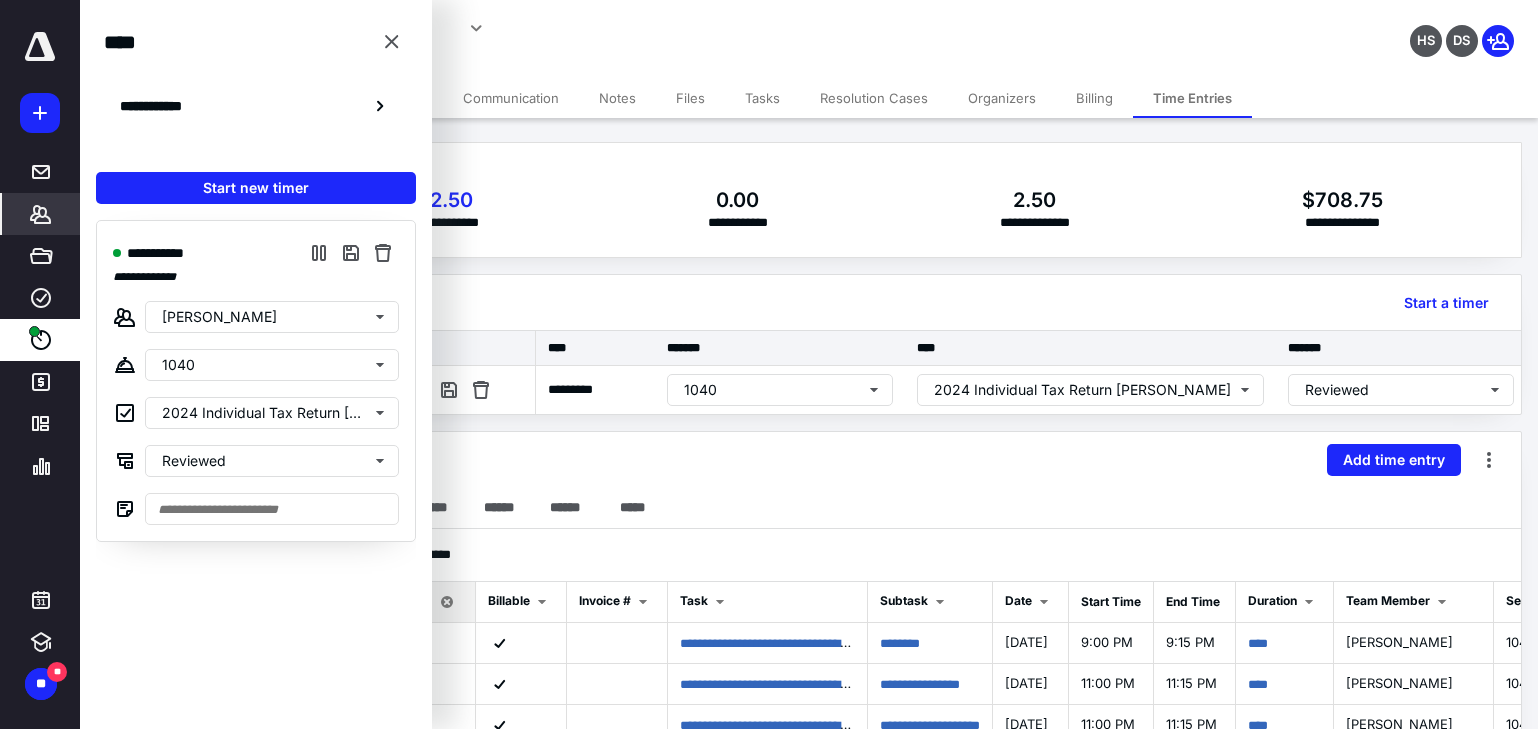 click on "**********" at bounding box center [571, 35] 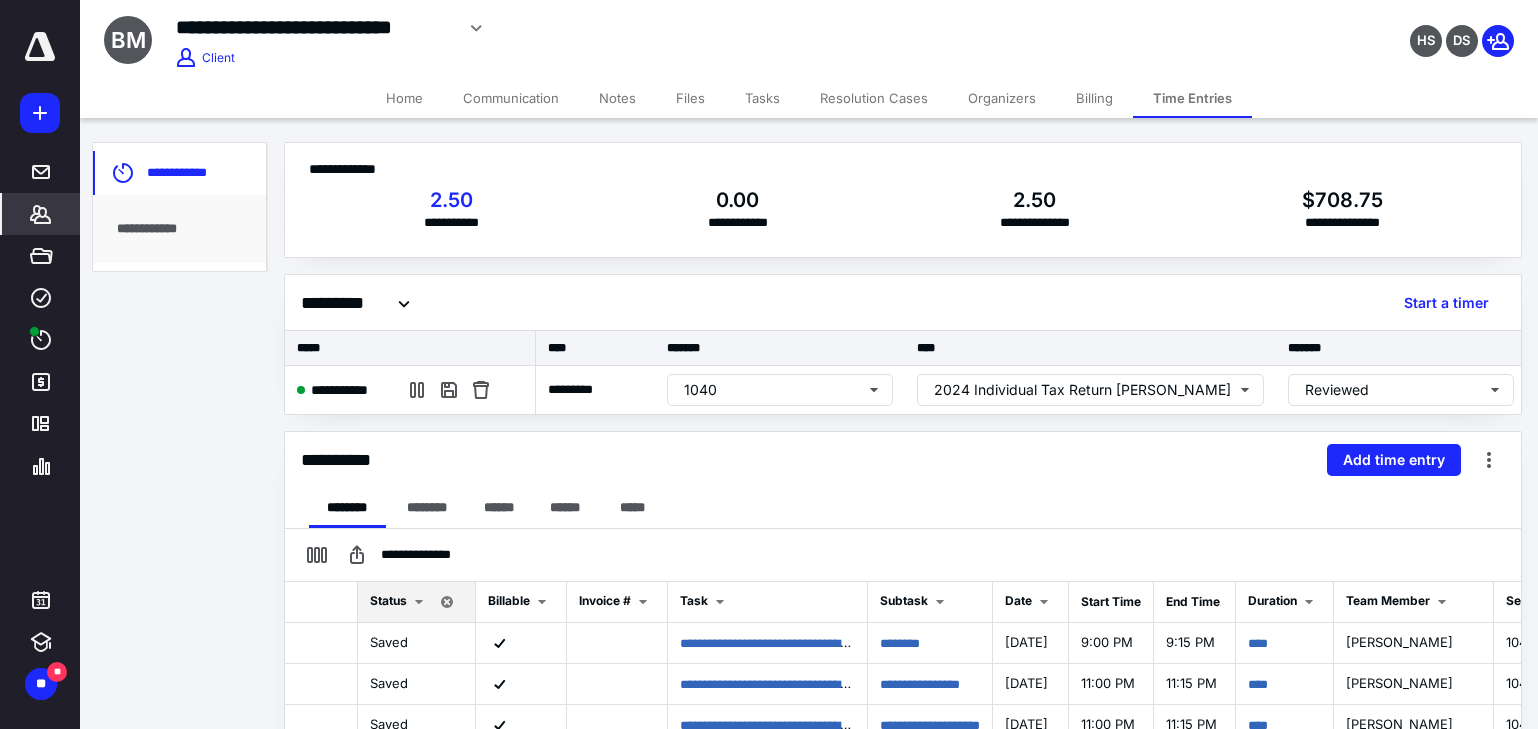 click on "BM" at bounding box center [128, 40] 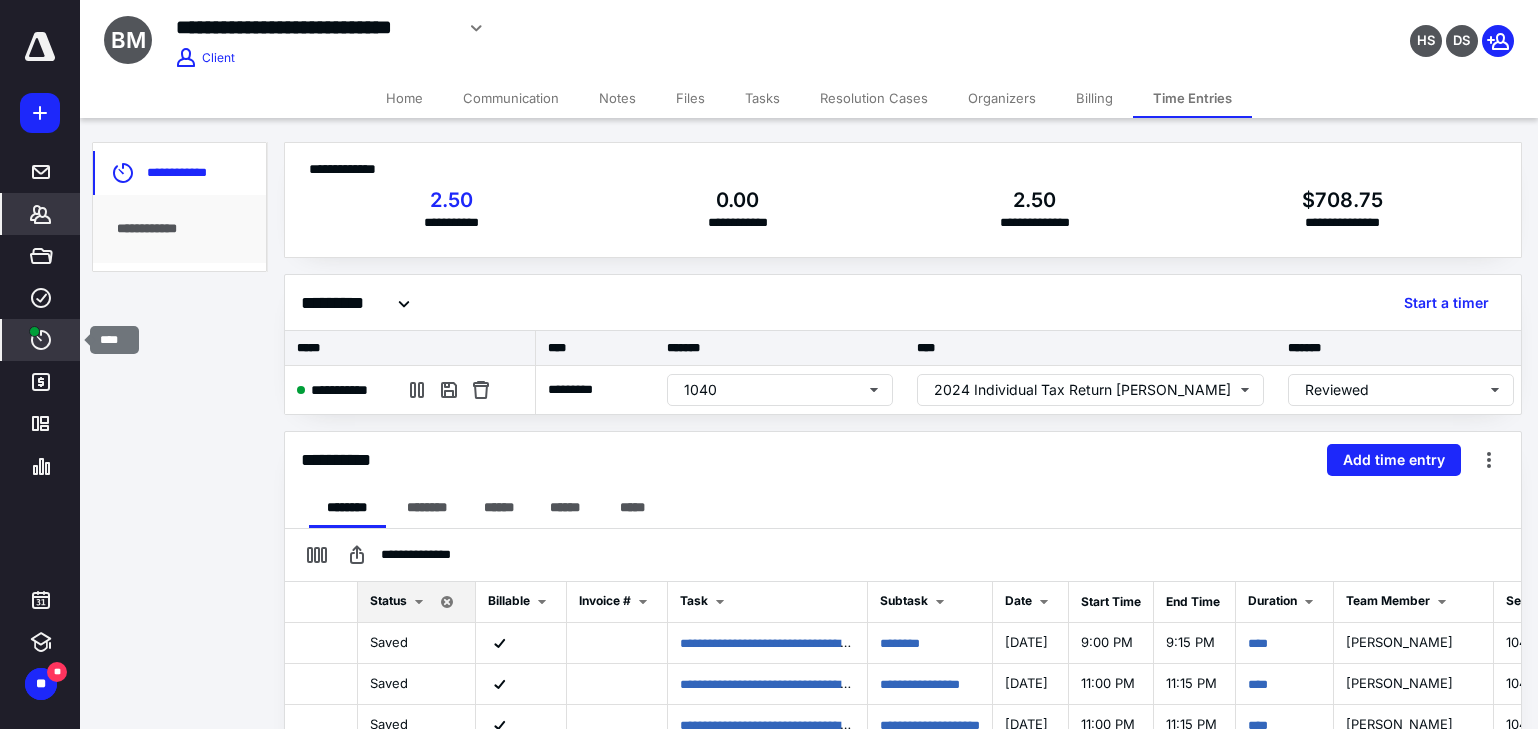 click 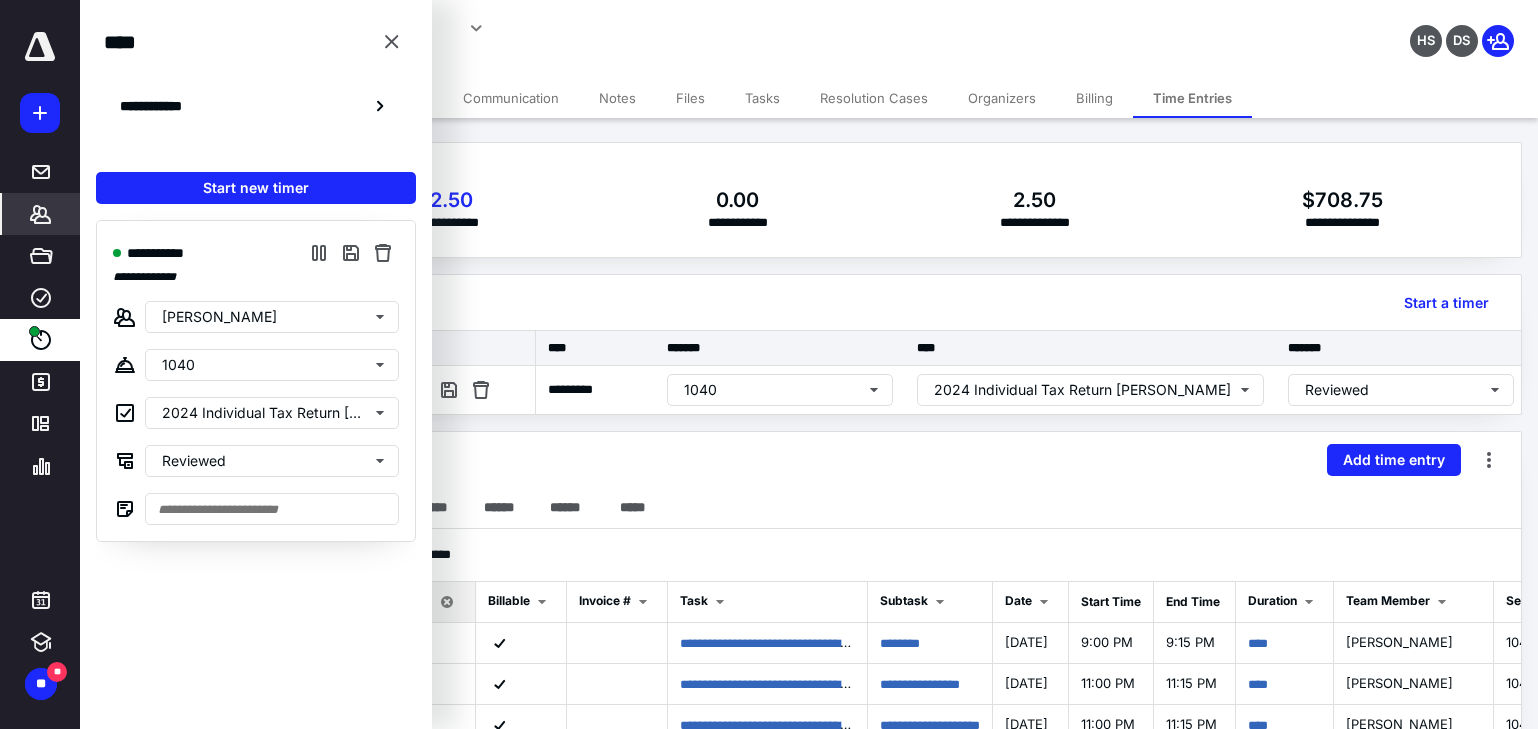 click on "**********" at bounding box center (571, 35) 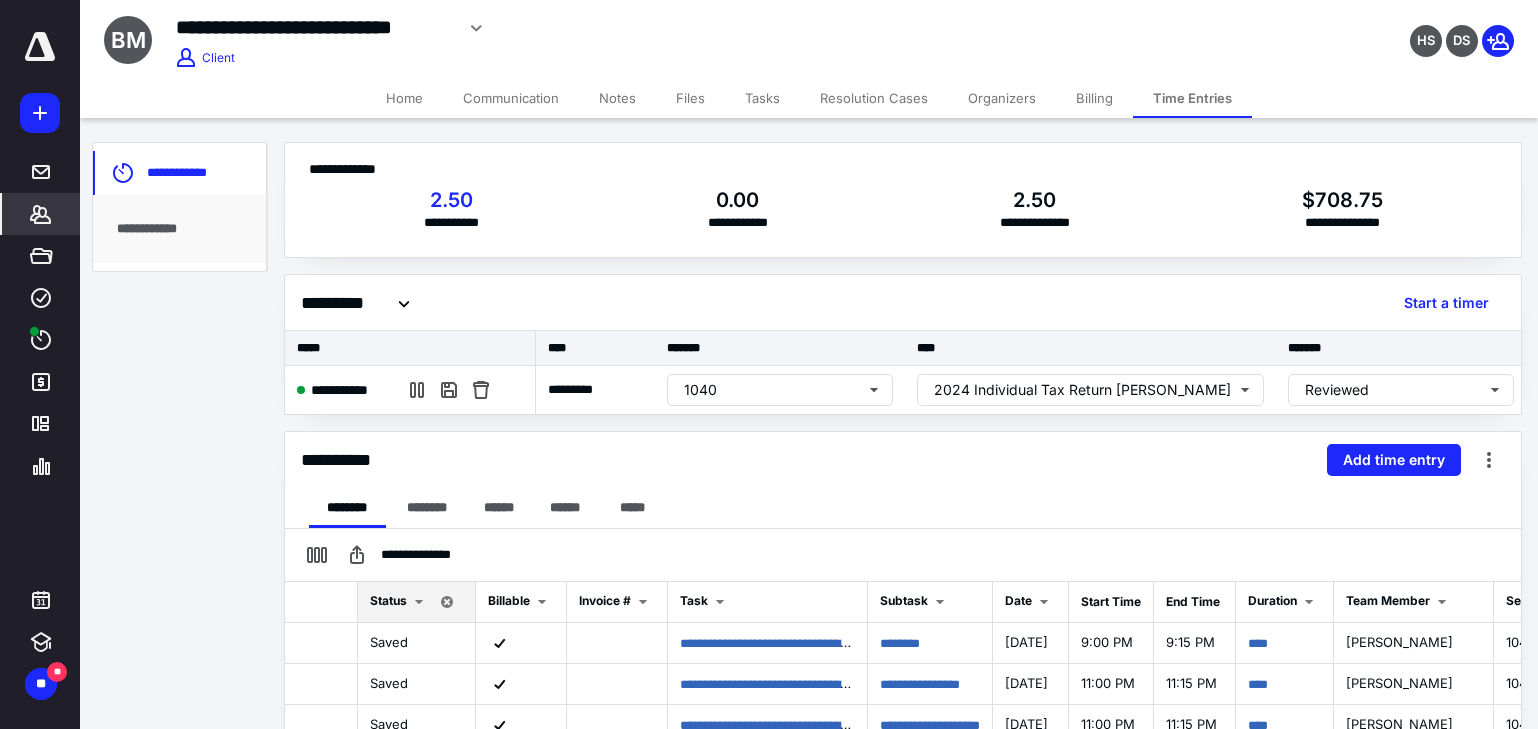 click on "Tasks" at bounding box center (762, 98) 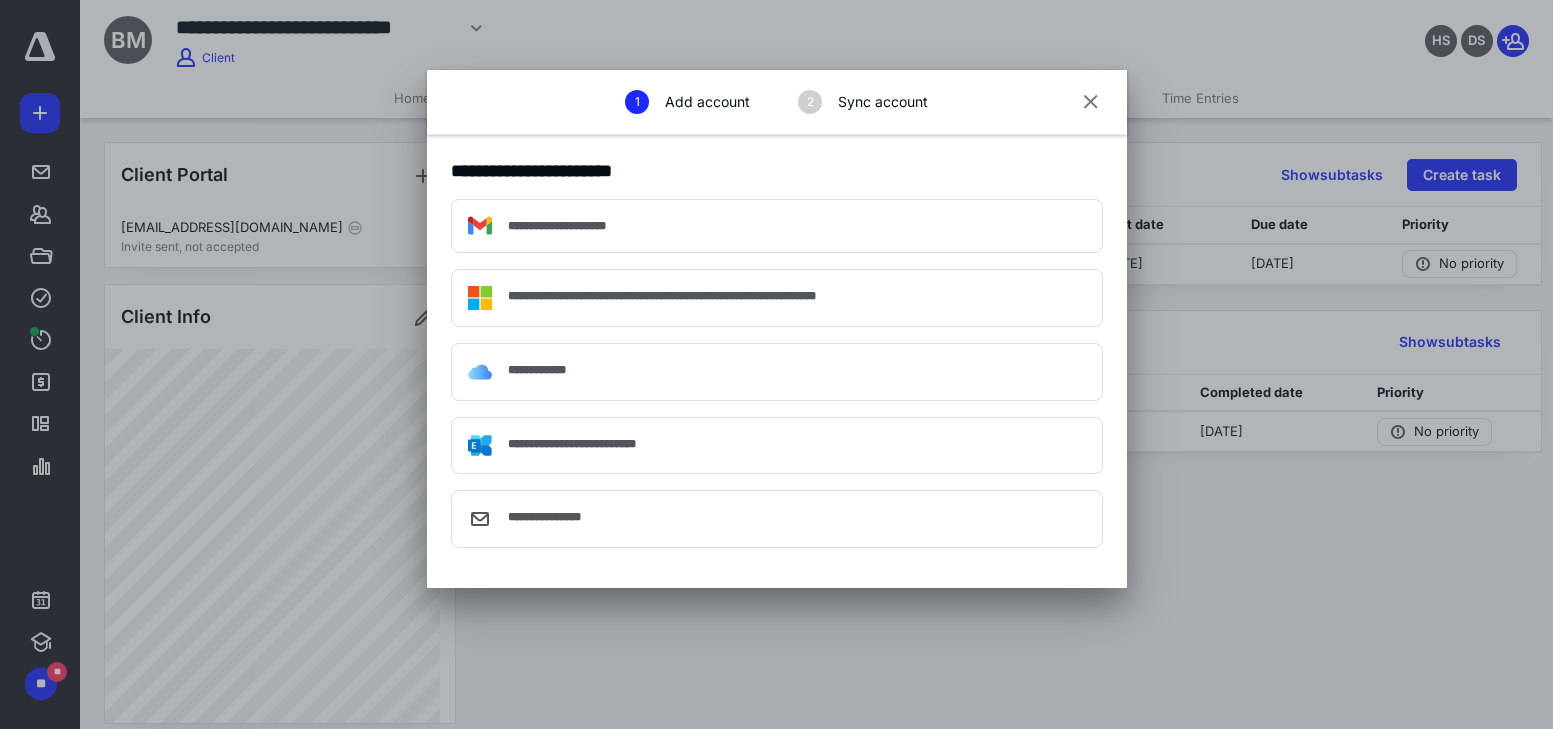 click at bounding box center [1091, 103] 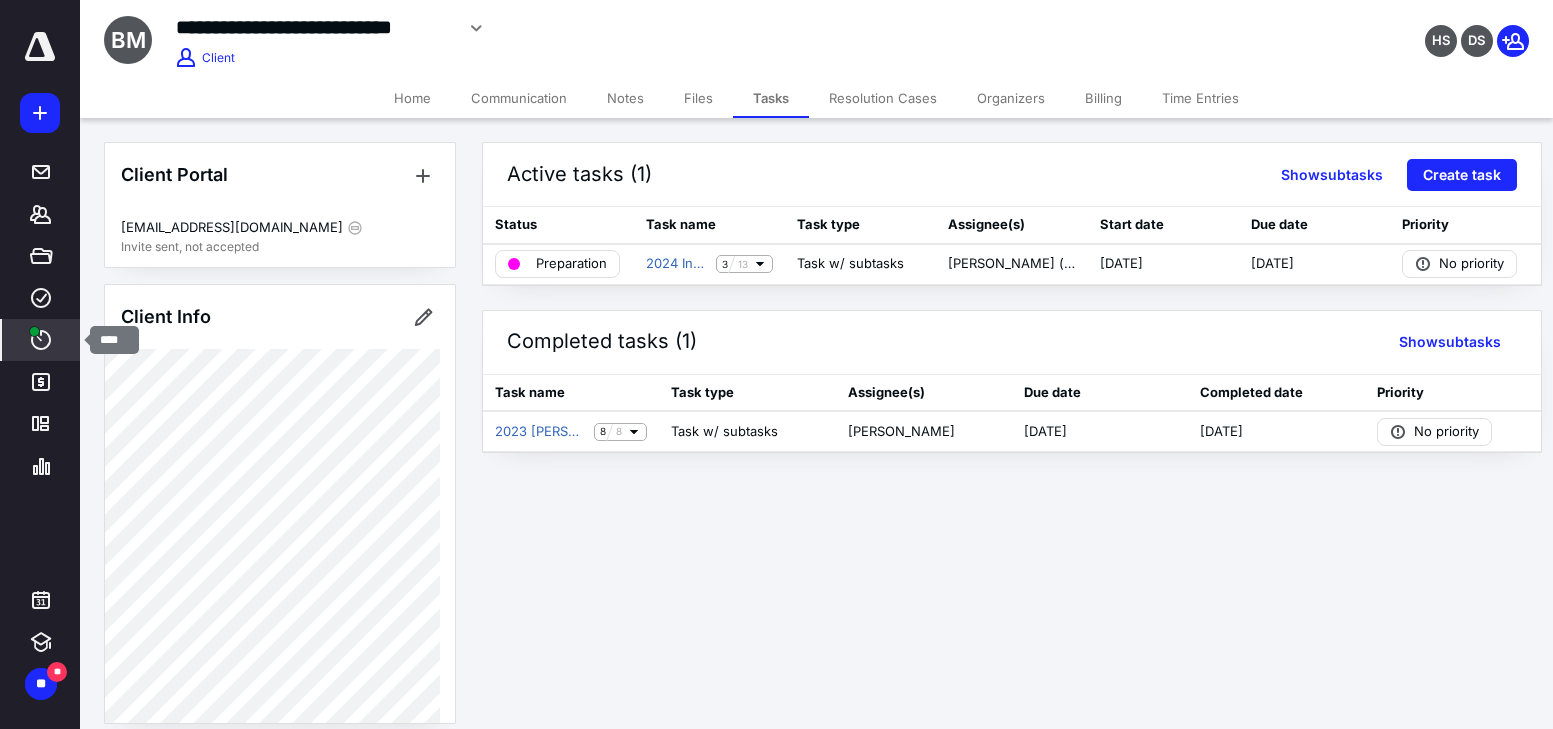 click 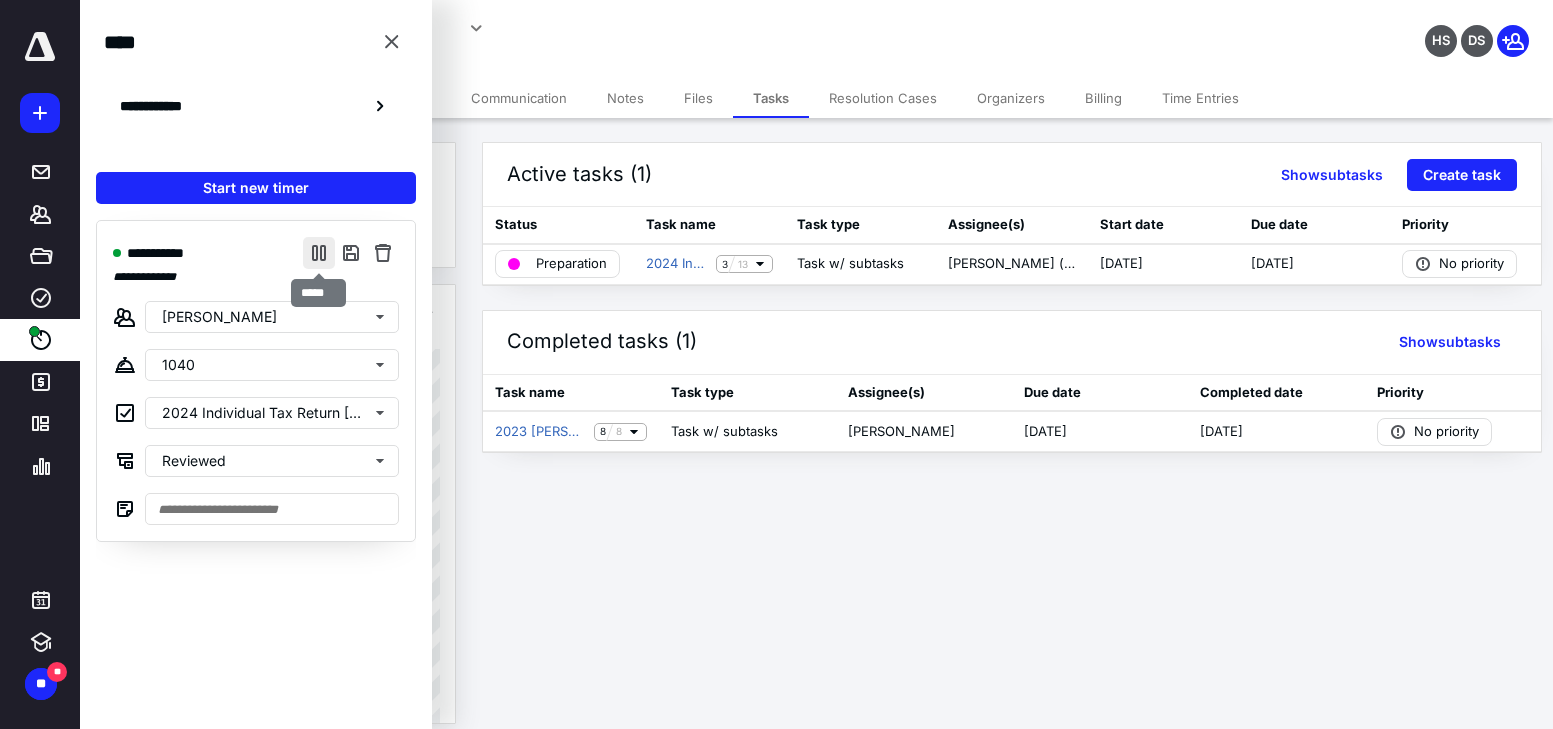 click at bounding box center [319, 253] 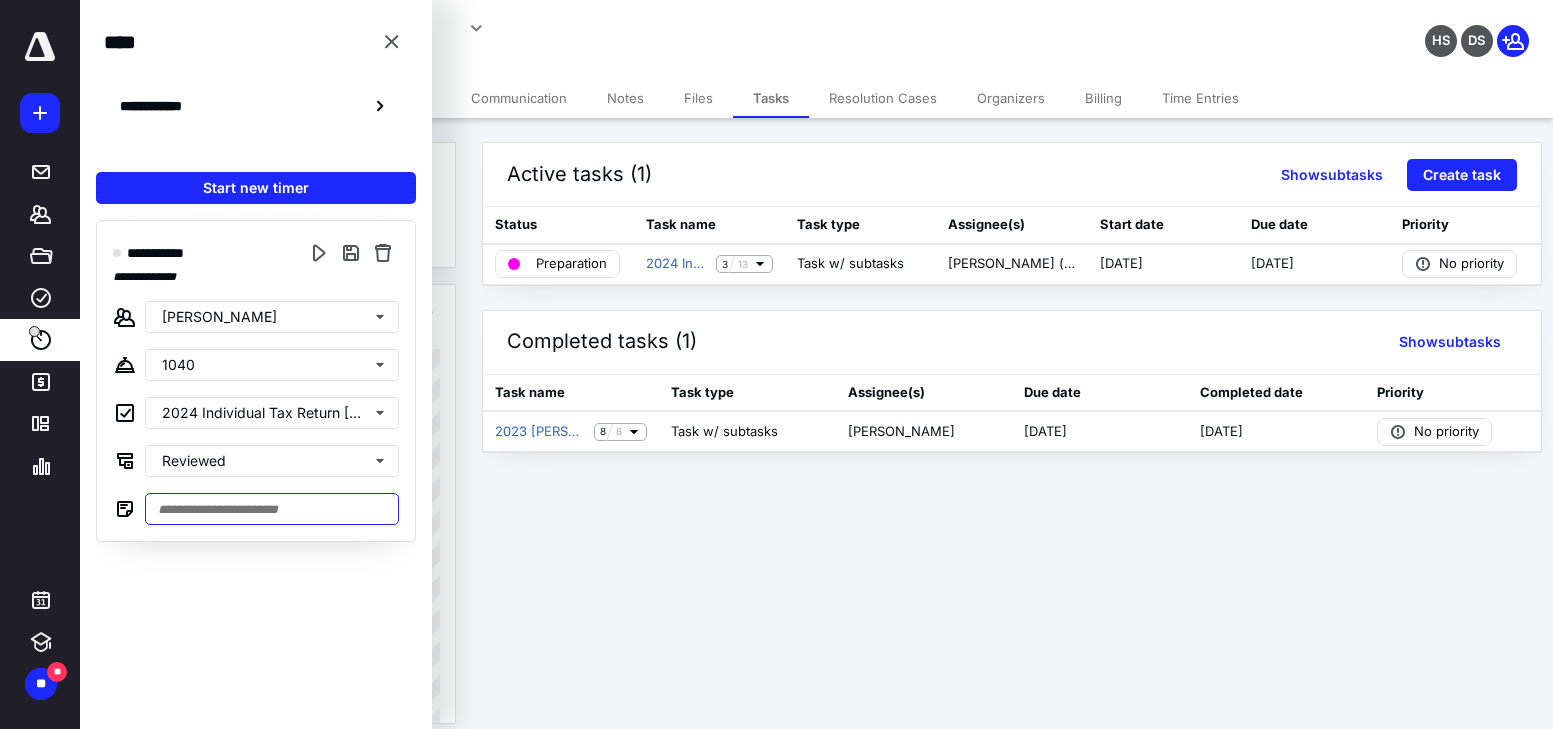 click at bounding box center [272, 509] 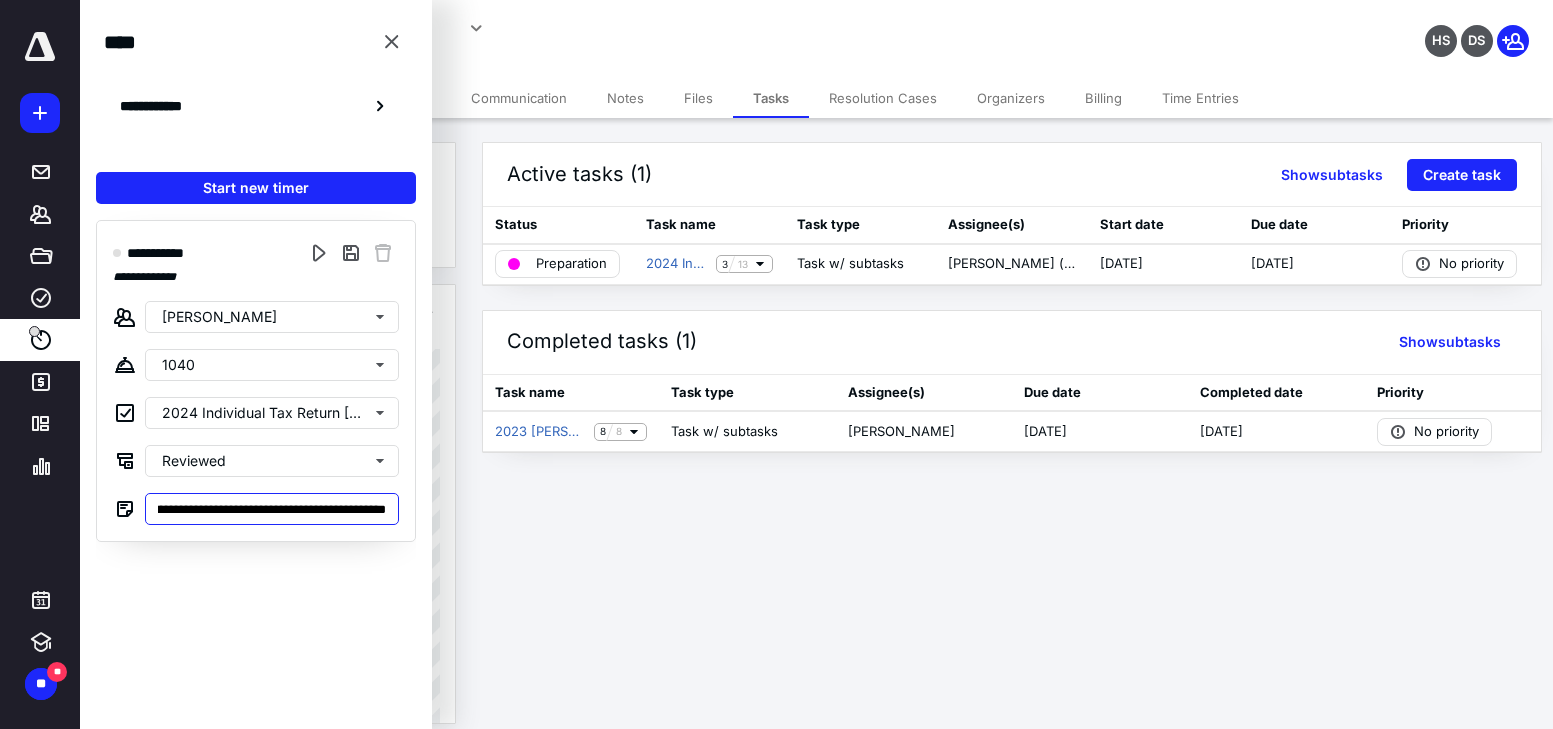 scroll, scrollTop: 0, scrollLeft: 90, axis: horizontal 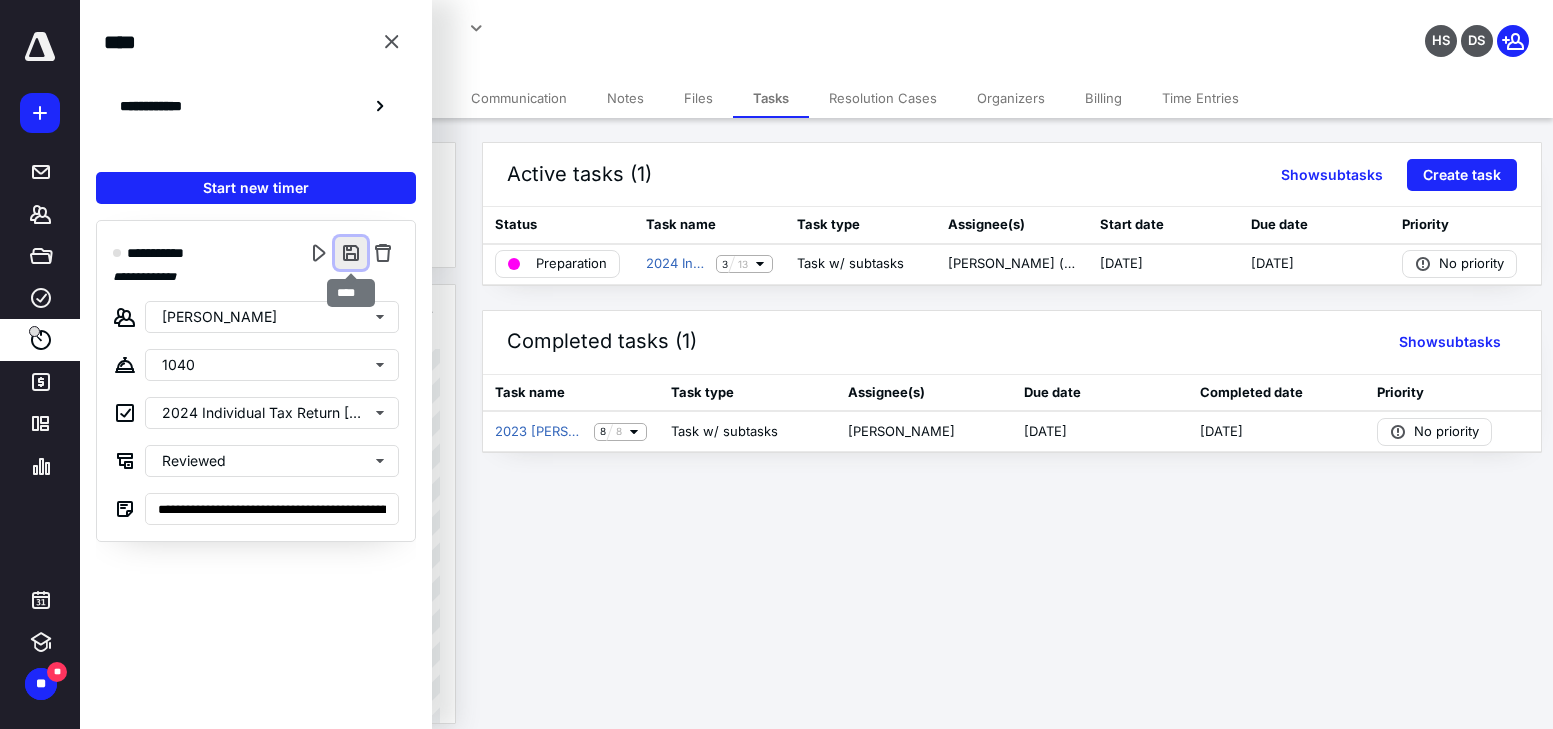 click at bounding box center (351, 253) 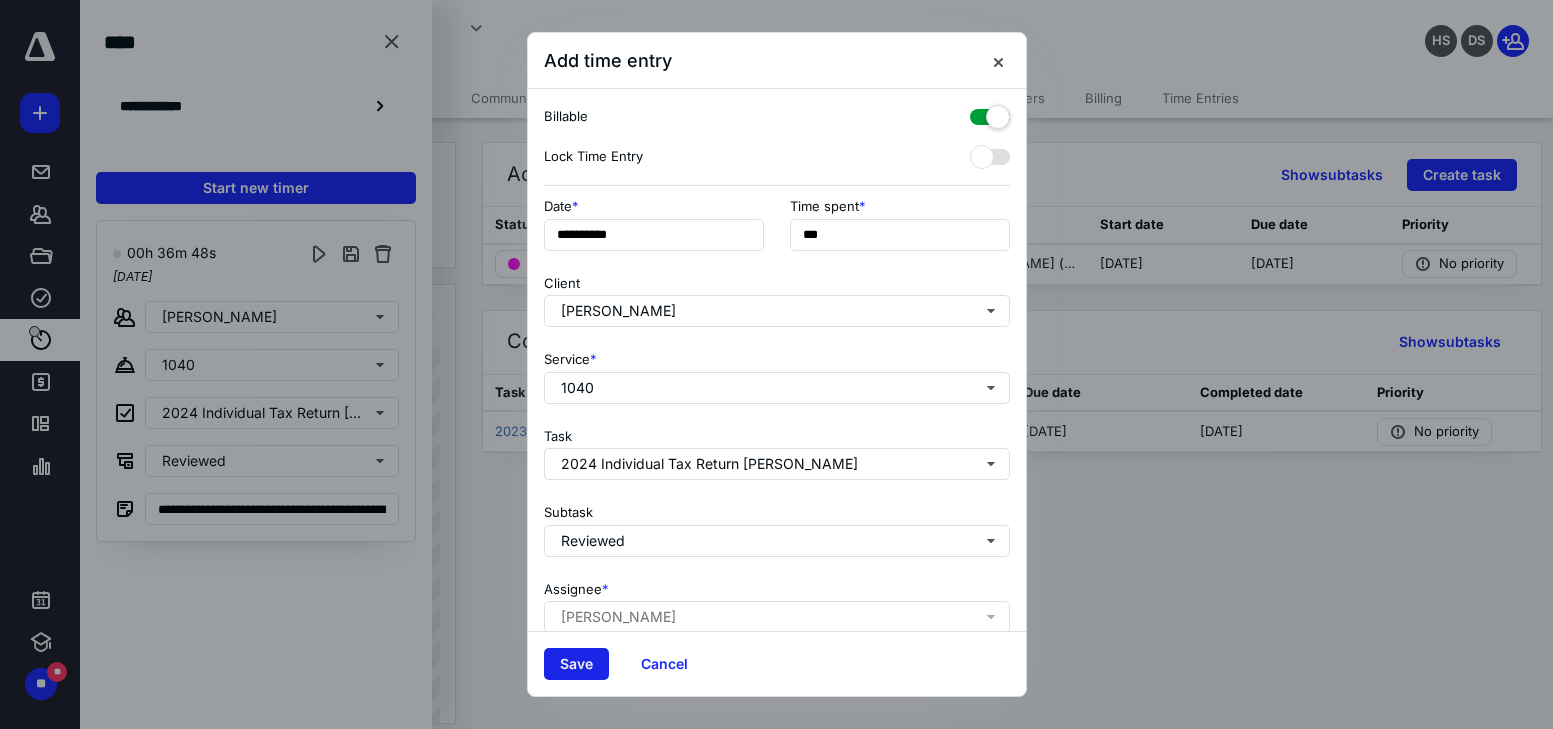 click on "Save" at bounding box center [576, 664] 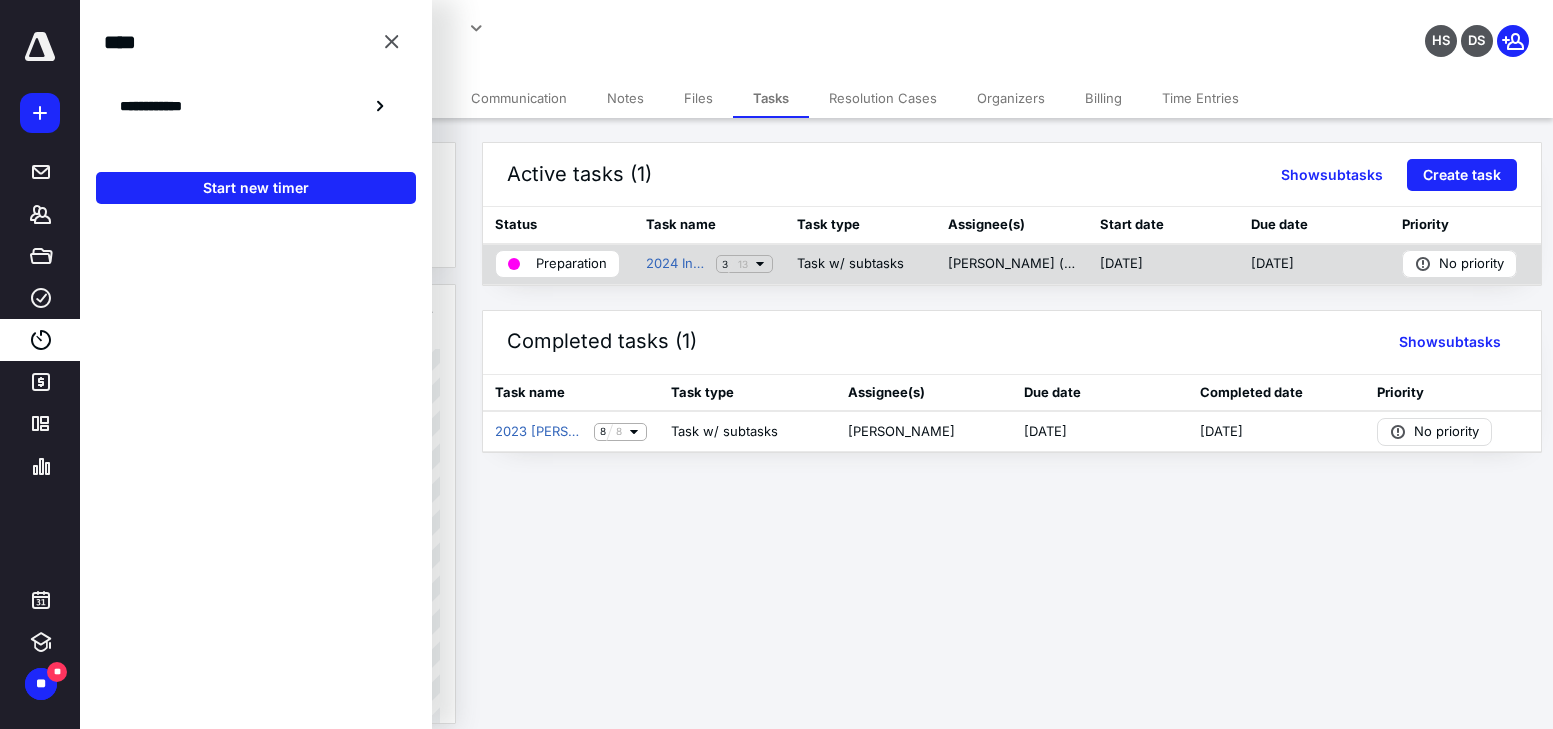 click on "Preparation" at bounding box center (571, 264) 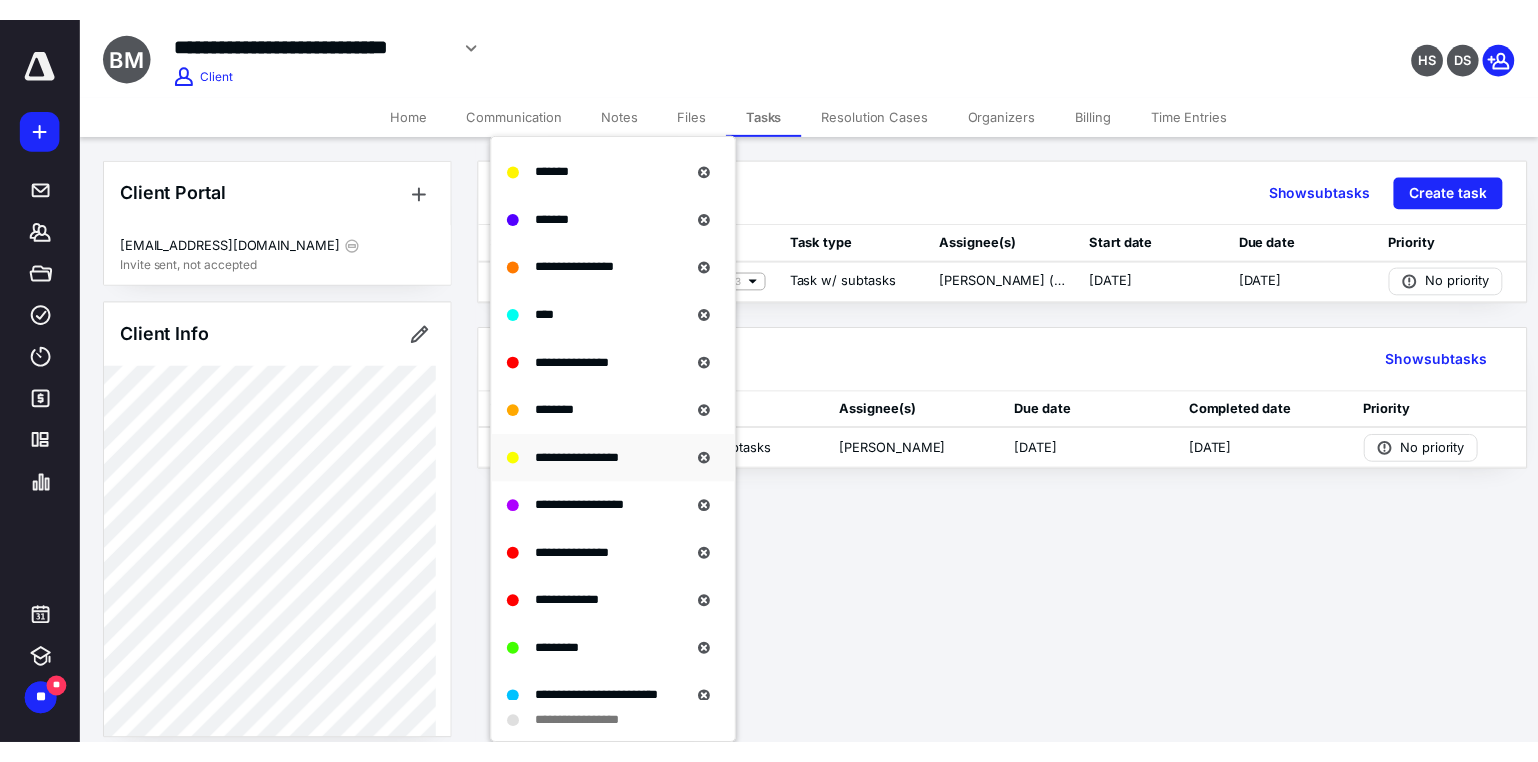 scroll, scrollTop: 665, scrollLeft: 0, axis: vertical 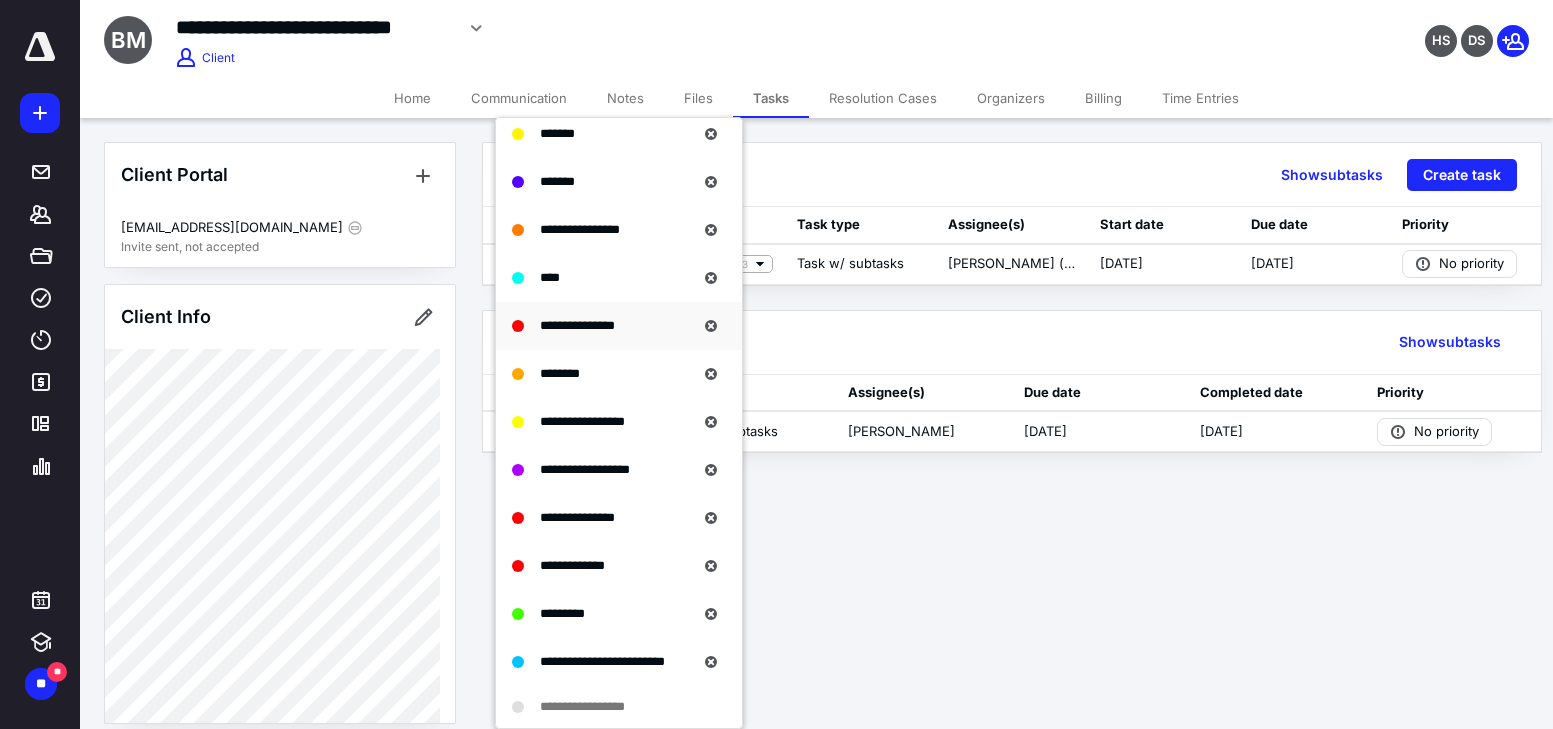 click on "**********" at bounding box center (577, 325) 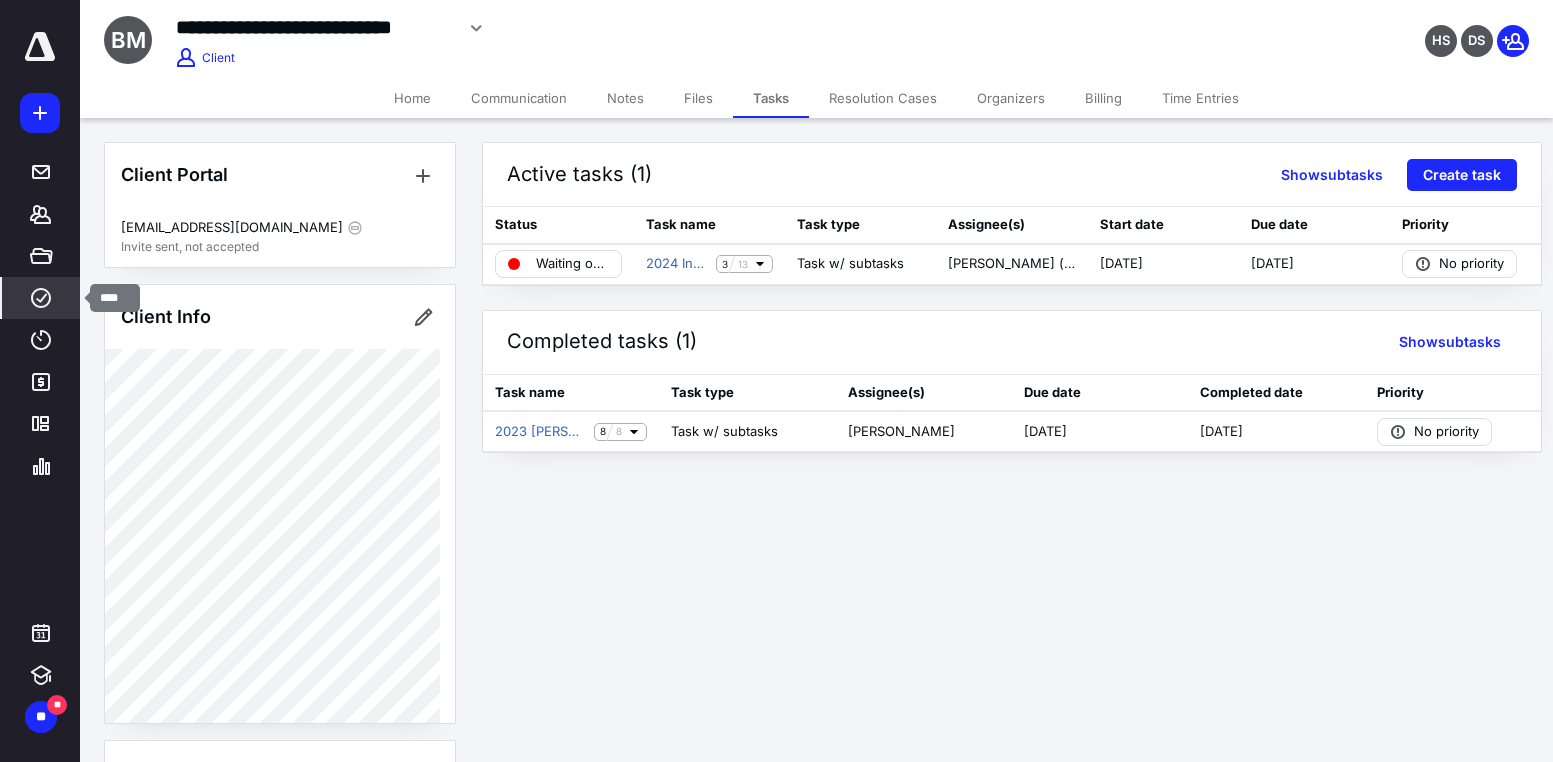 click 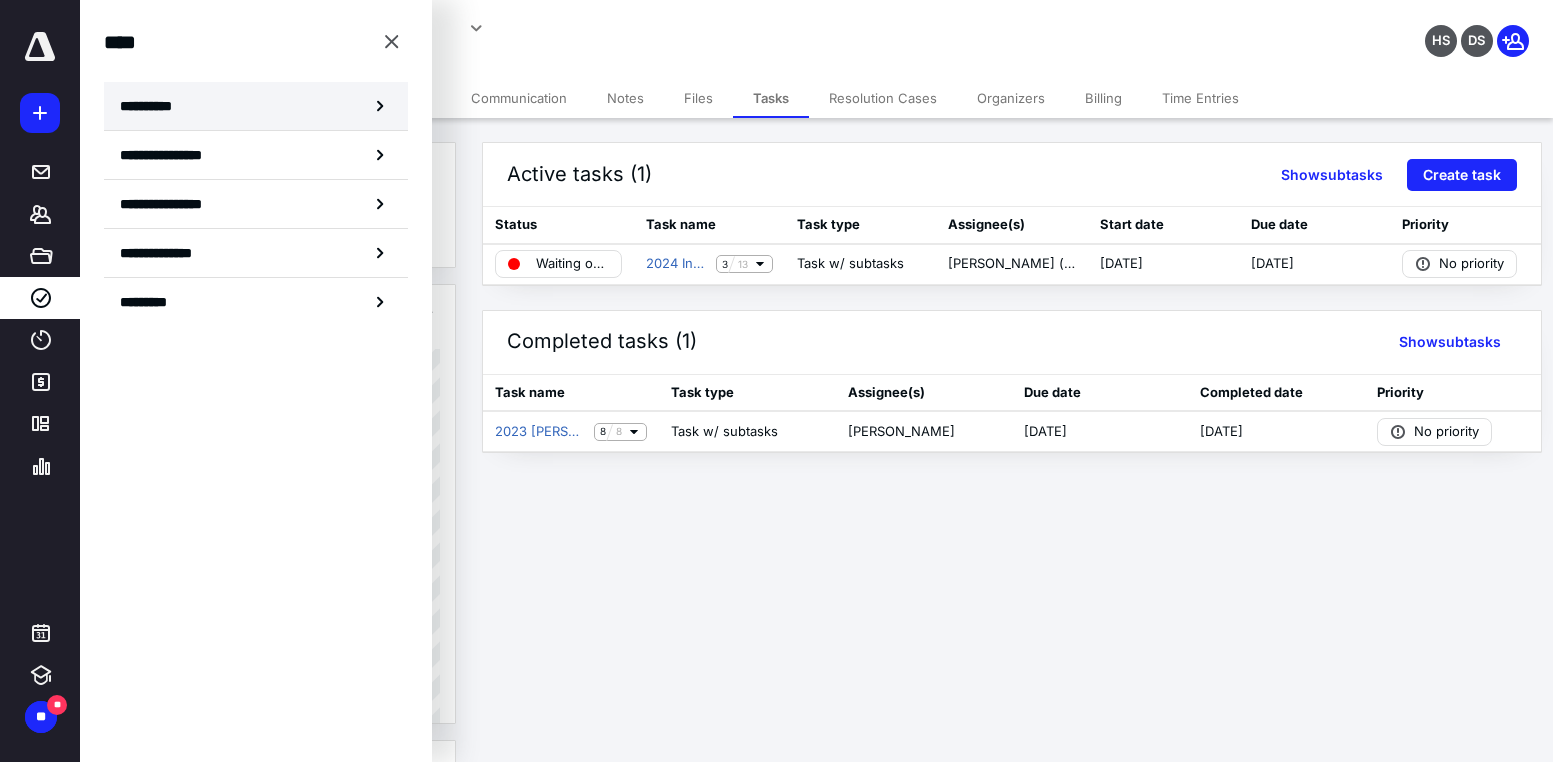 click on "**********" at bounding box center [256, 106] 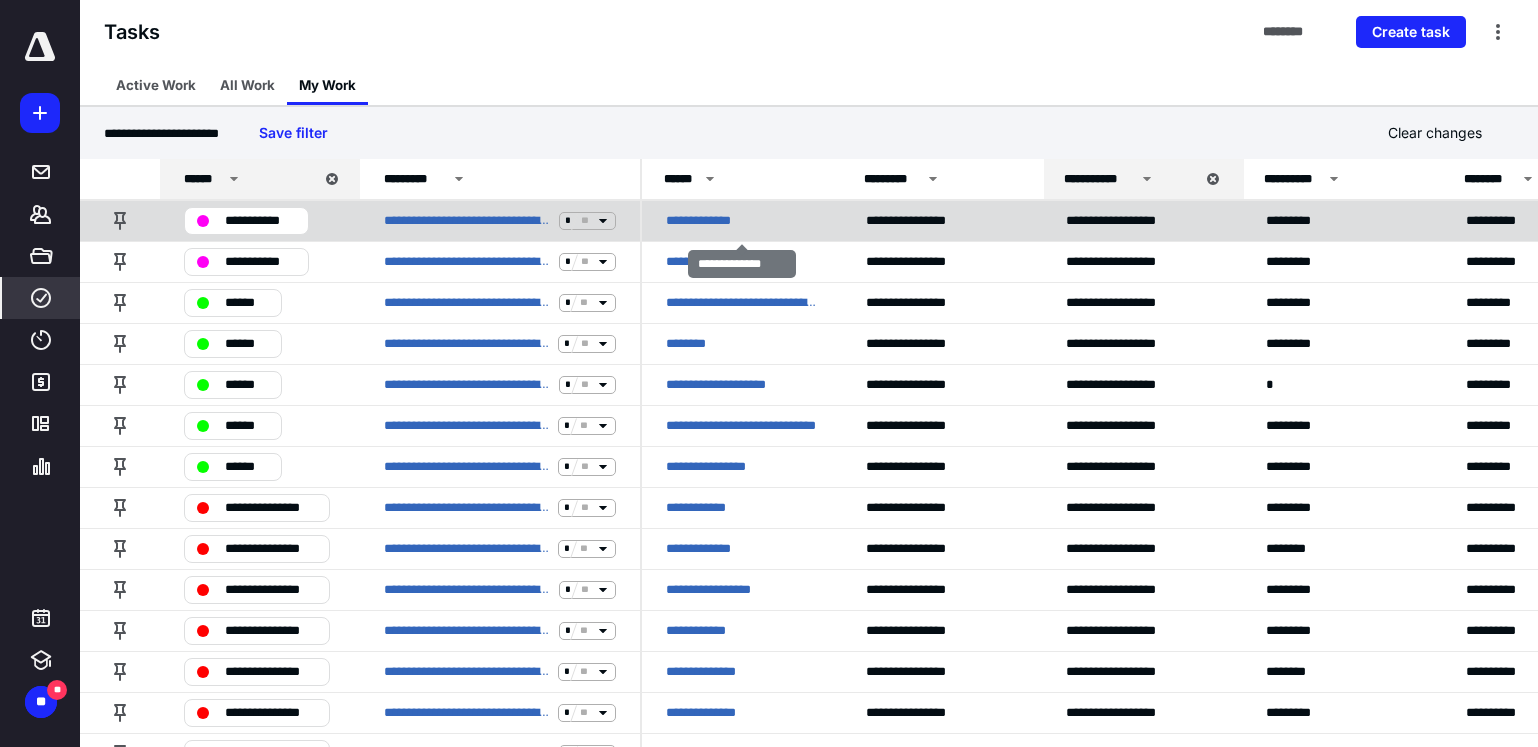 click on "**********" at bounding box center (713, 221) 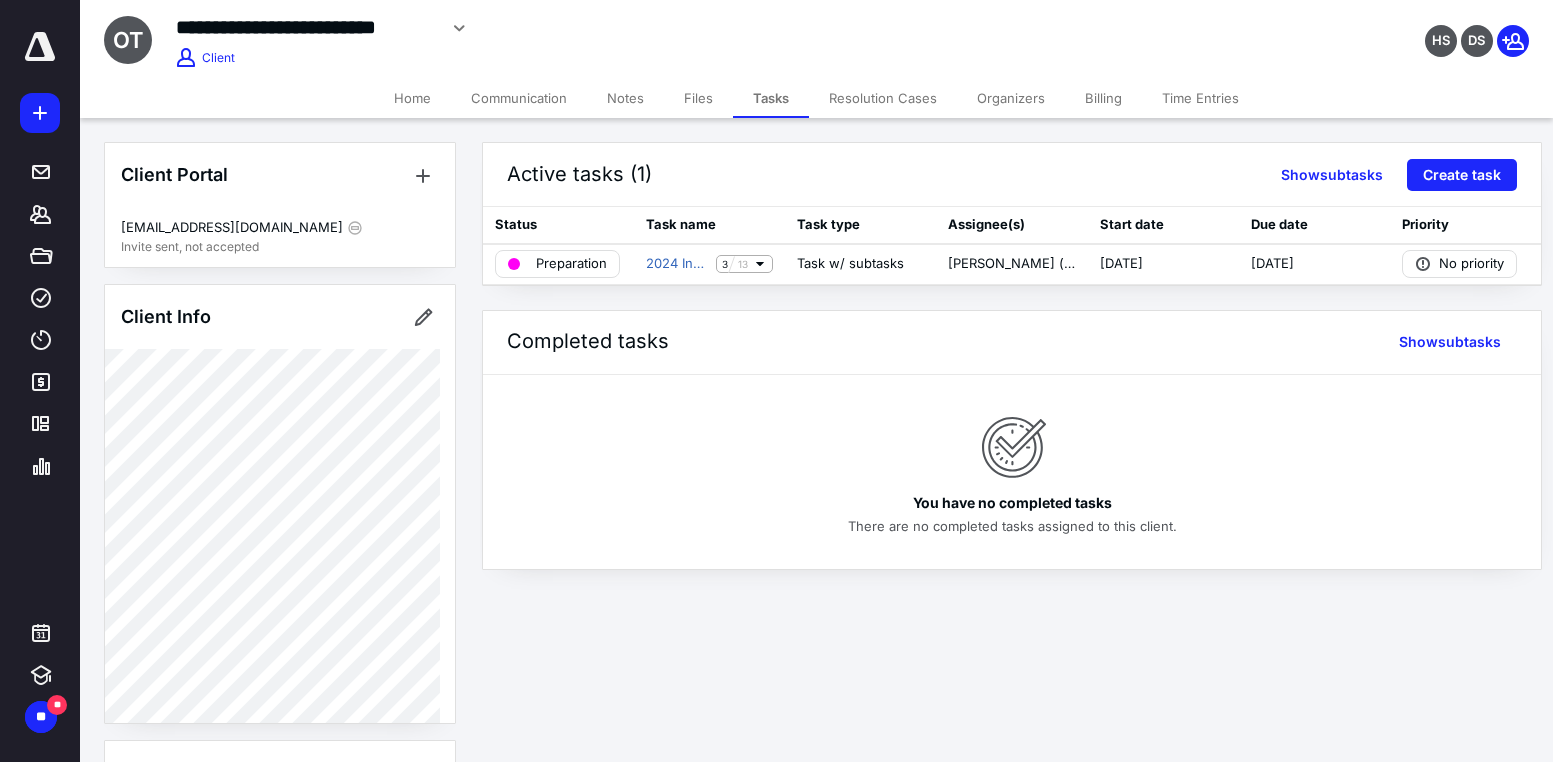 click on "Time Entries" at bounding box center (1200, 98) 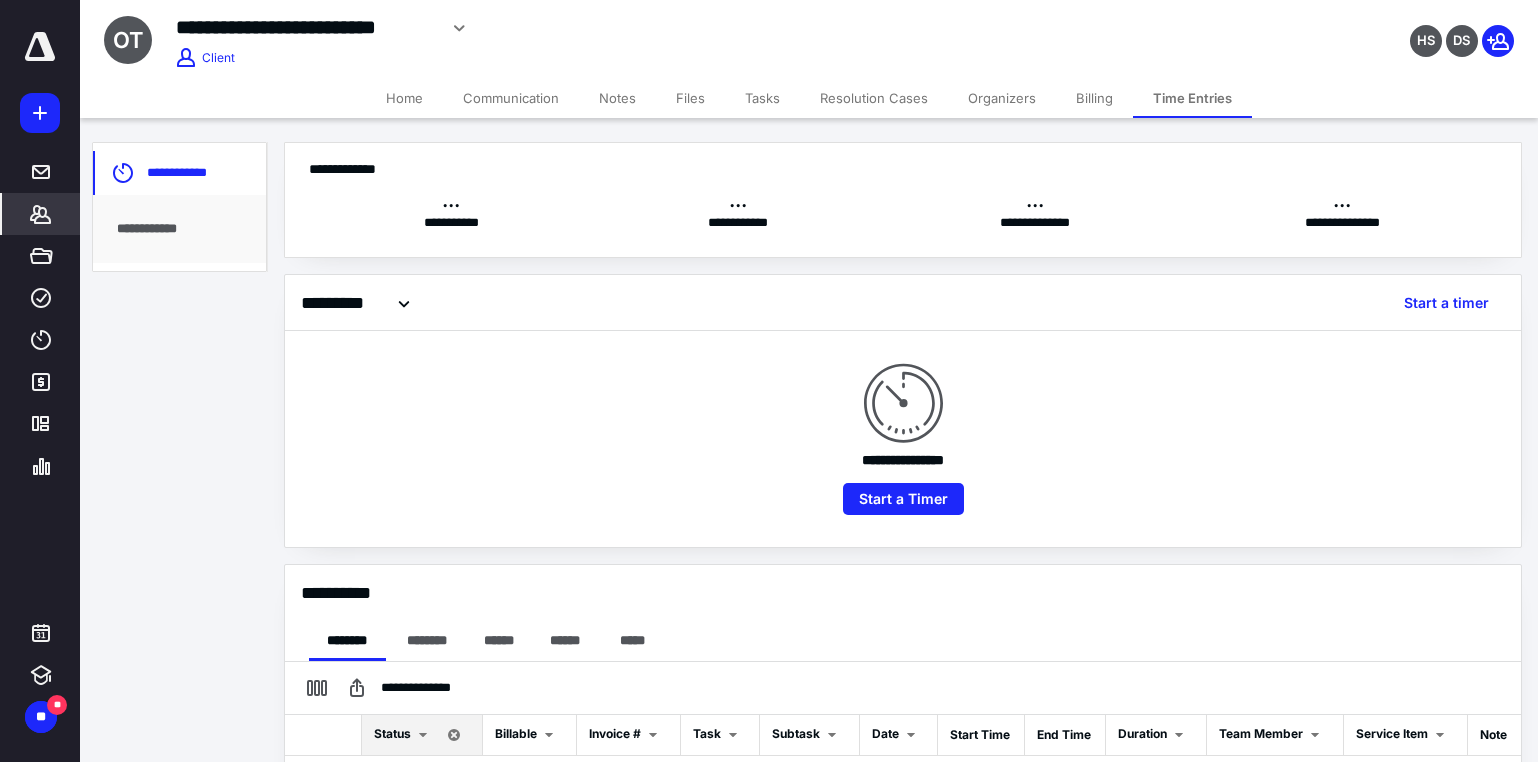 checkbox on "true" 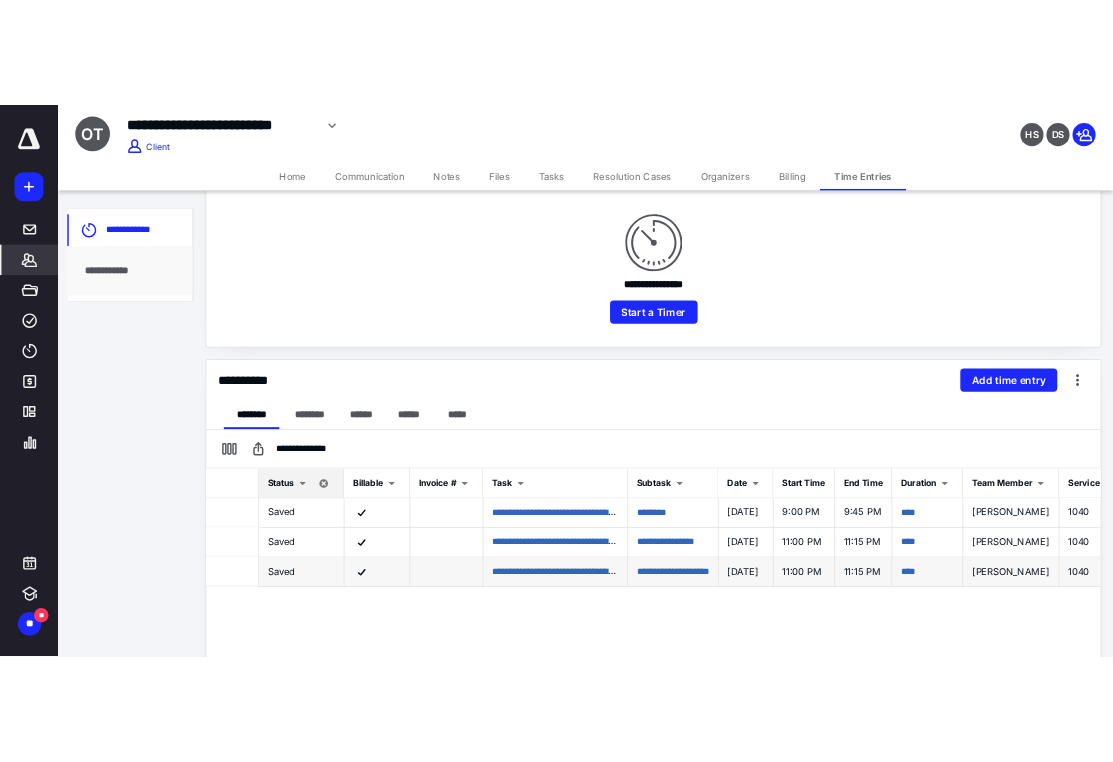 scroll, scrollTop: 0, scrollLeft: 0, axis: both 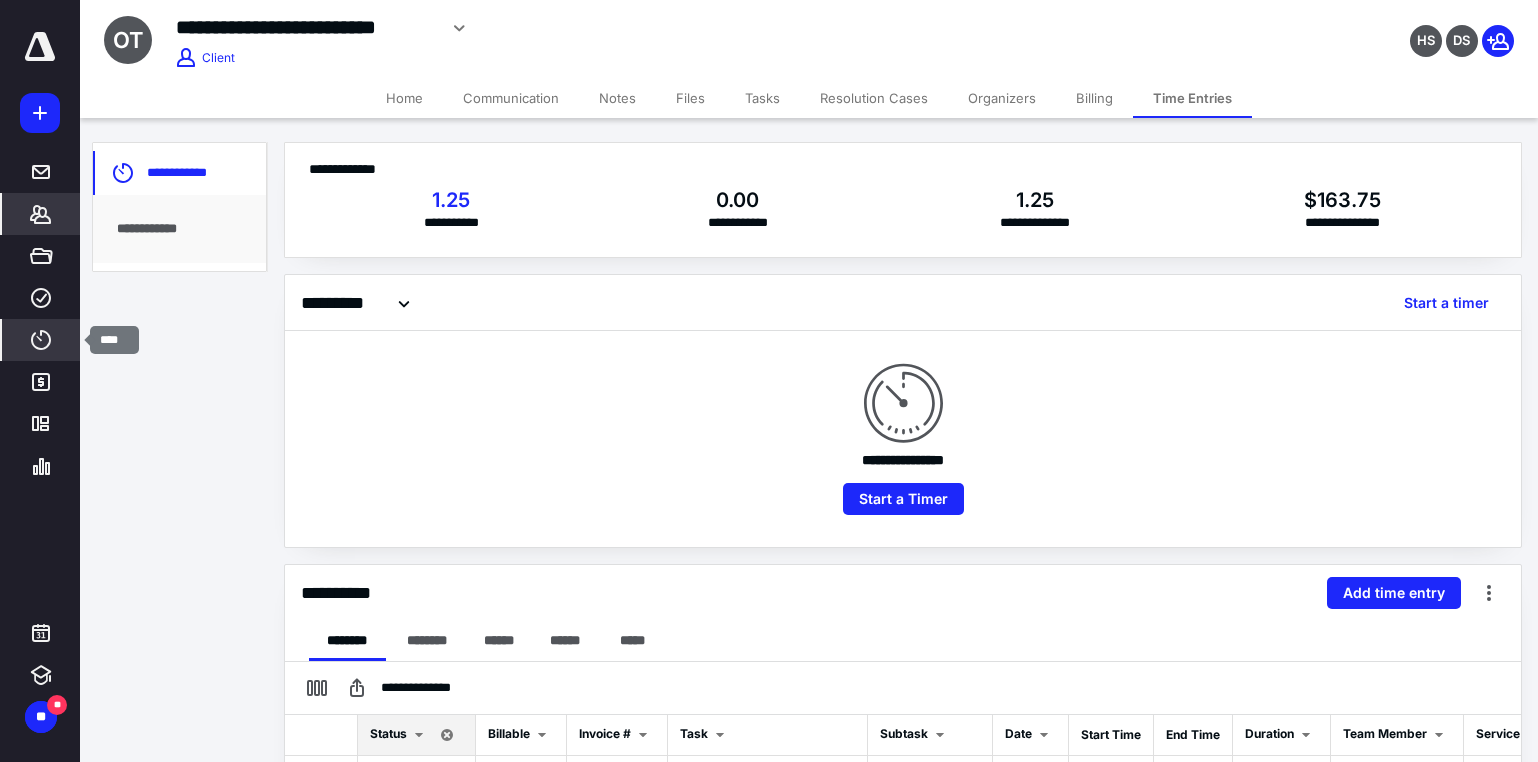 click 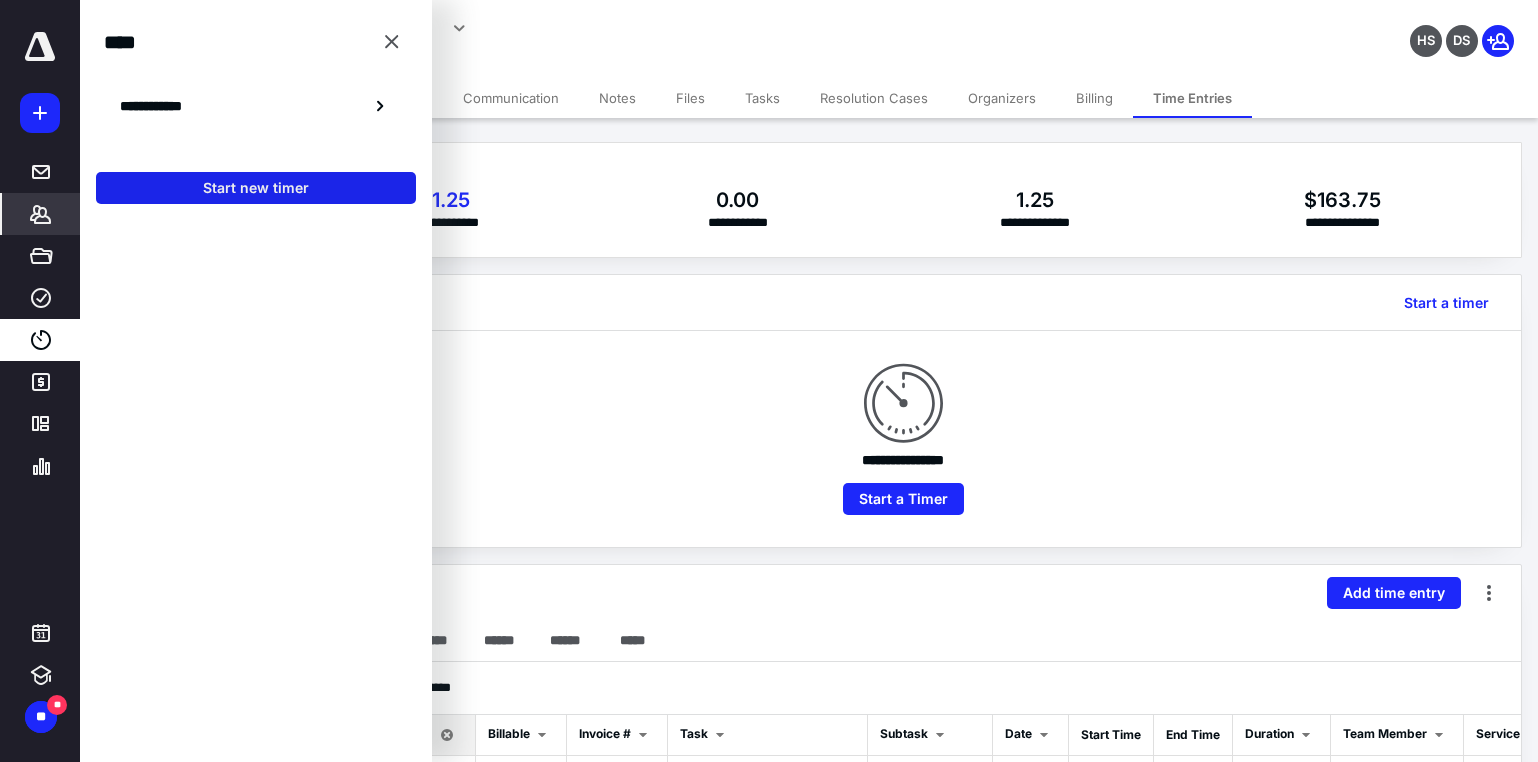 click on "Start new timer" at bounding box center [256, 188] 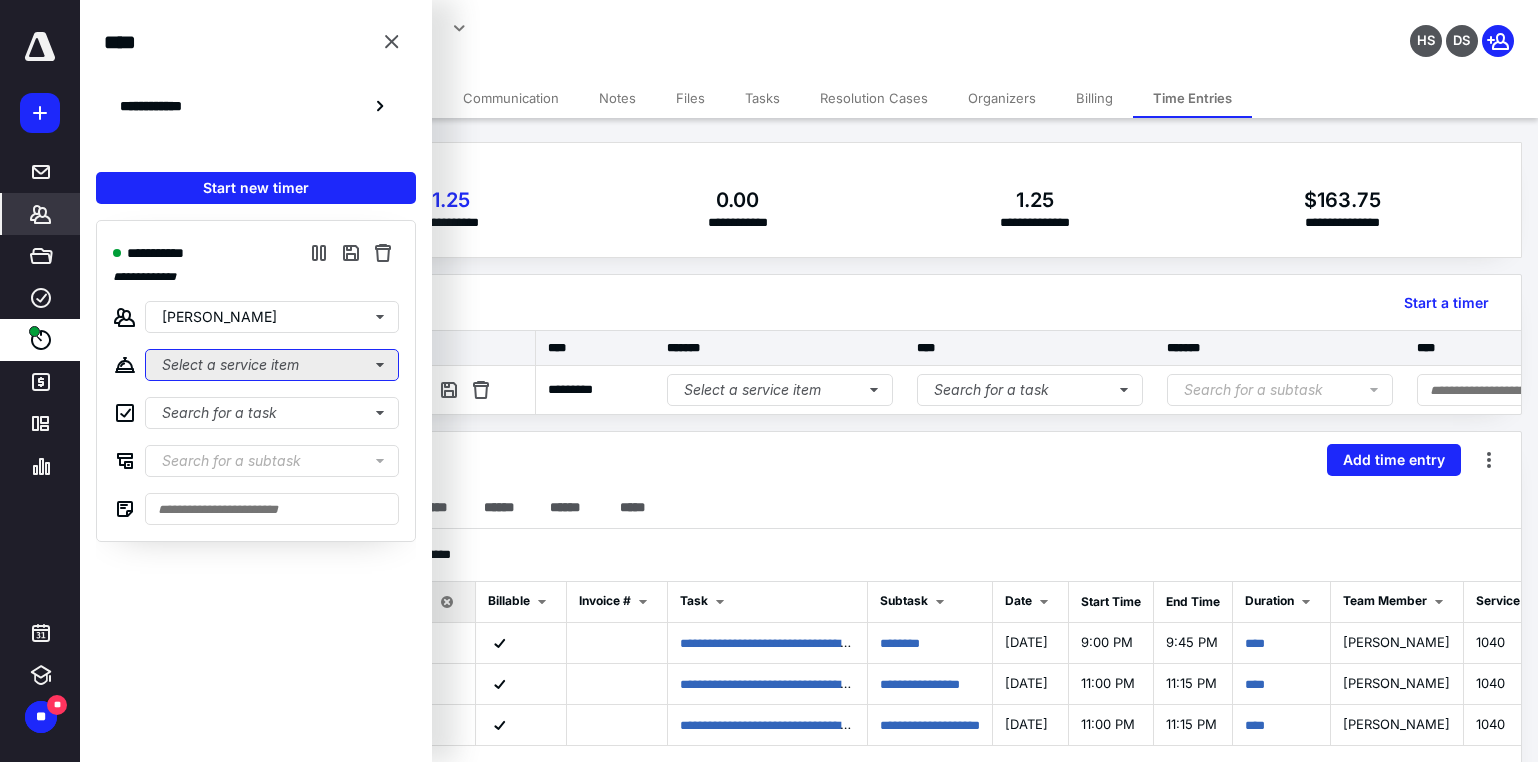click on "Select a service item" at bounding box center (272, 365) 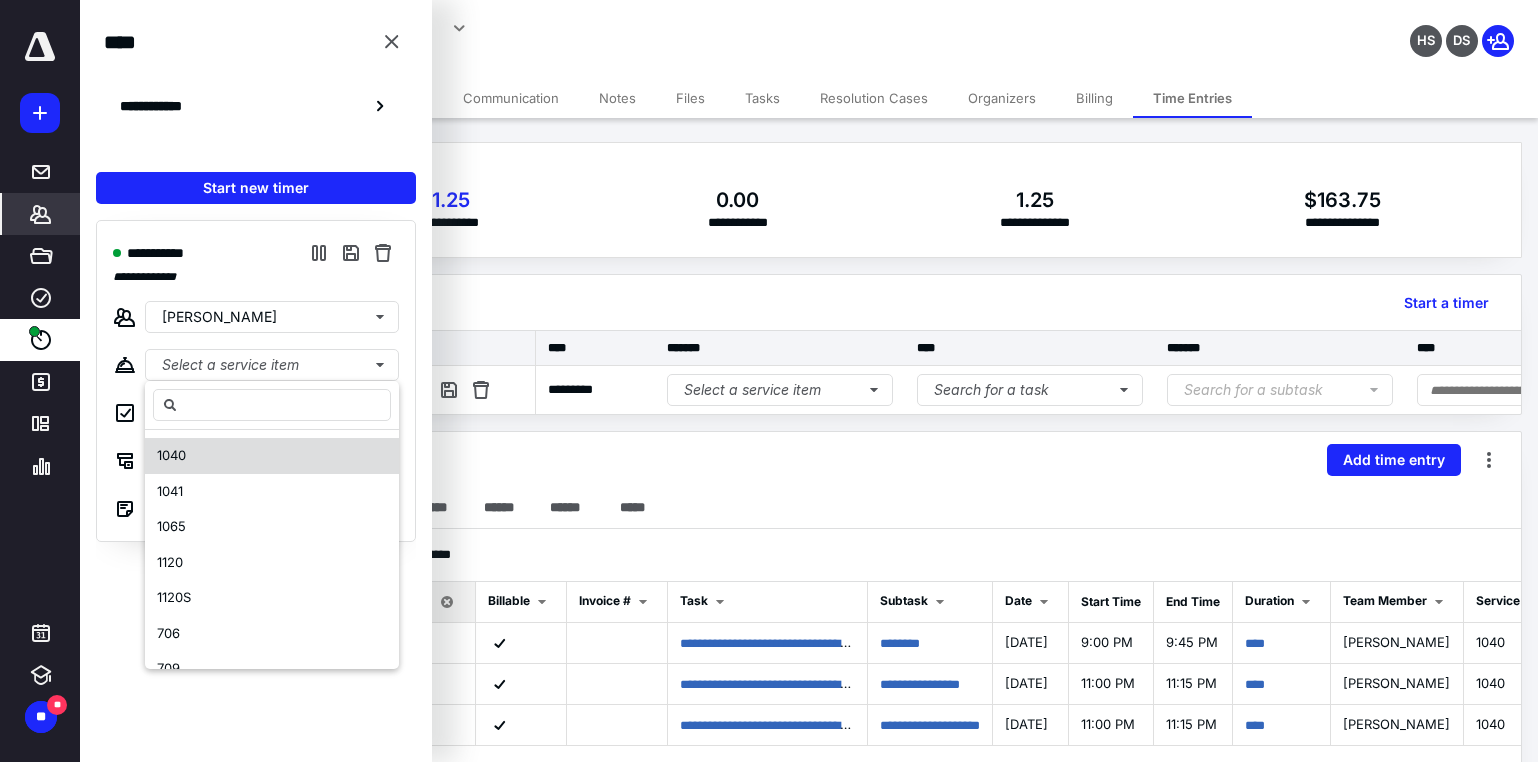 click on "1040" at bounding box center [171, 455] 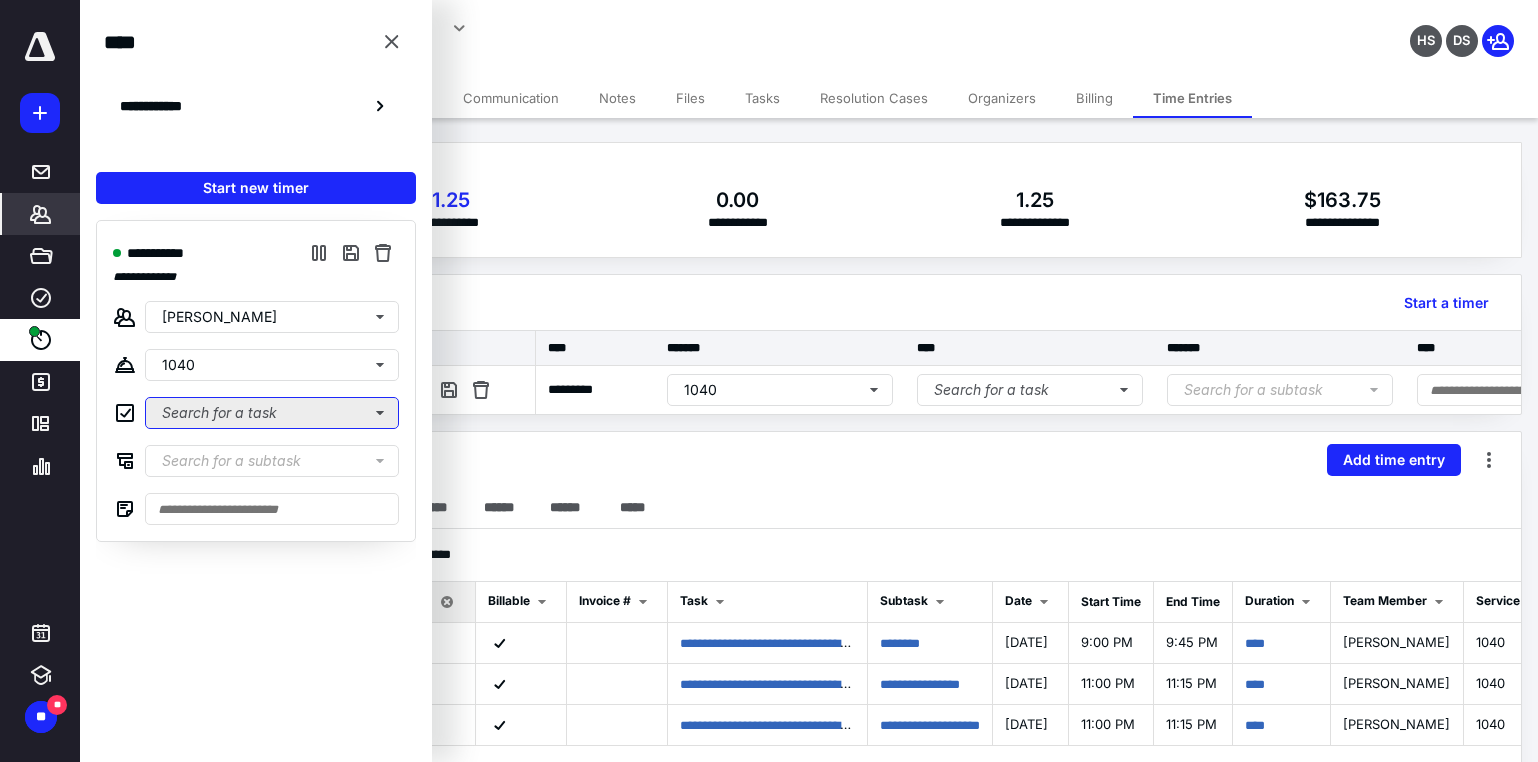 click on "Search for a task" at bounding box center [272, 413] 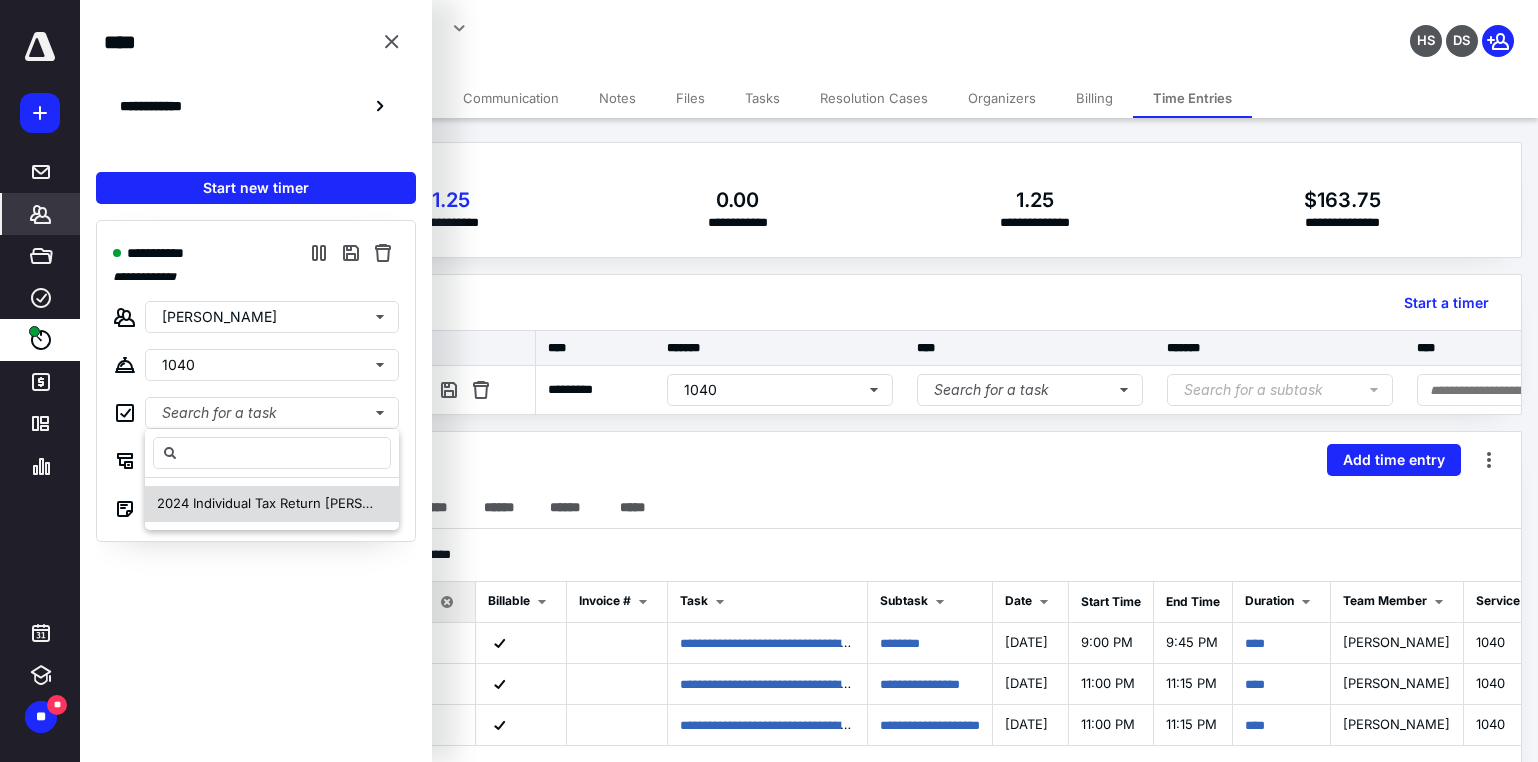 click on "2024 Individual Tax Return [PERSON_NAME]" at bounding box center (294, 503) 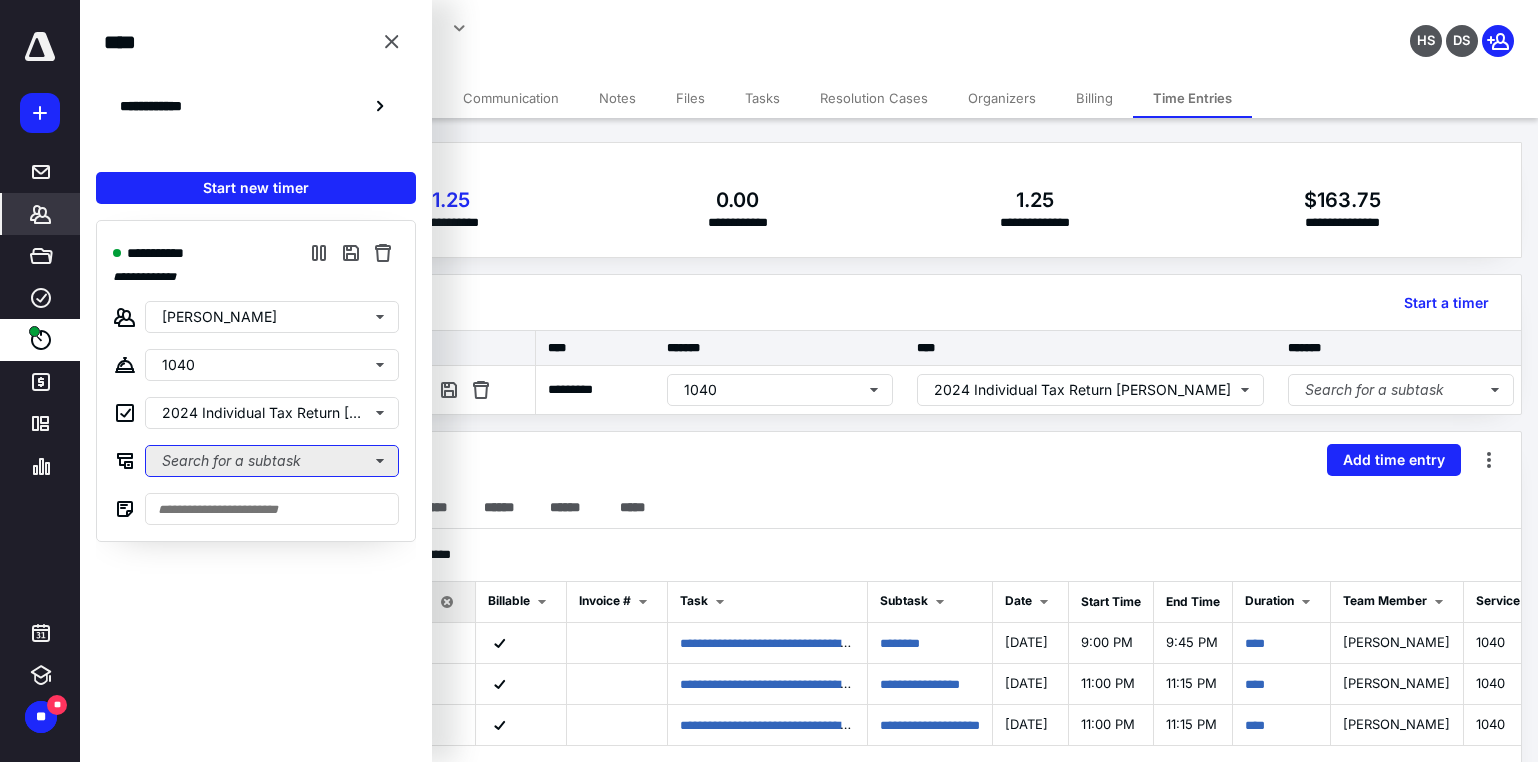 click on "Search for a subtask" at bounding box center [272, 461] 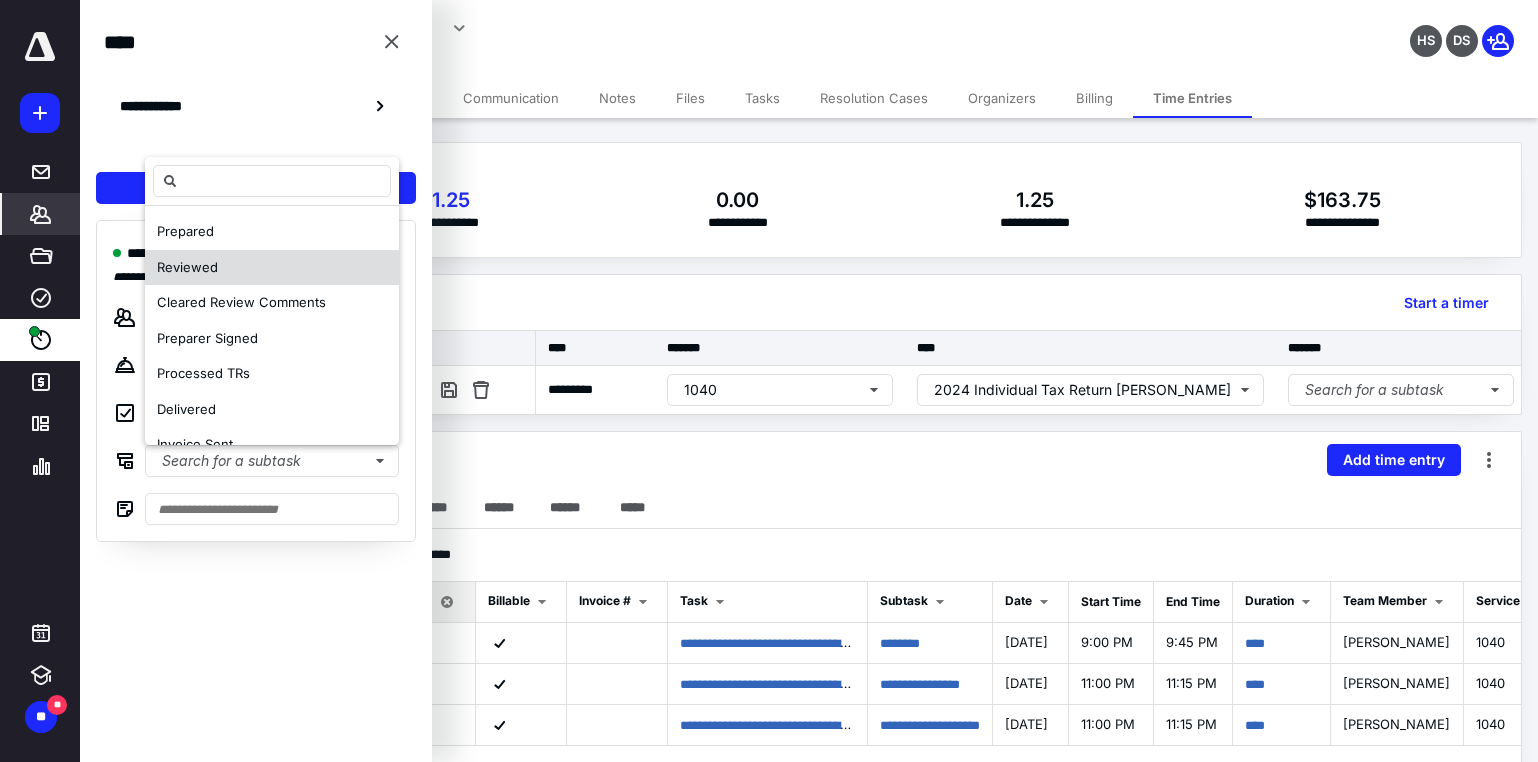 click on "Reviewed" at bounding box center (187, 267) 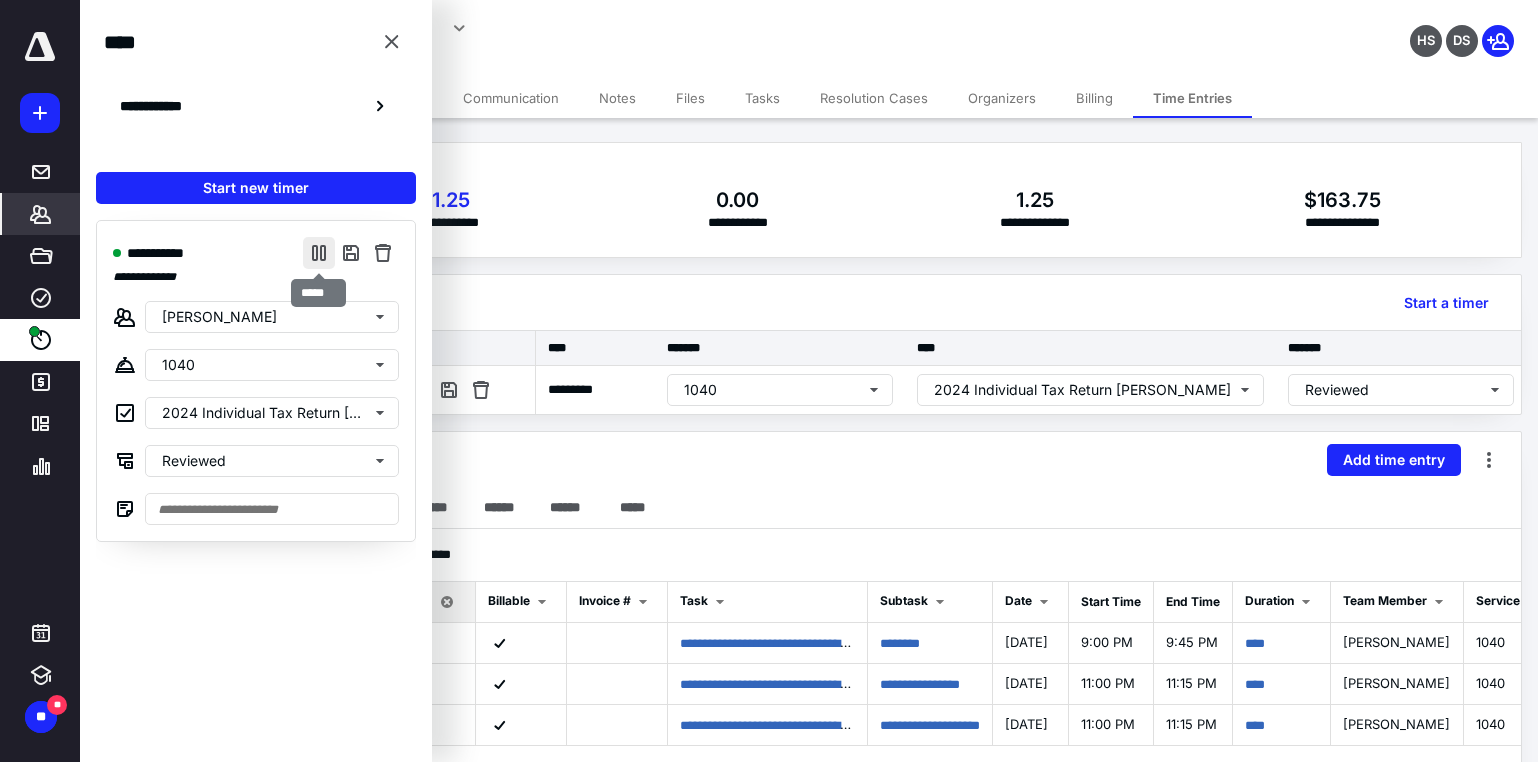 click at bounding box center [319, 253] 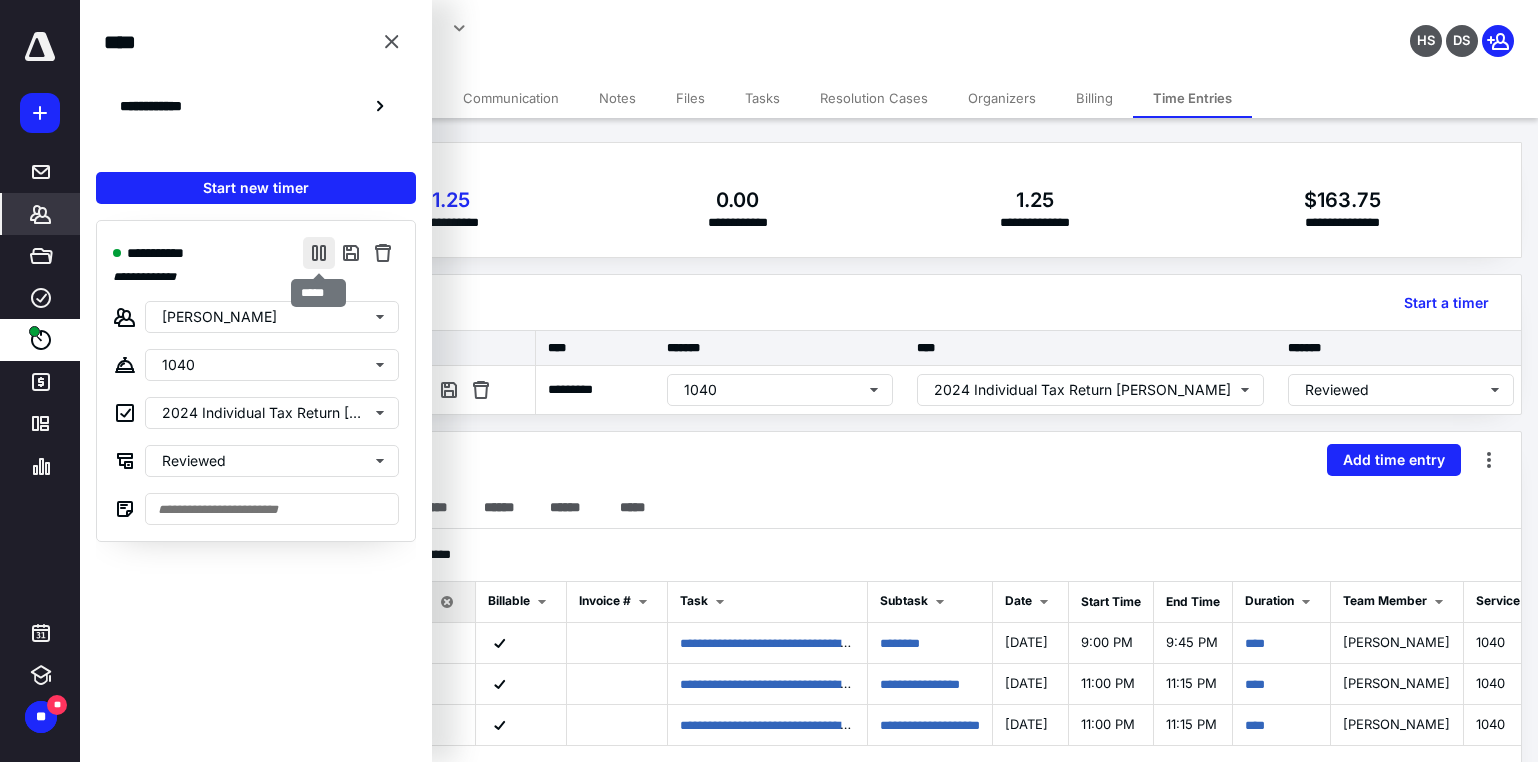 click at bounding box center (319, 253) 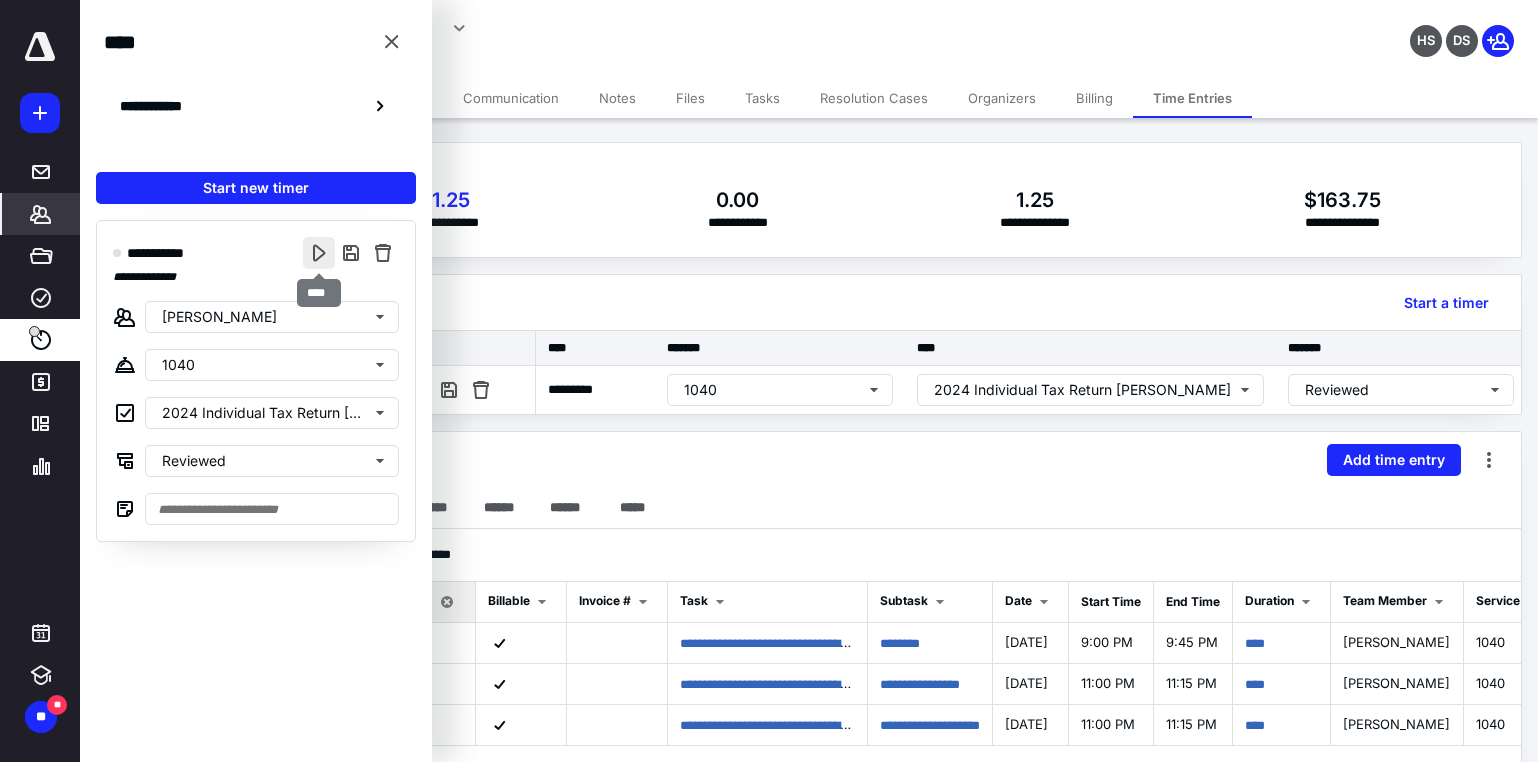 click at bounding box center [319, 253] 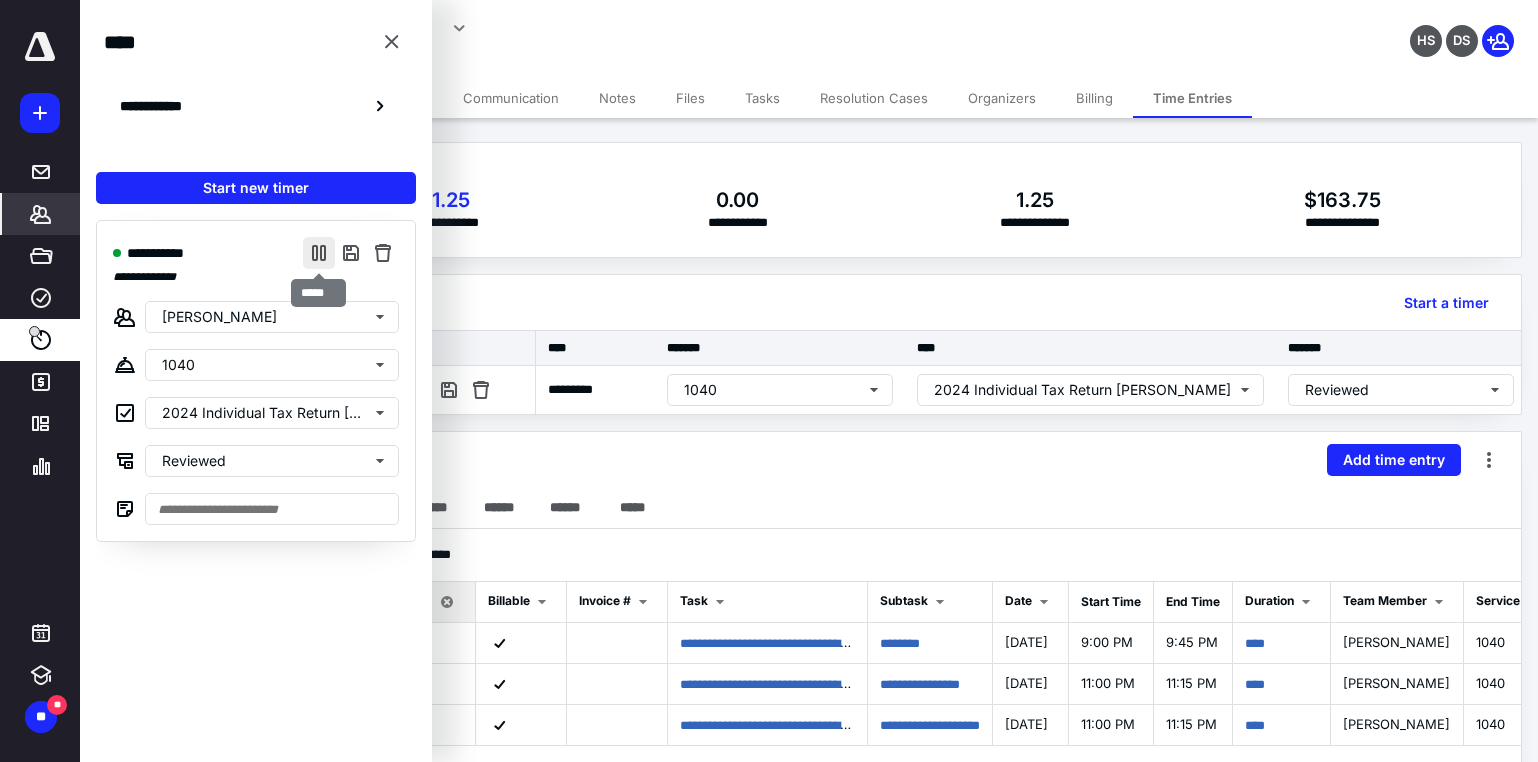 click at bounding box center (319, 253) 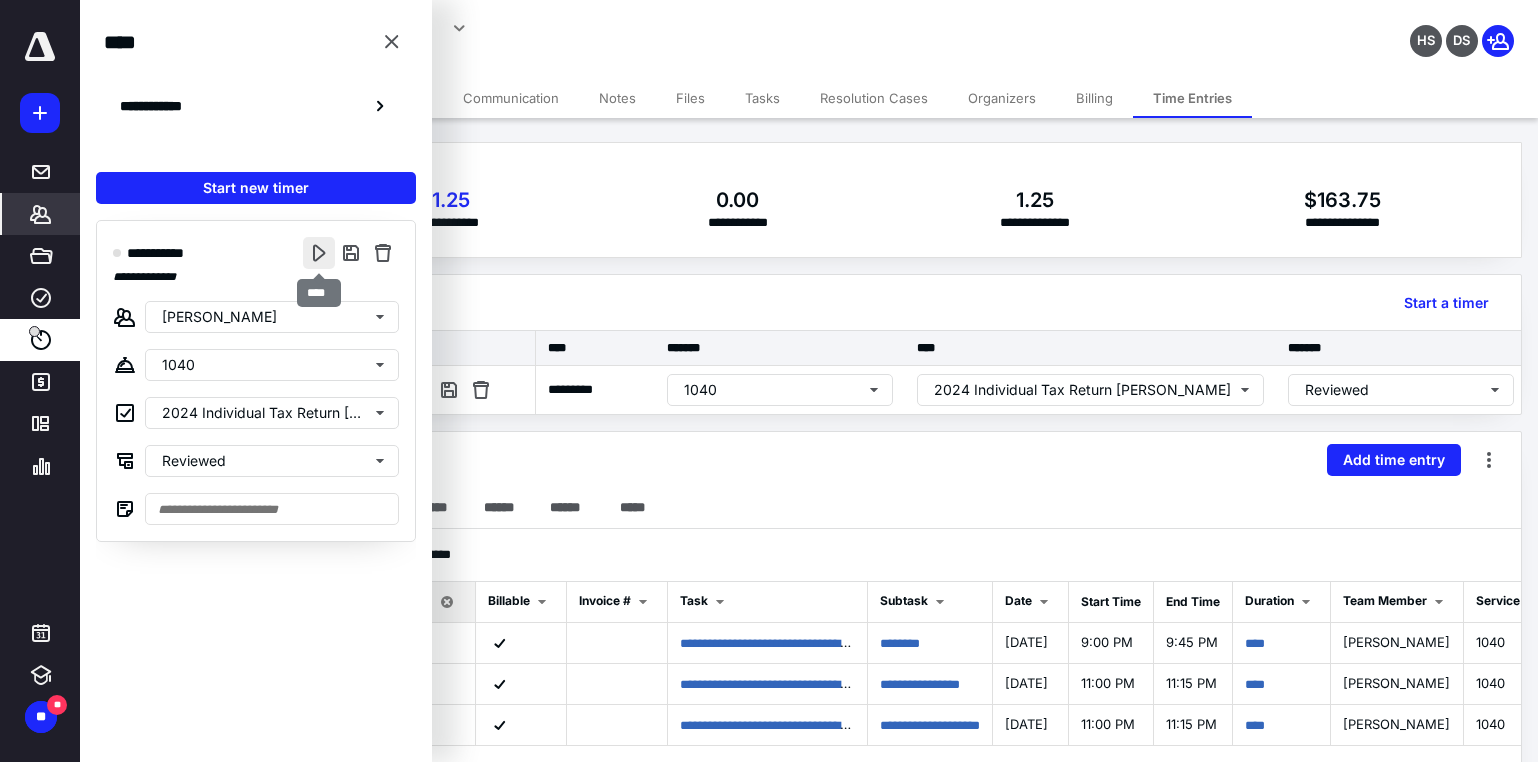 click at bounding box center (319, 253) 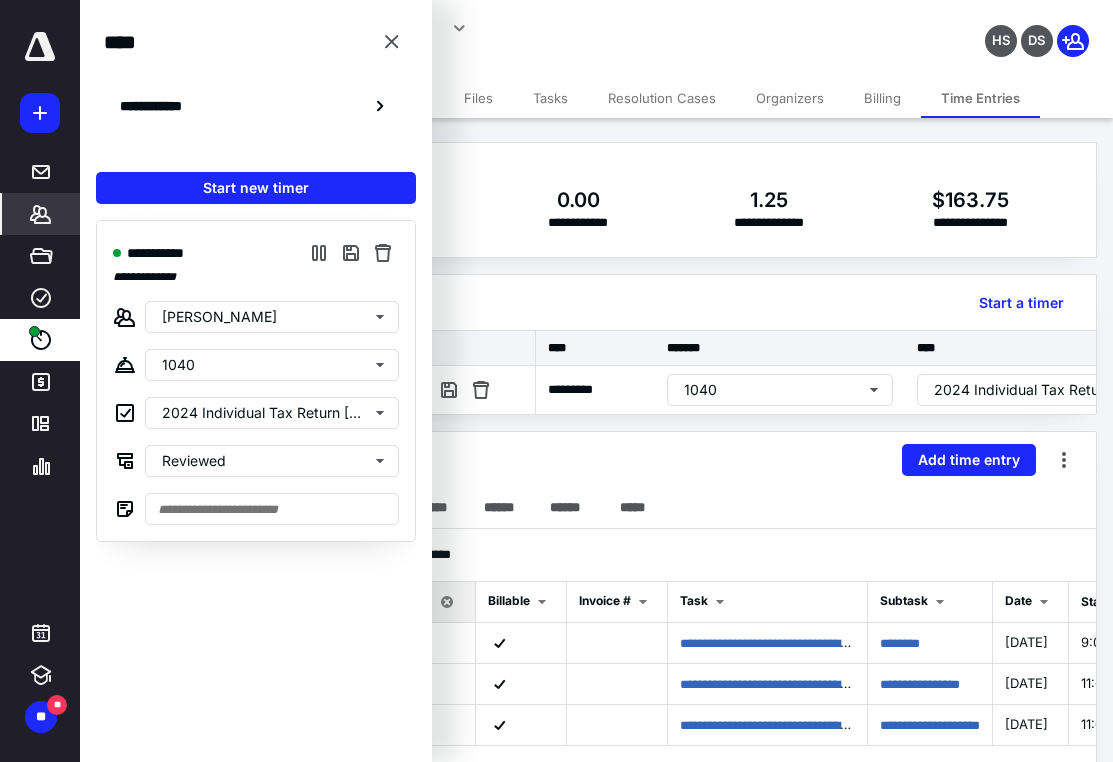 click on "**********" at bounding box center [256, 78] 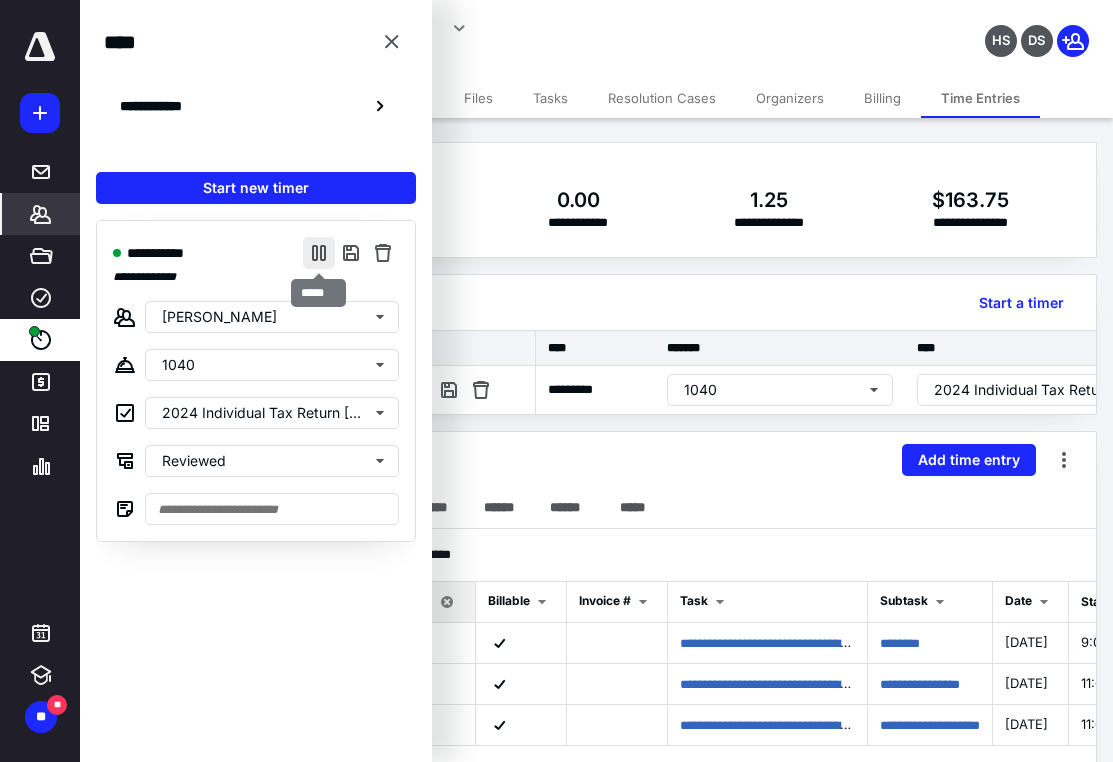 click at bounding box center [319, 253] 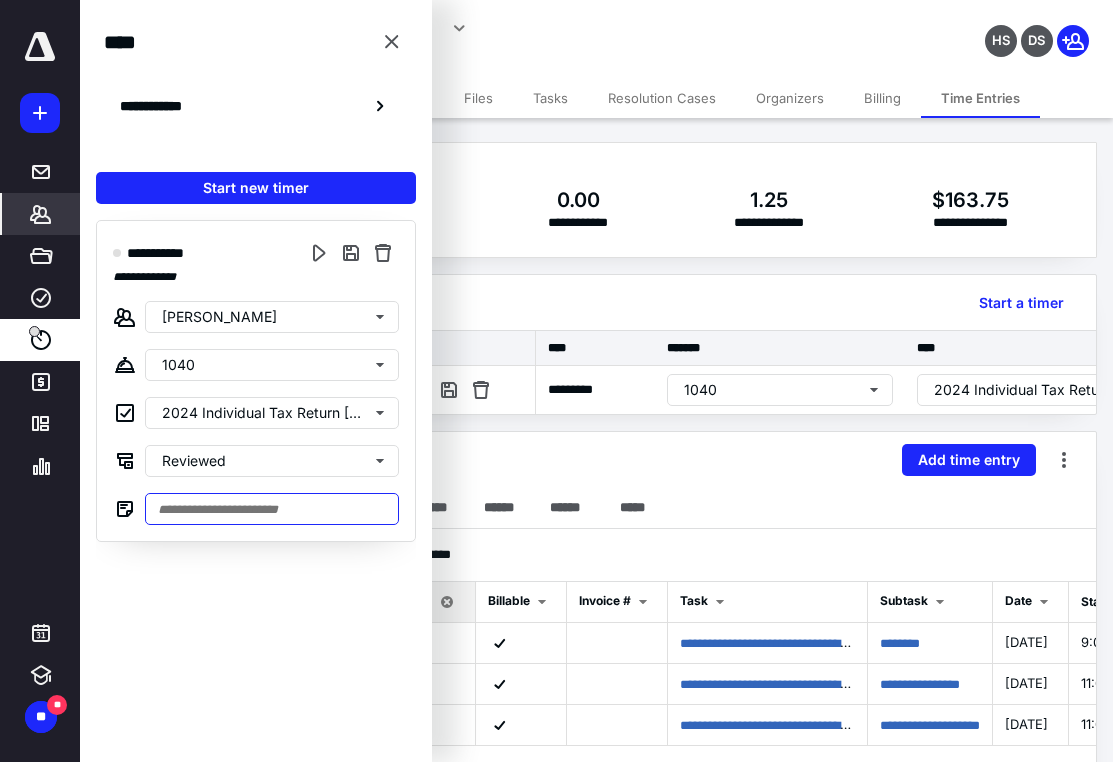 click at bounding box center [272, 509] 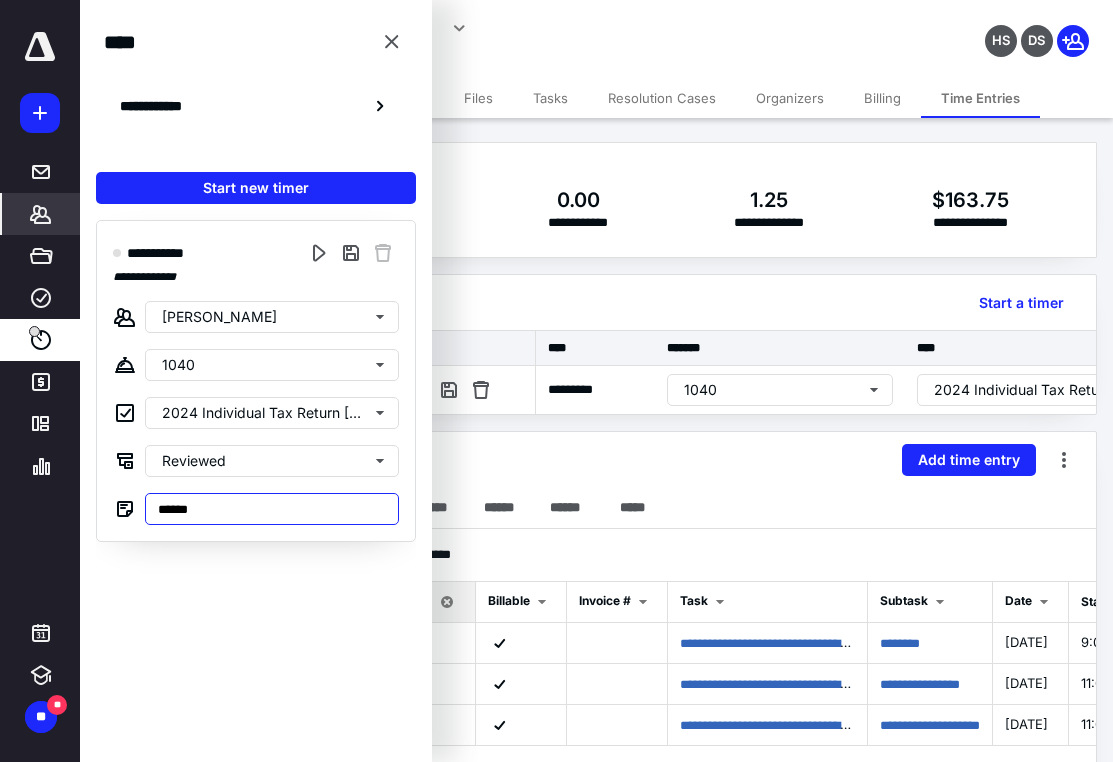 type on "*****" 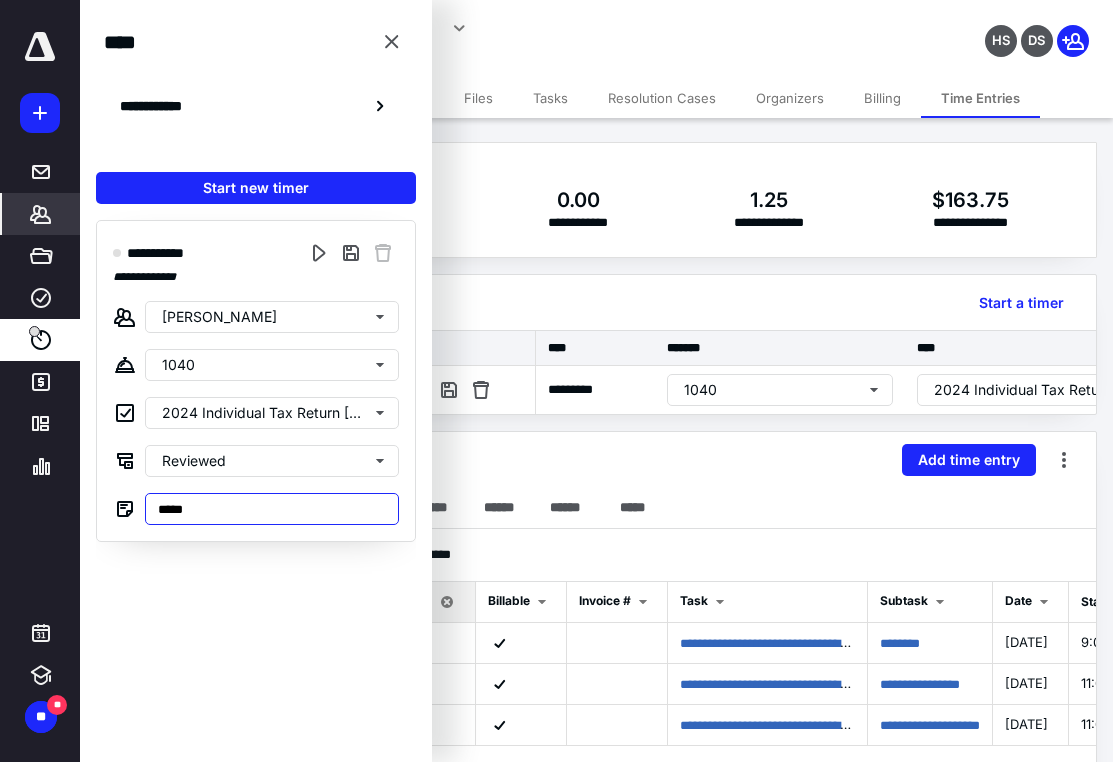 type on "***" 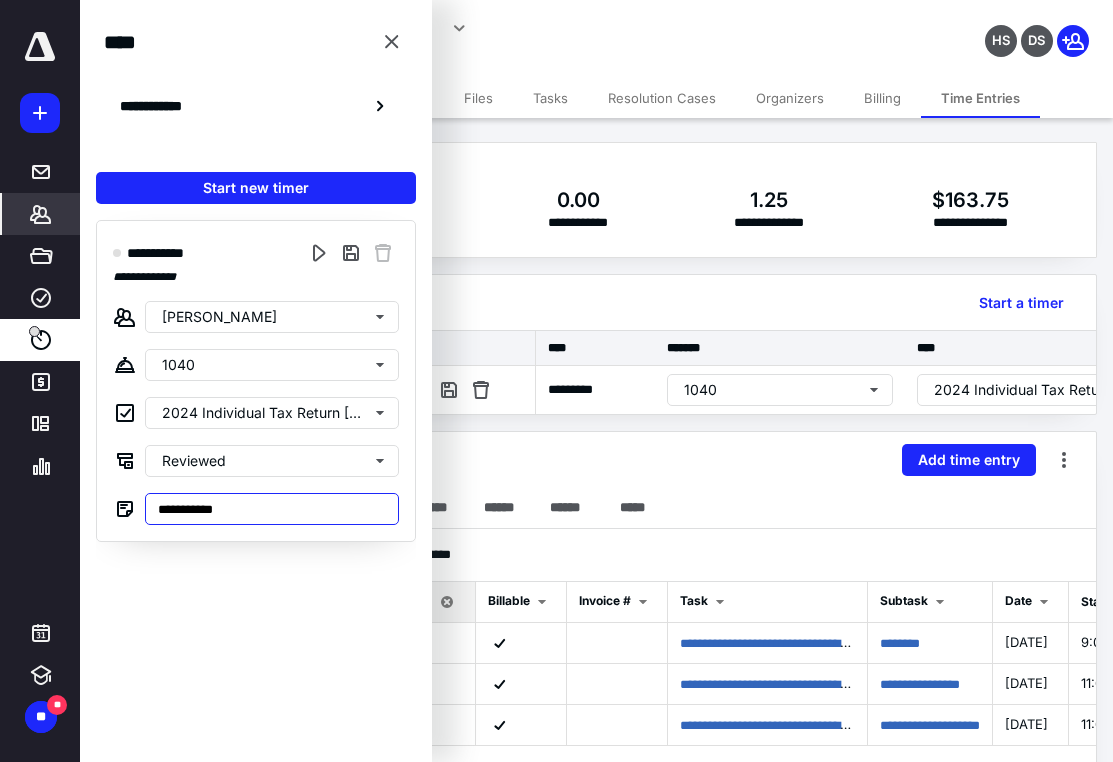 type on "**********" 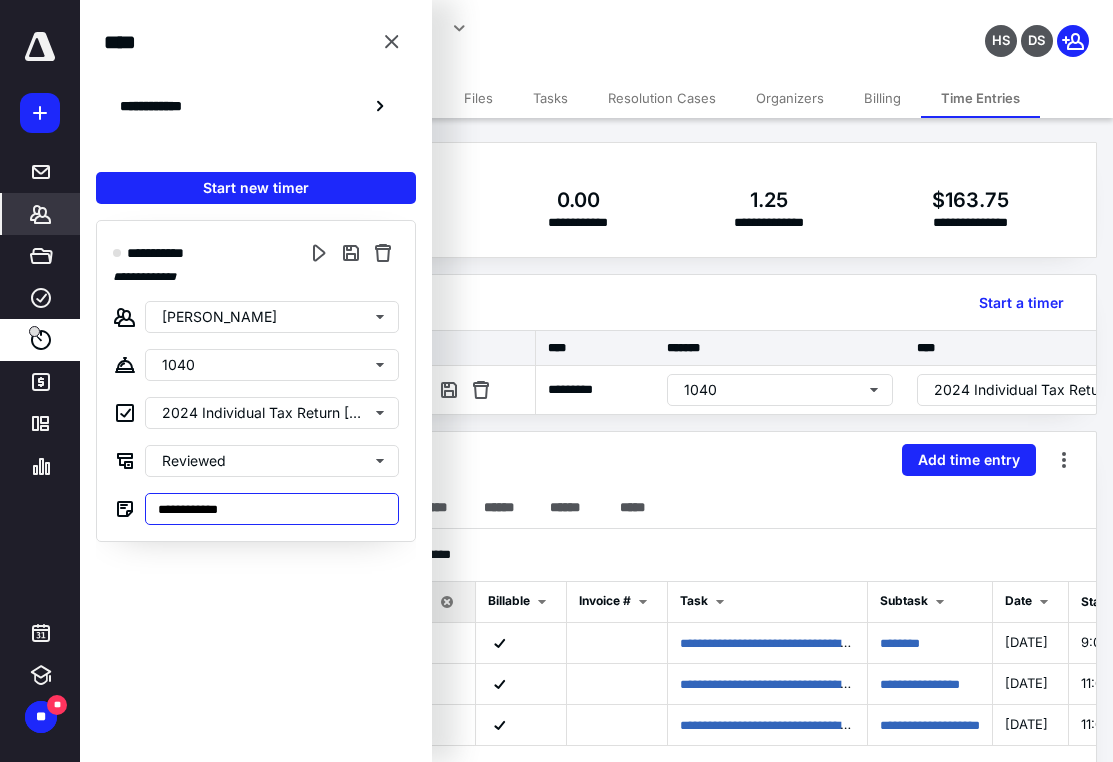 type on "**********" 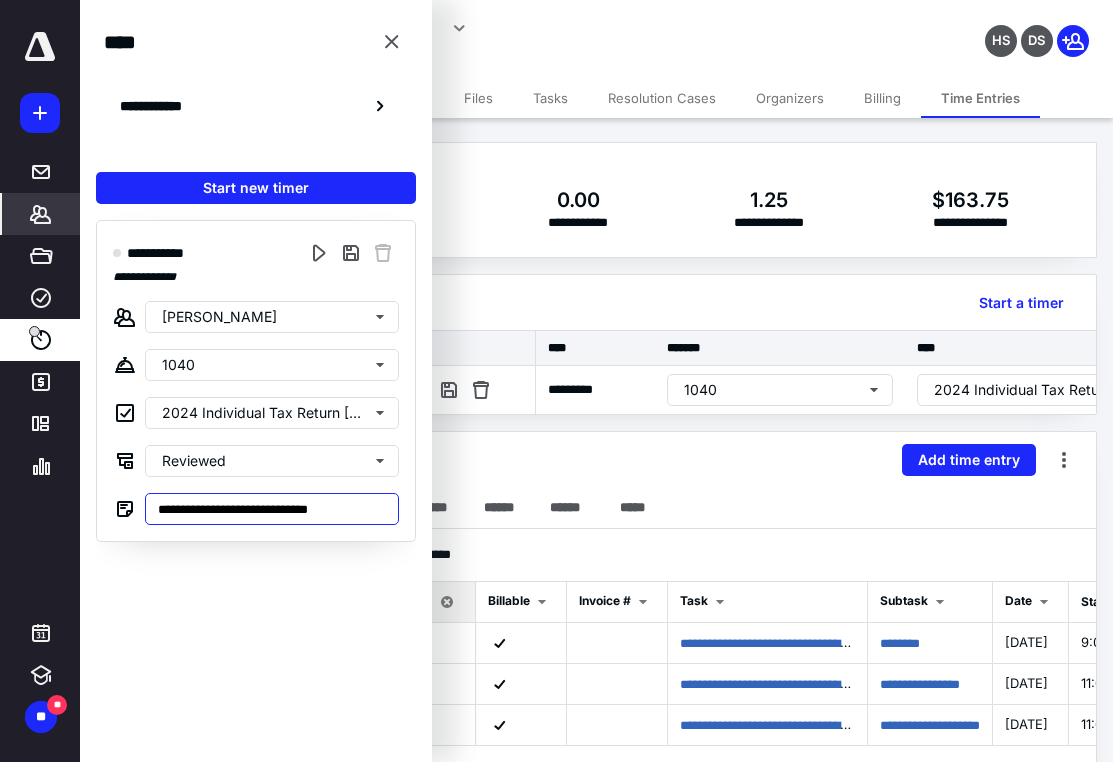 type on "**********" 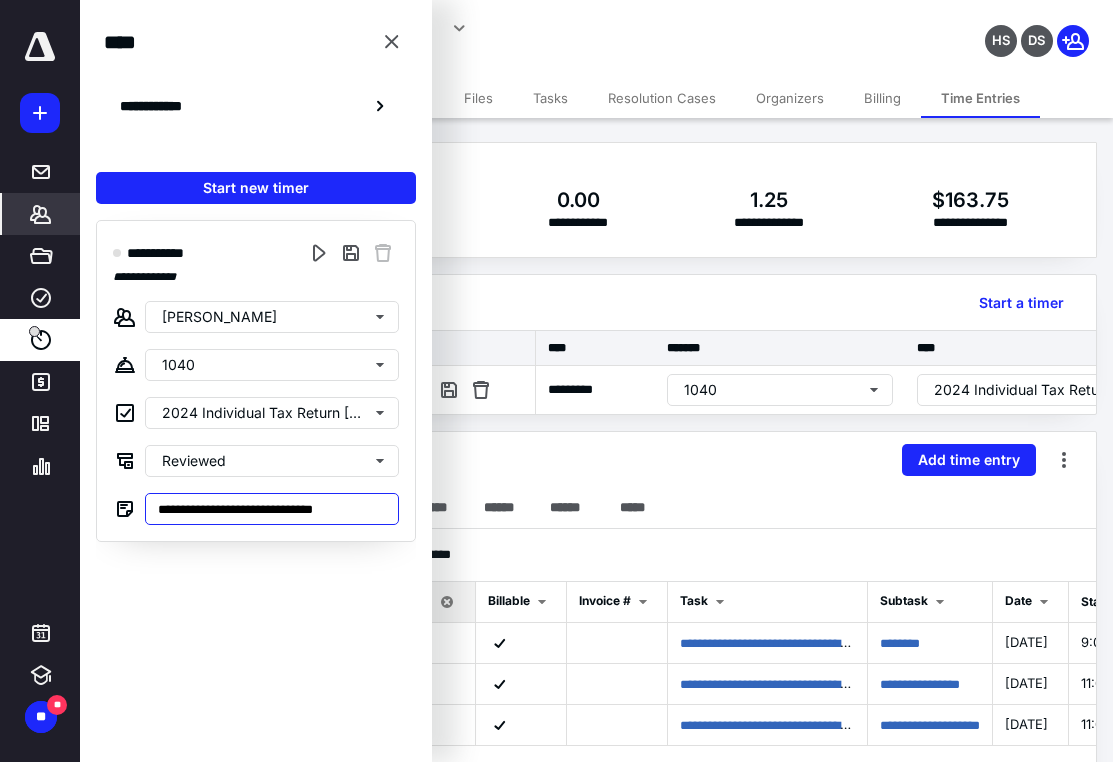 type on "**********" 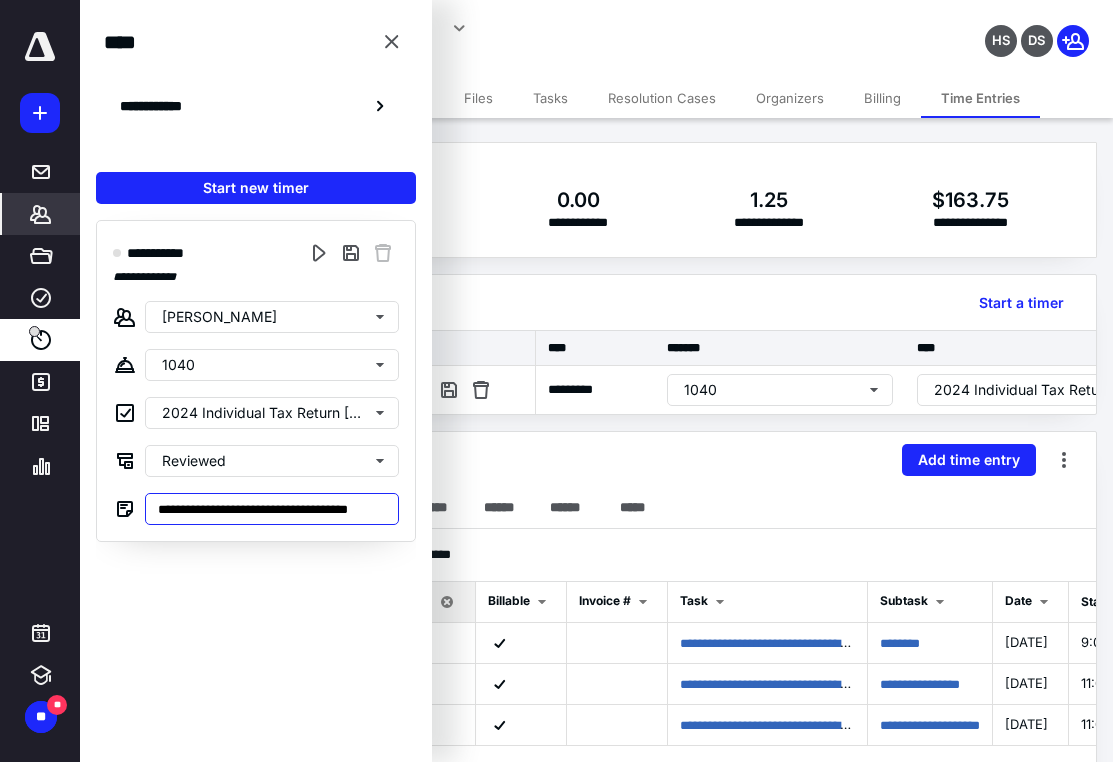 type on "**********" 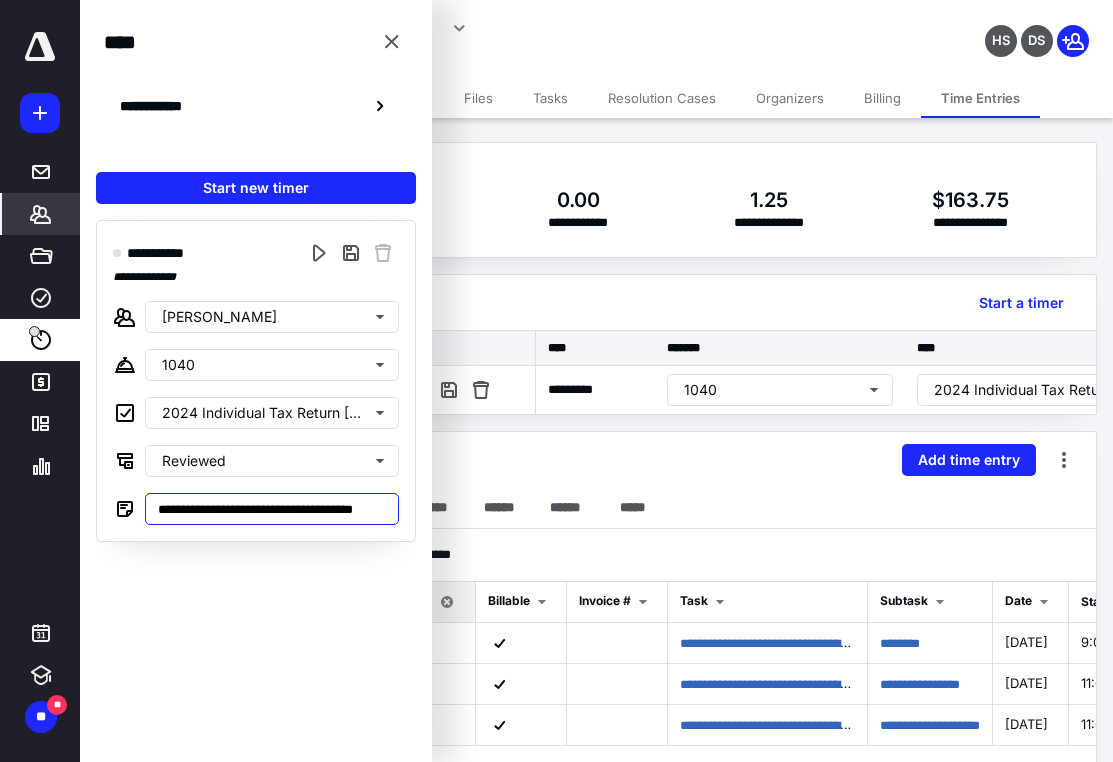 type on "**********" 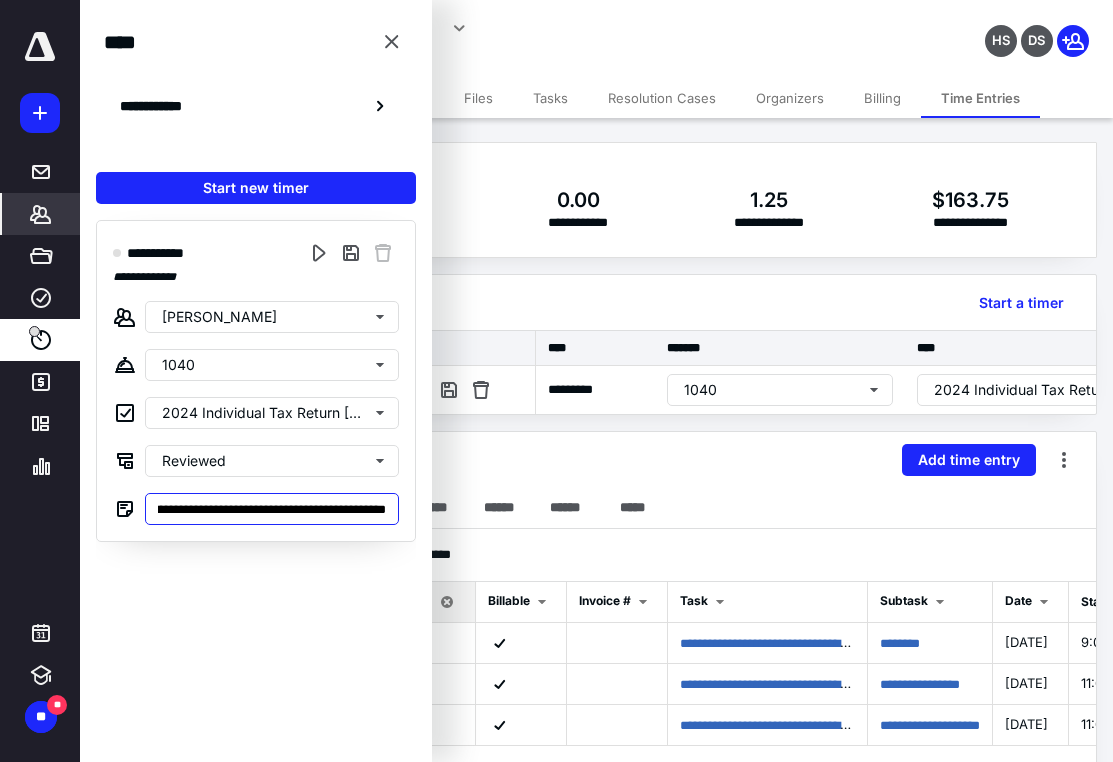 type on "**********" 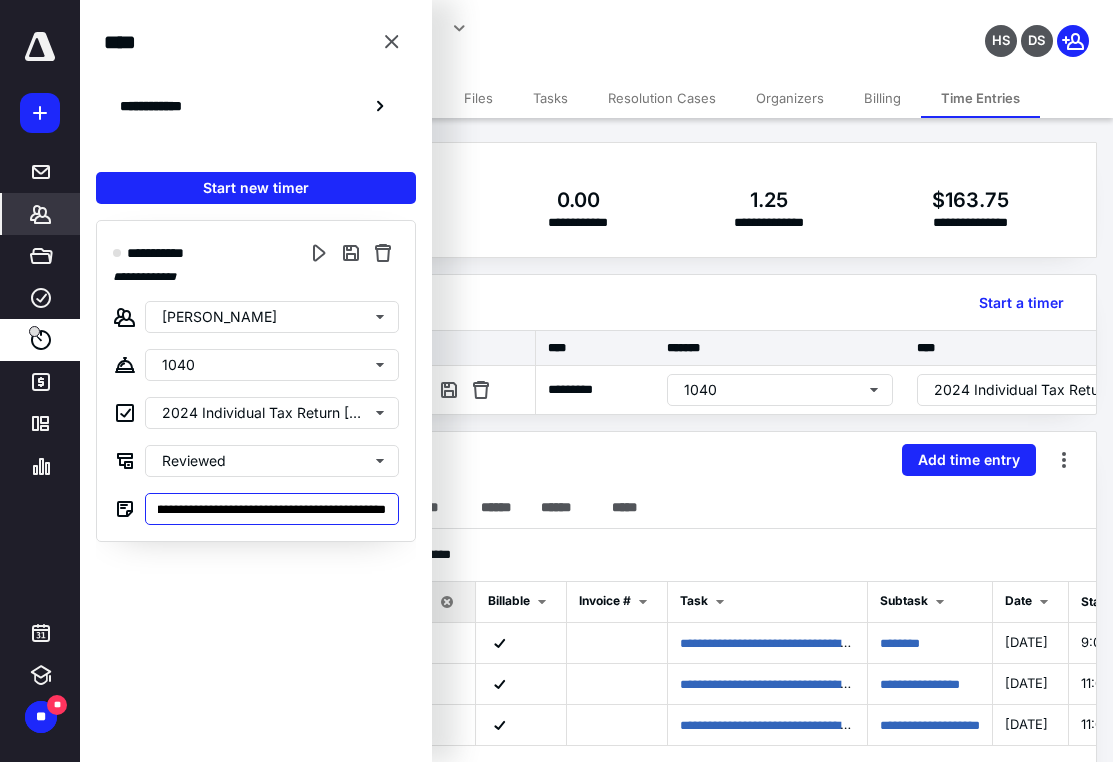 type on "**********" 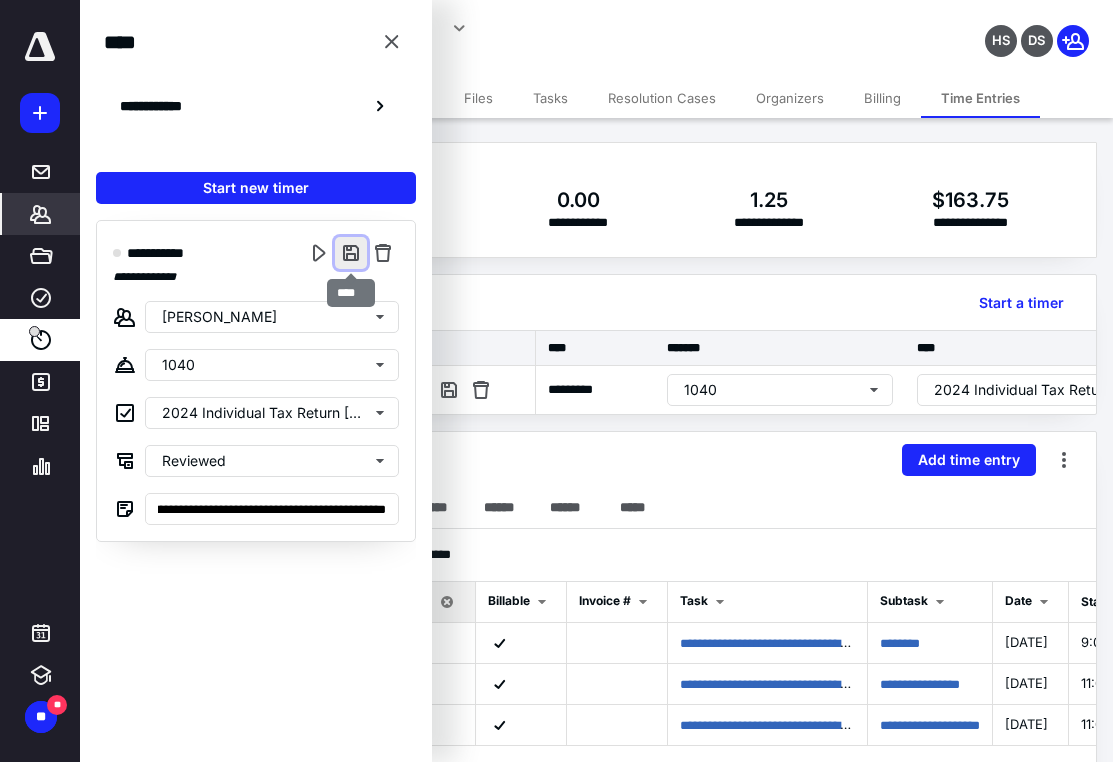 scroll, scrollTop: 0, scrollLeft: 0, axis: both 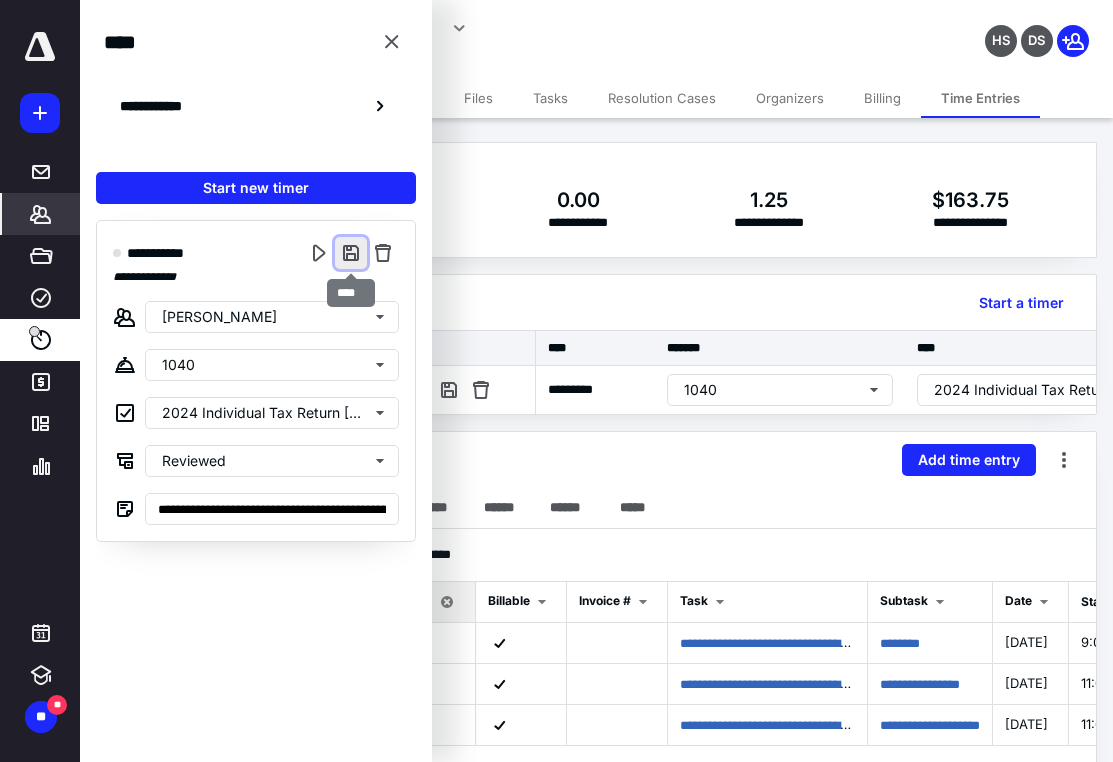 click at bounding box center [351, 253] 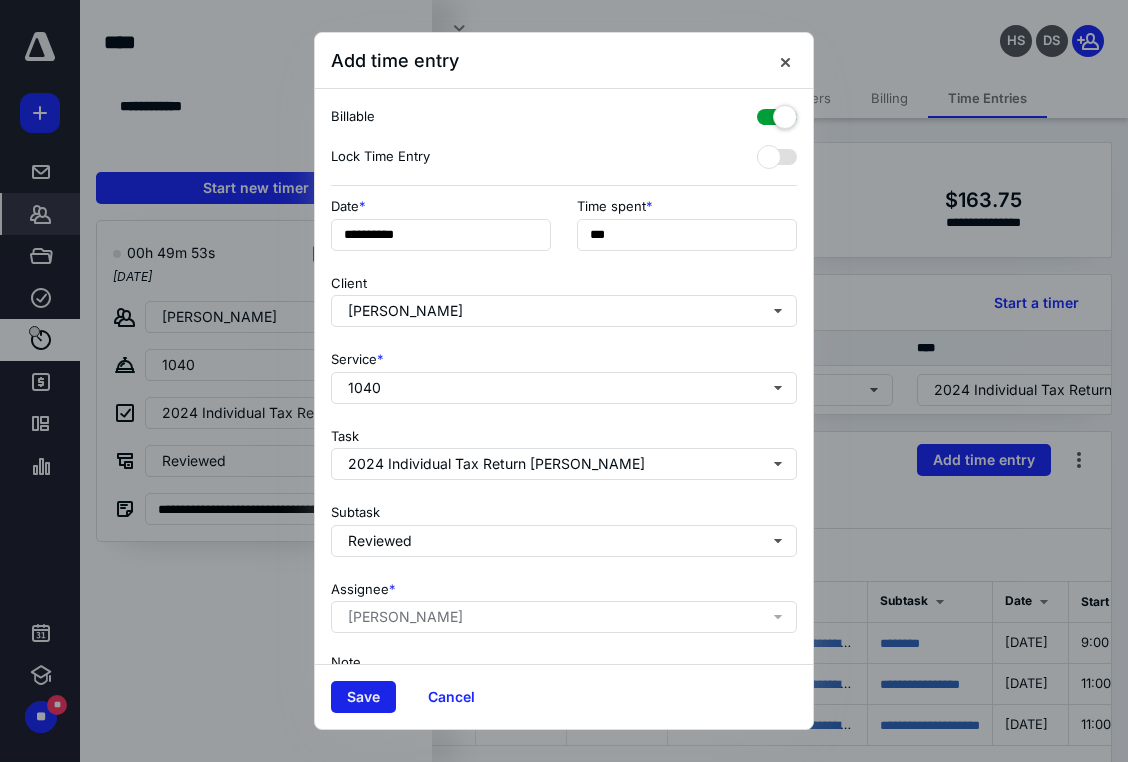 click on "Save" at bounding box center (363, 697) 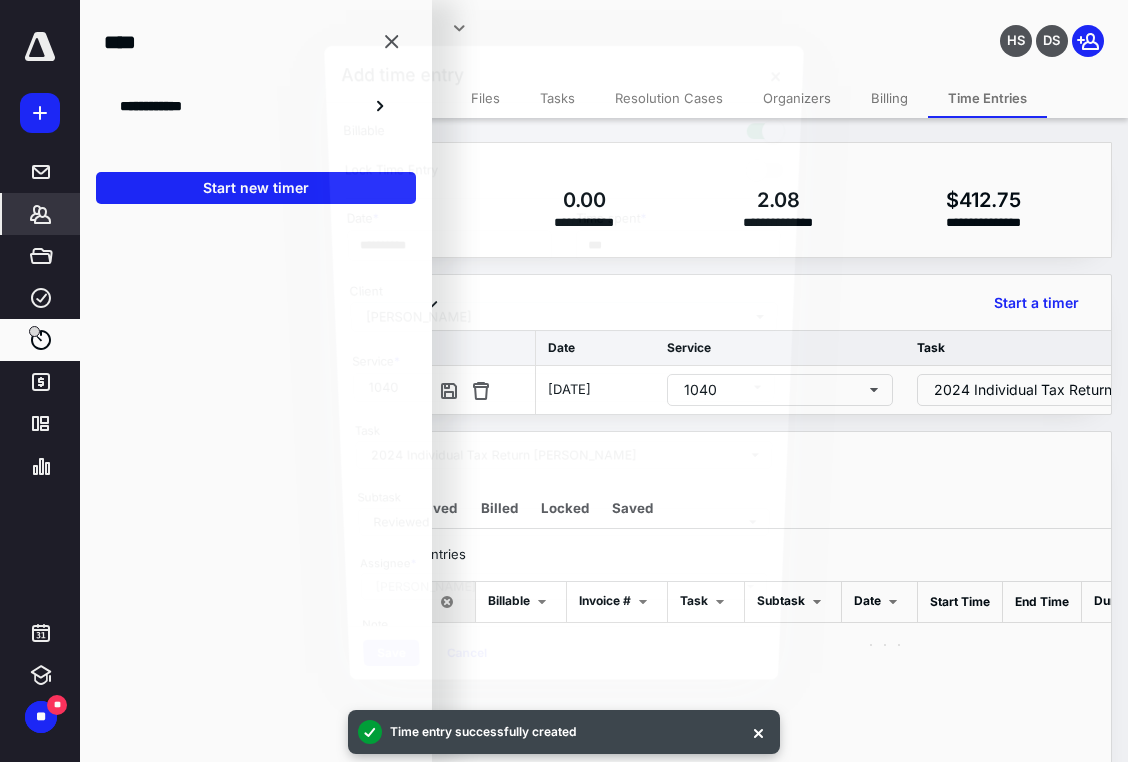checkbox on "false" 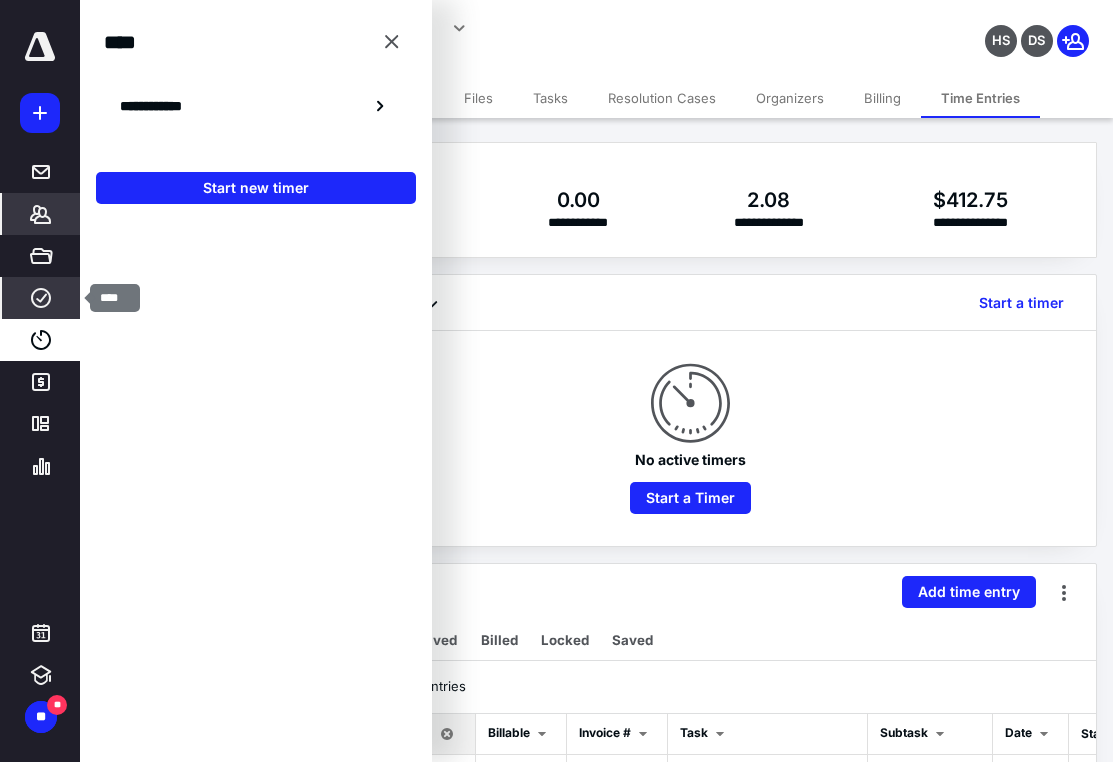 click 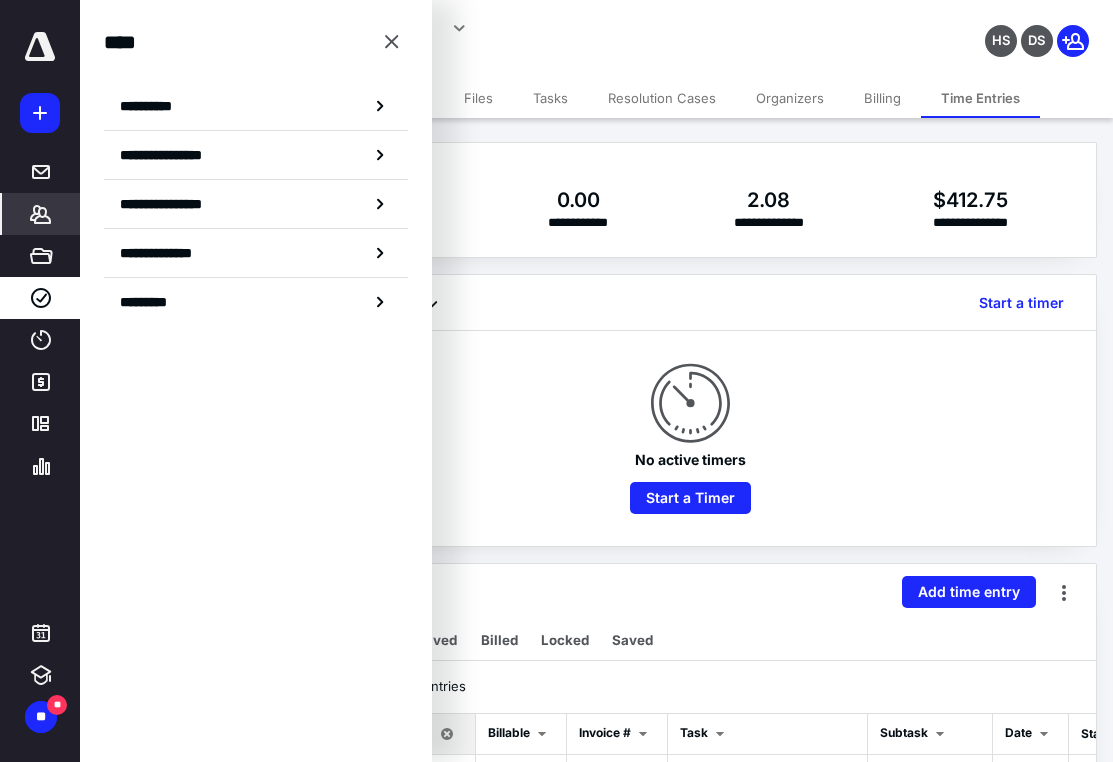 click on "Tasks" at bounding box center (550, 98) 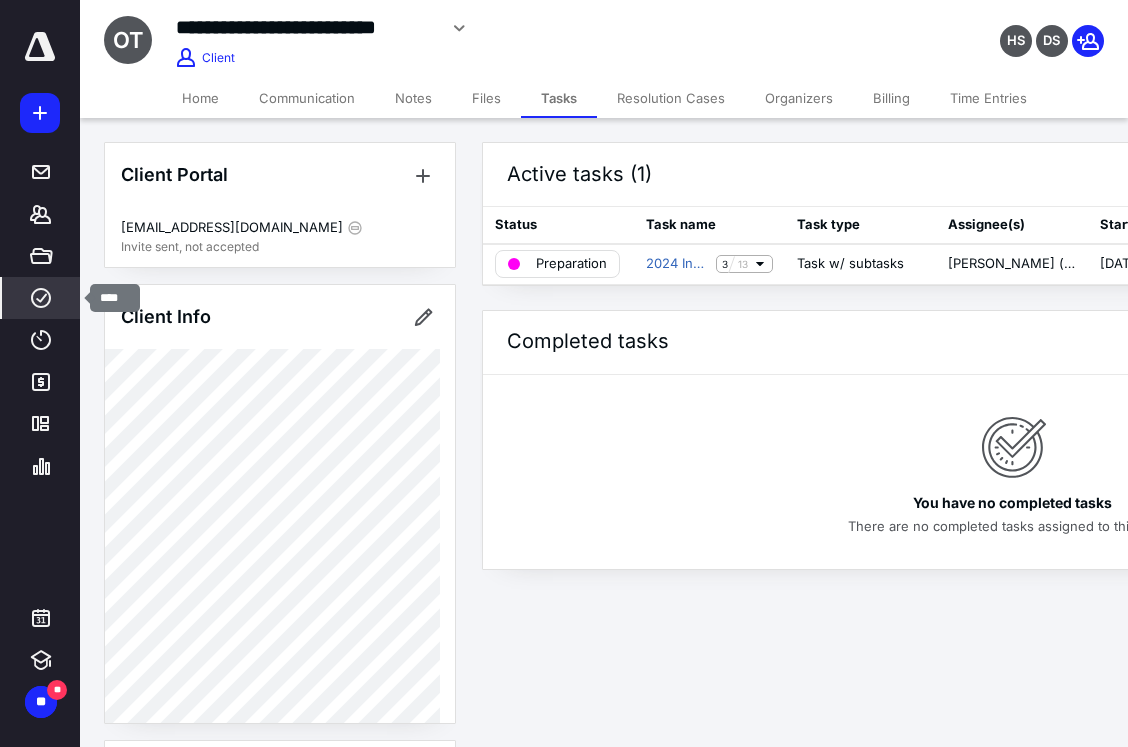 click 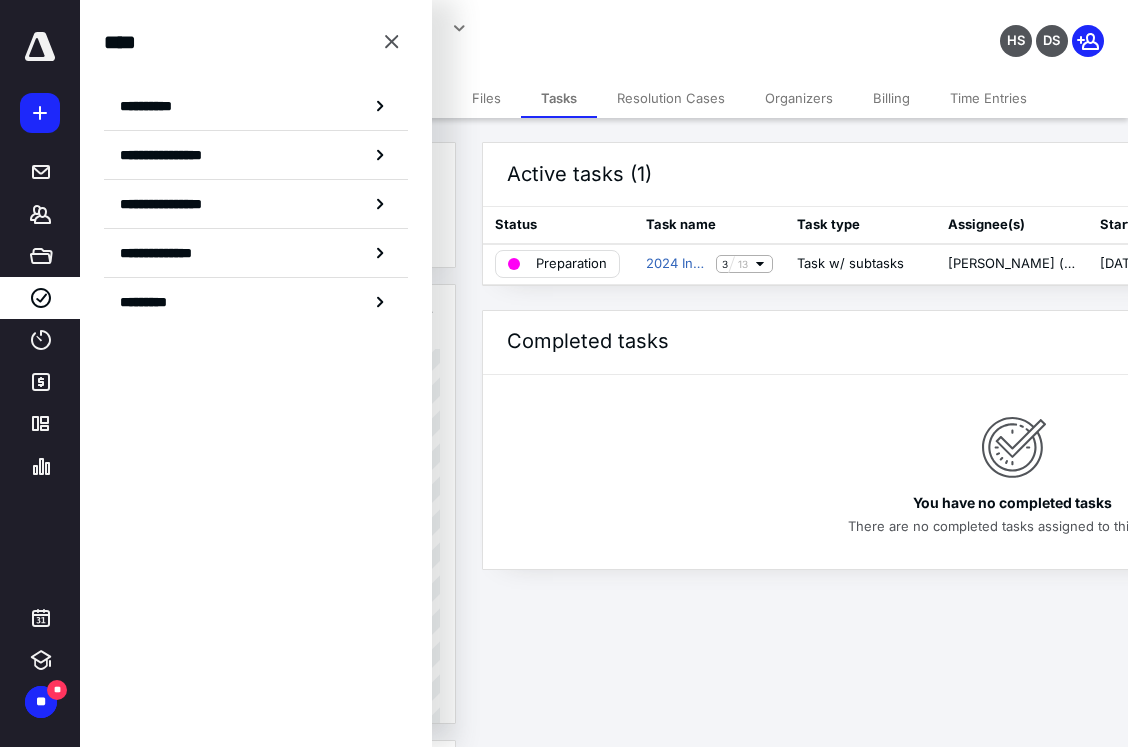 click on "Time Entries" at bounding box center [988, 98] 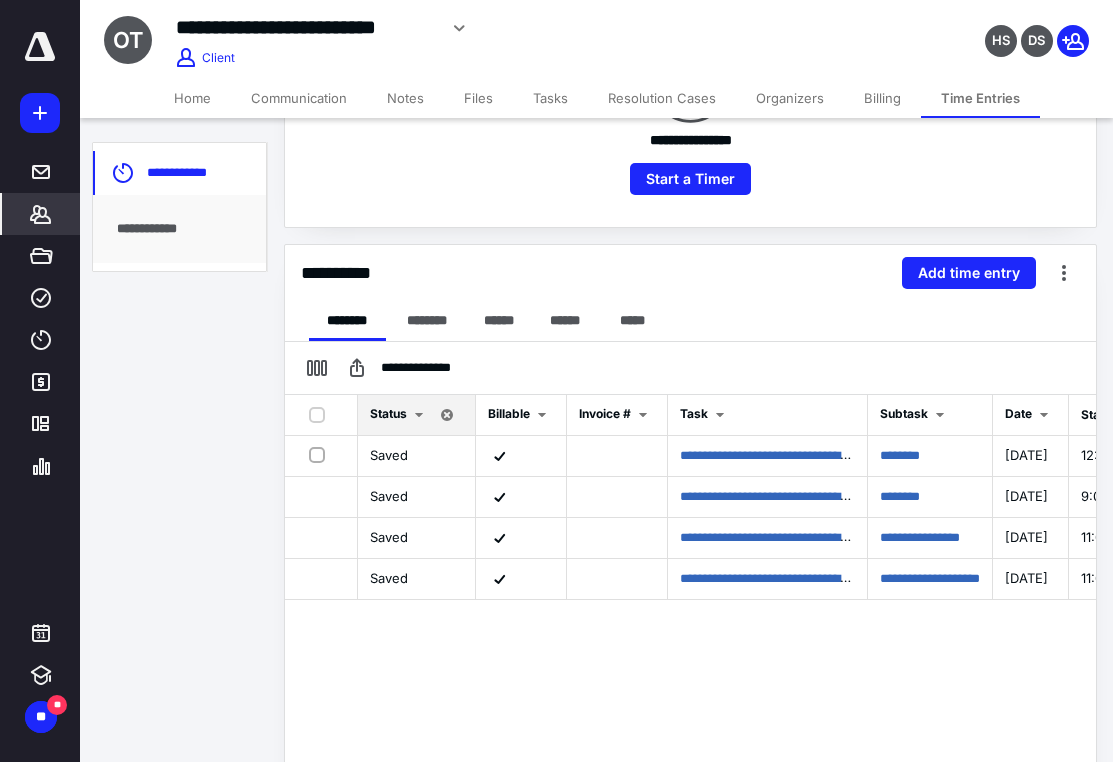 scroll, scrollTop: 400, scrollLeft: 0, axis: vertical 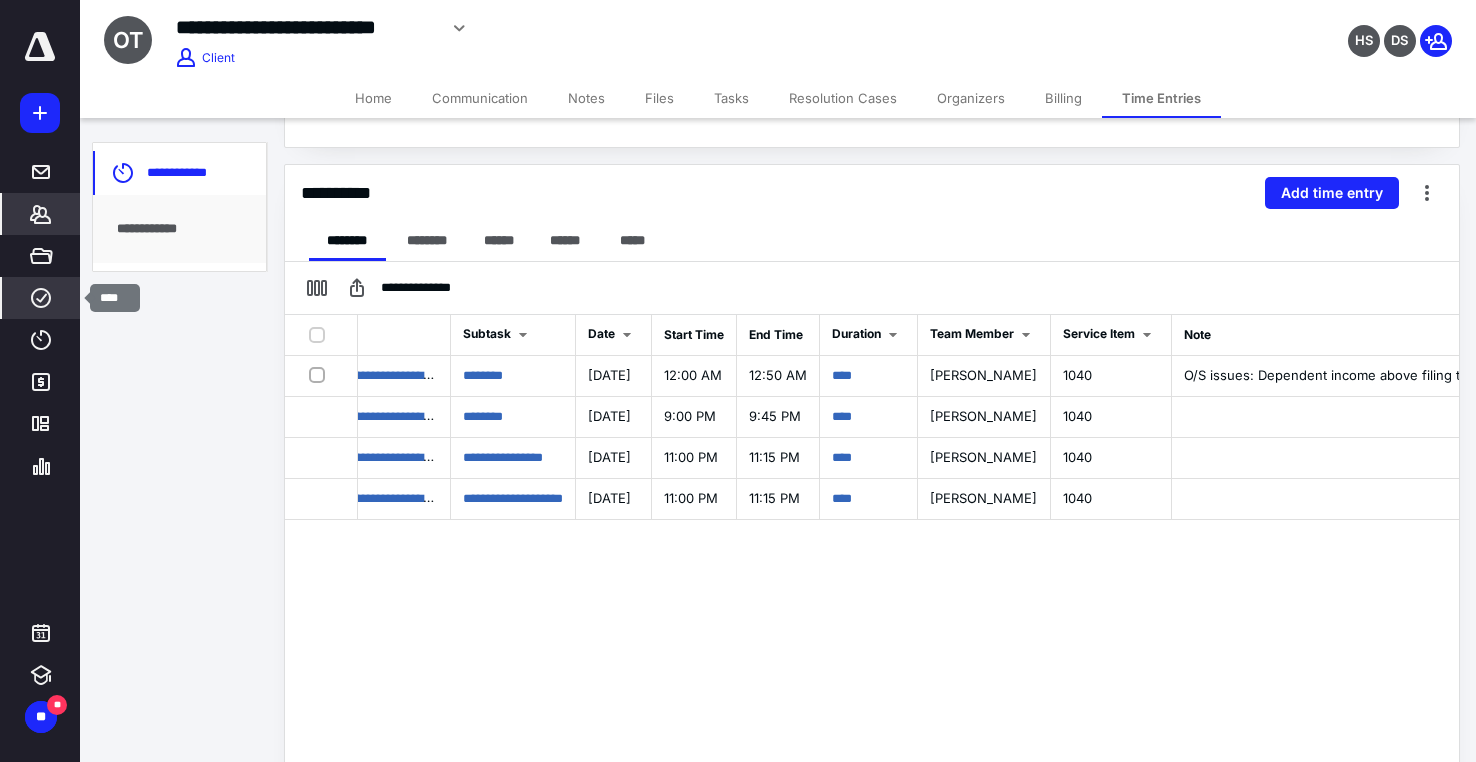 click 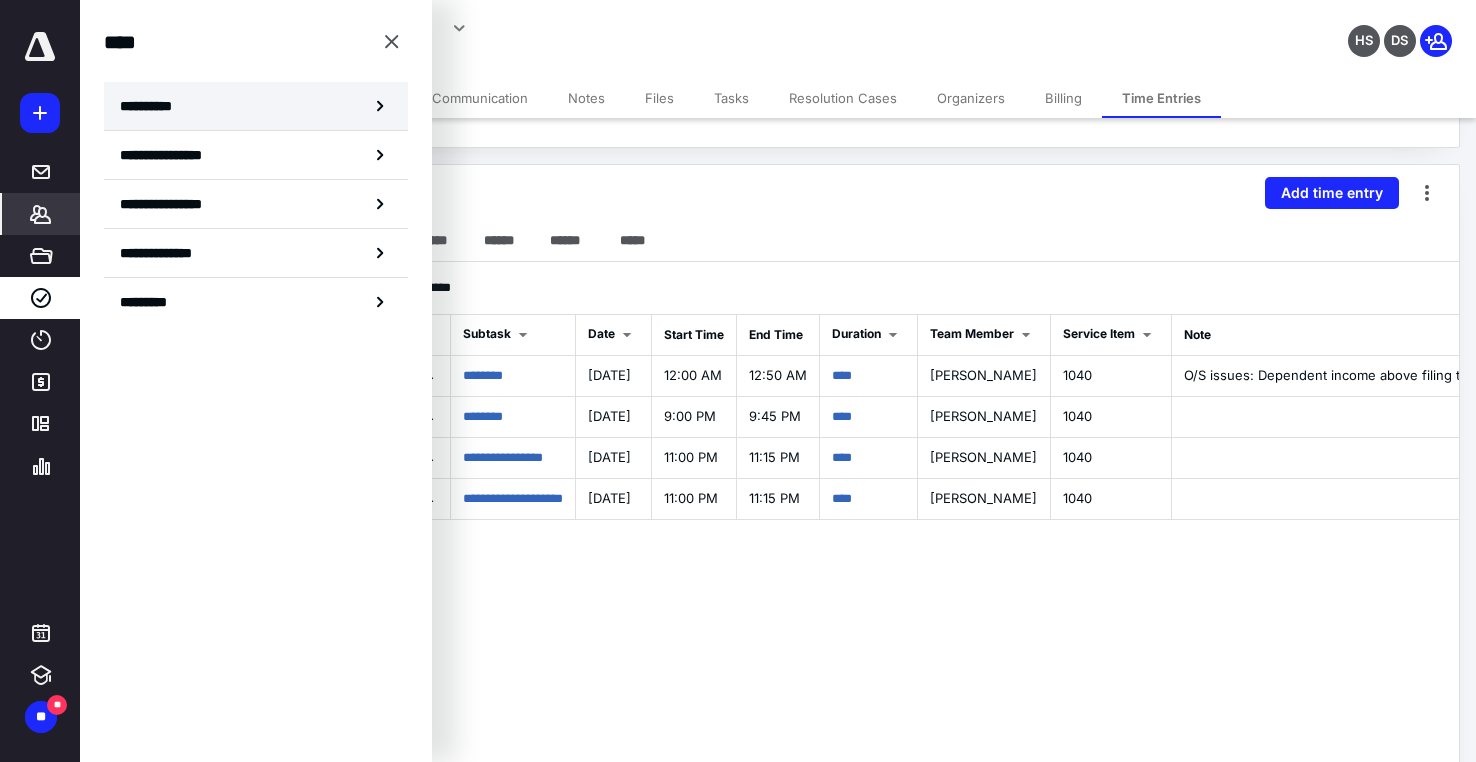 click on "**********" at bounding box center [153, 106] 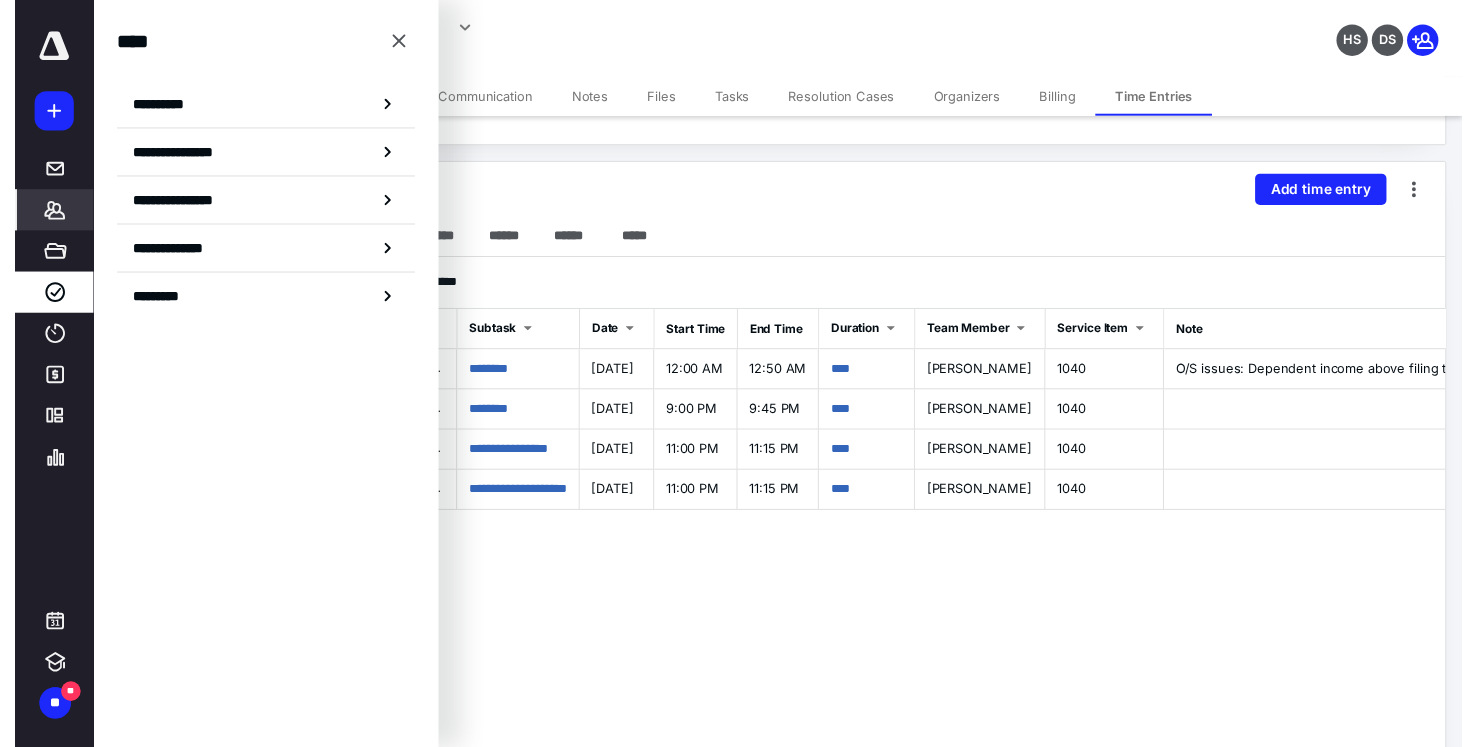scroll, scrollTop: 0, scrollLeft: 0, axis: both 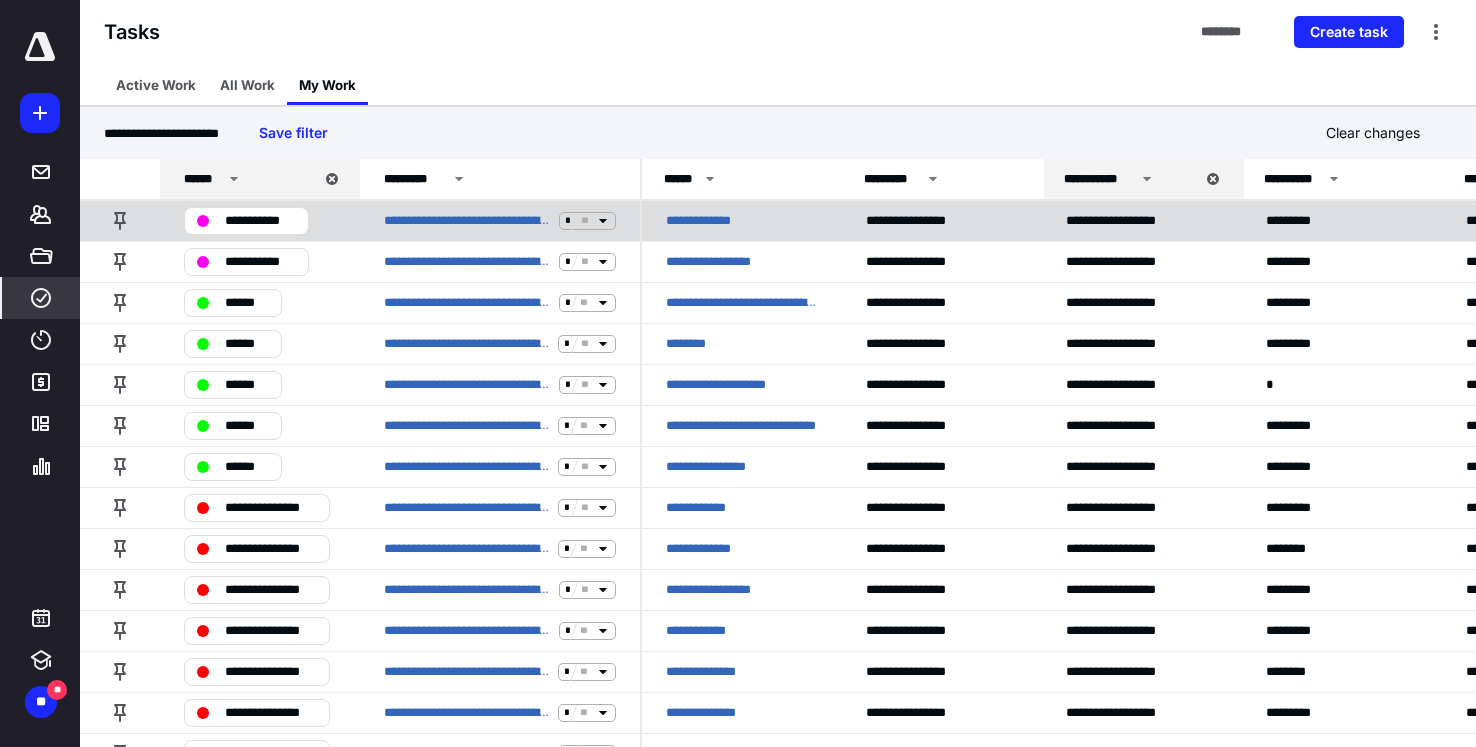 click on "**********" at bounding box center [260, 221] 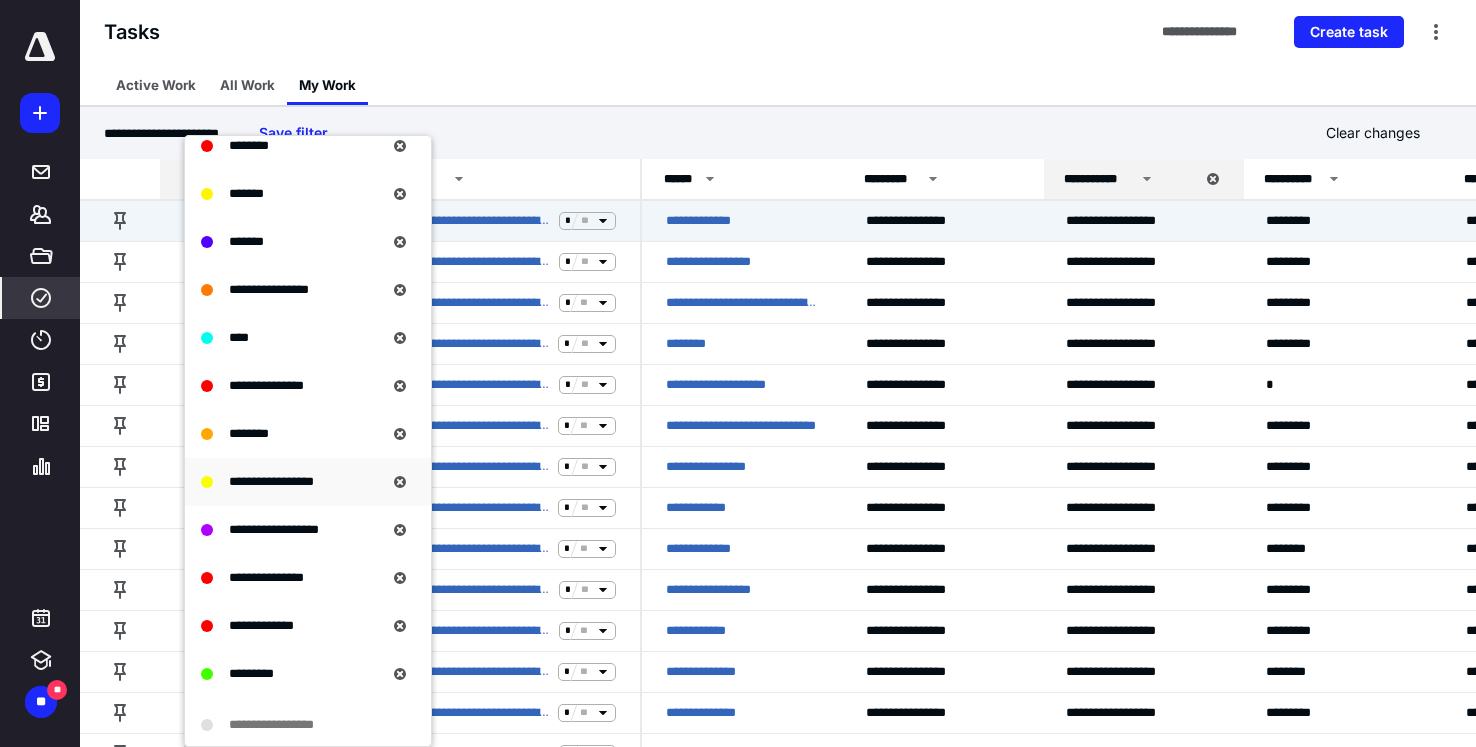 scroll, scrollTop: 665, scrollLeft: 0, axis: vertical 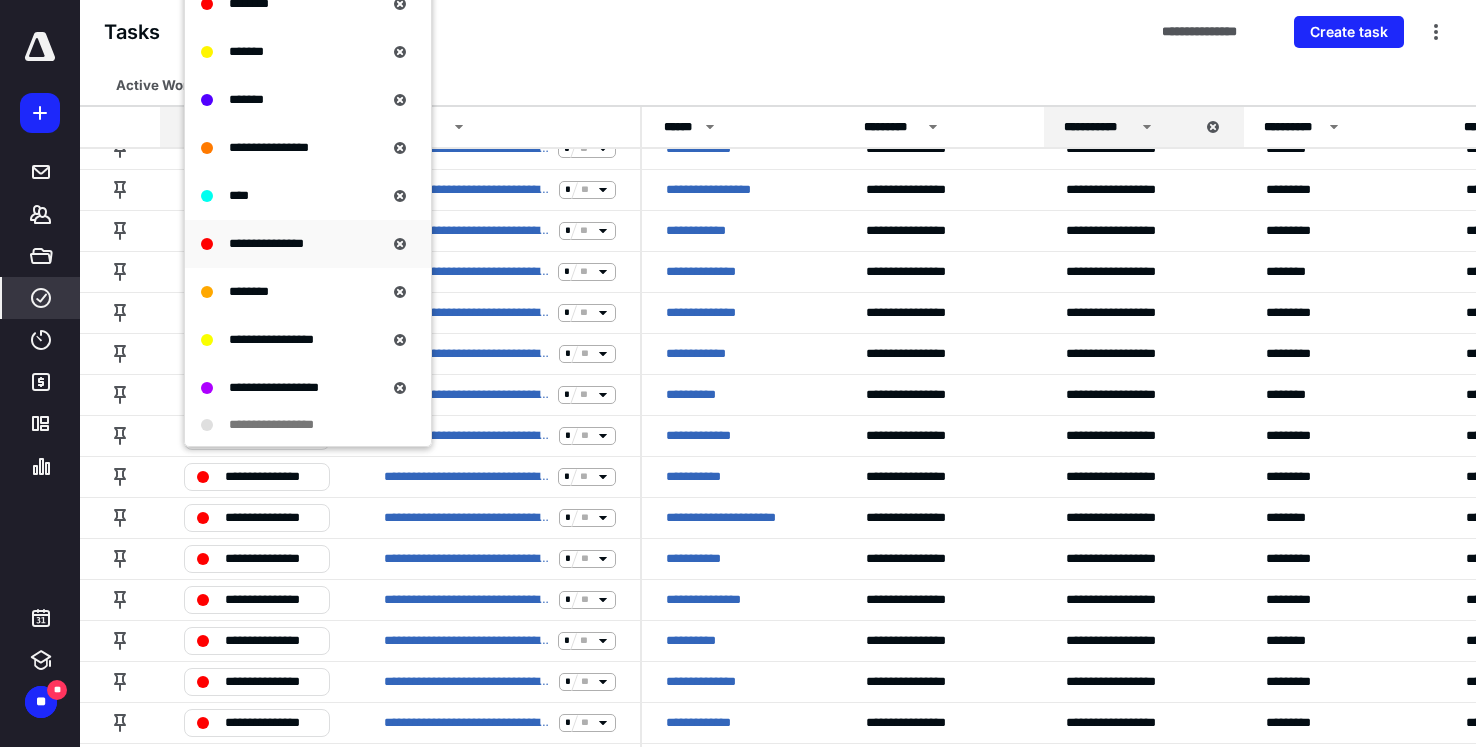 click on "**********" at bounding box center [266, 243] 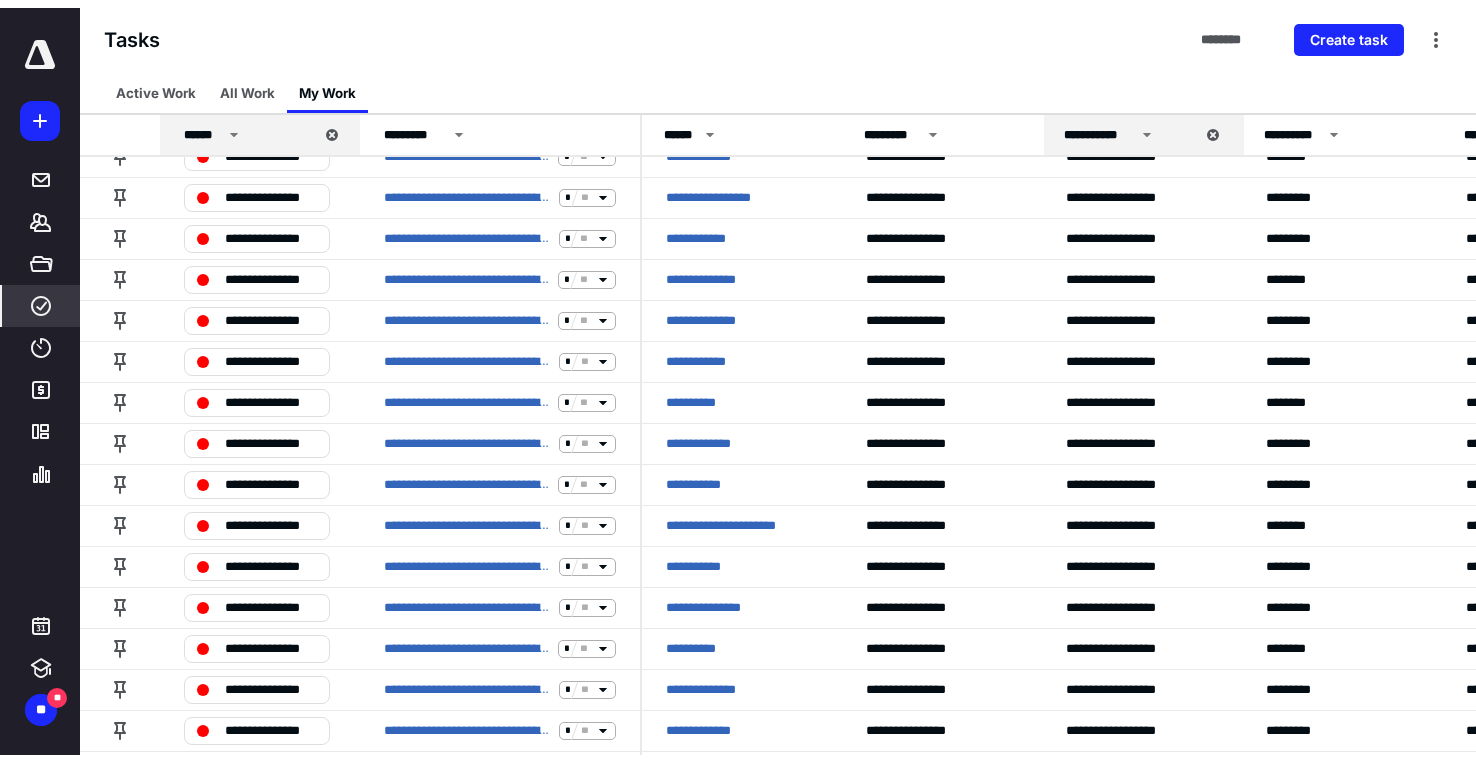 scroll, scrollTop: 0, scrollLeft: 0, axis: both 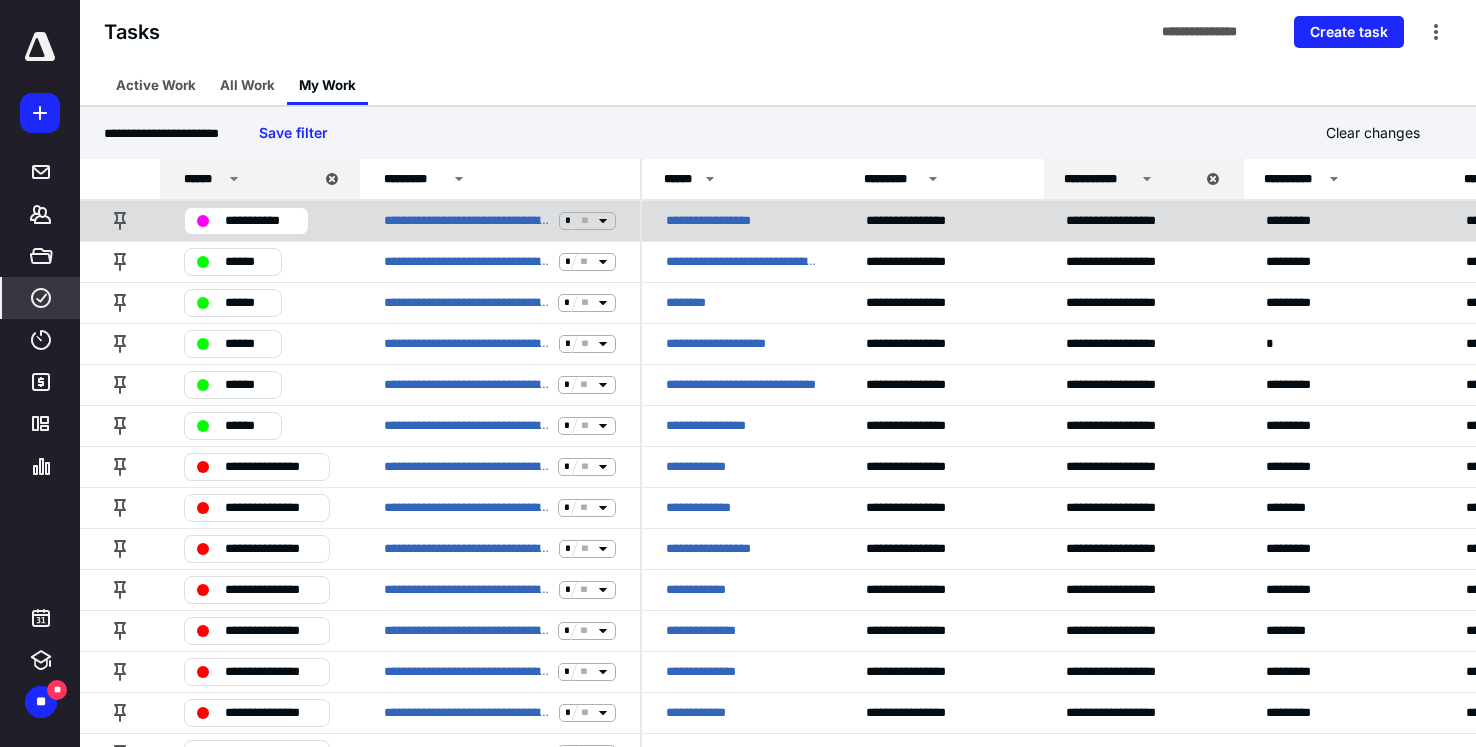 click on "**********" at bounding box center [717, 221] 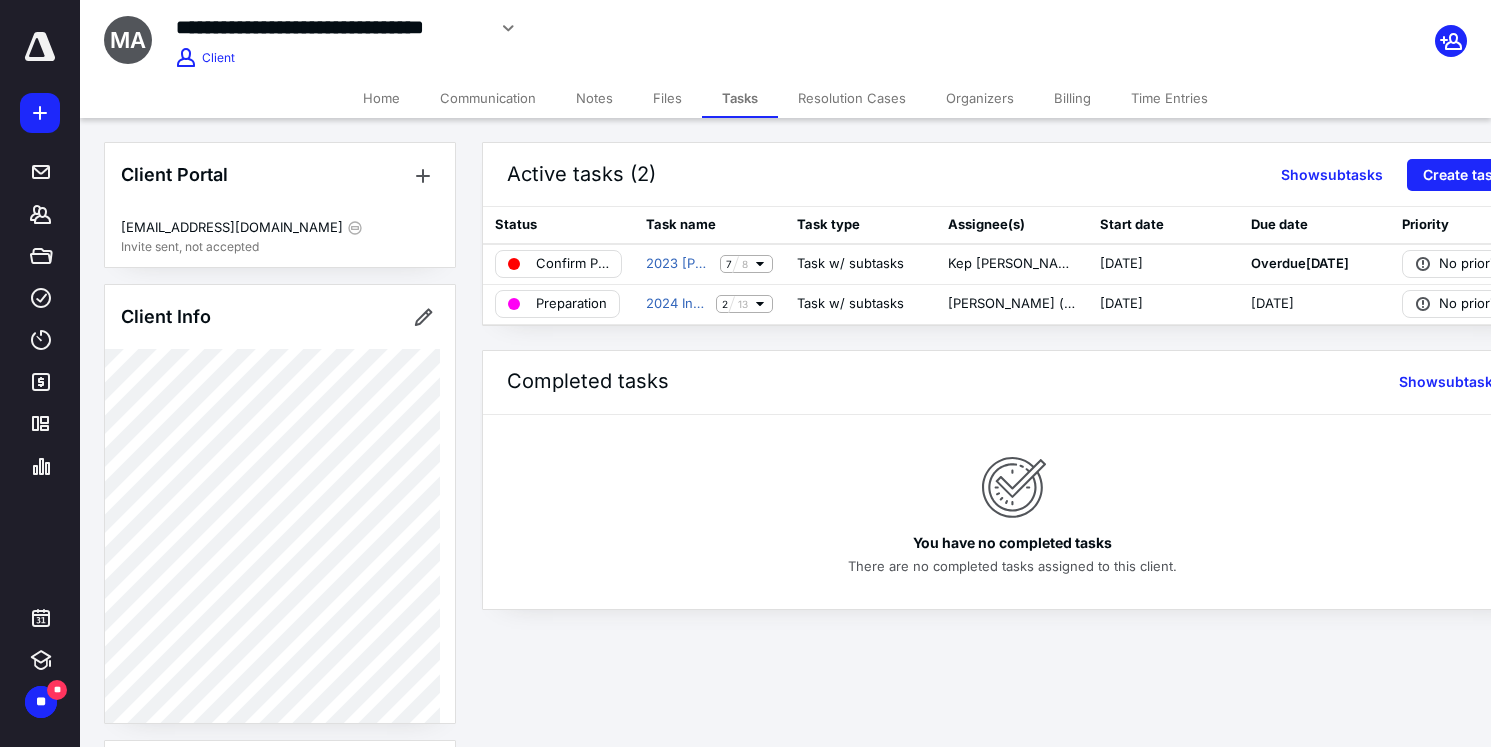 click on "Time Entries" at bounding box center [1169, 98] 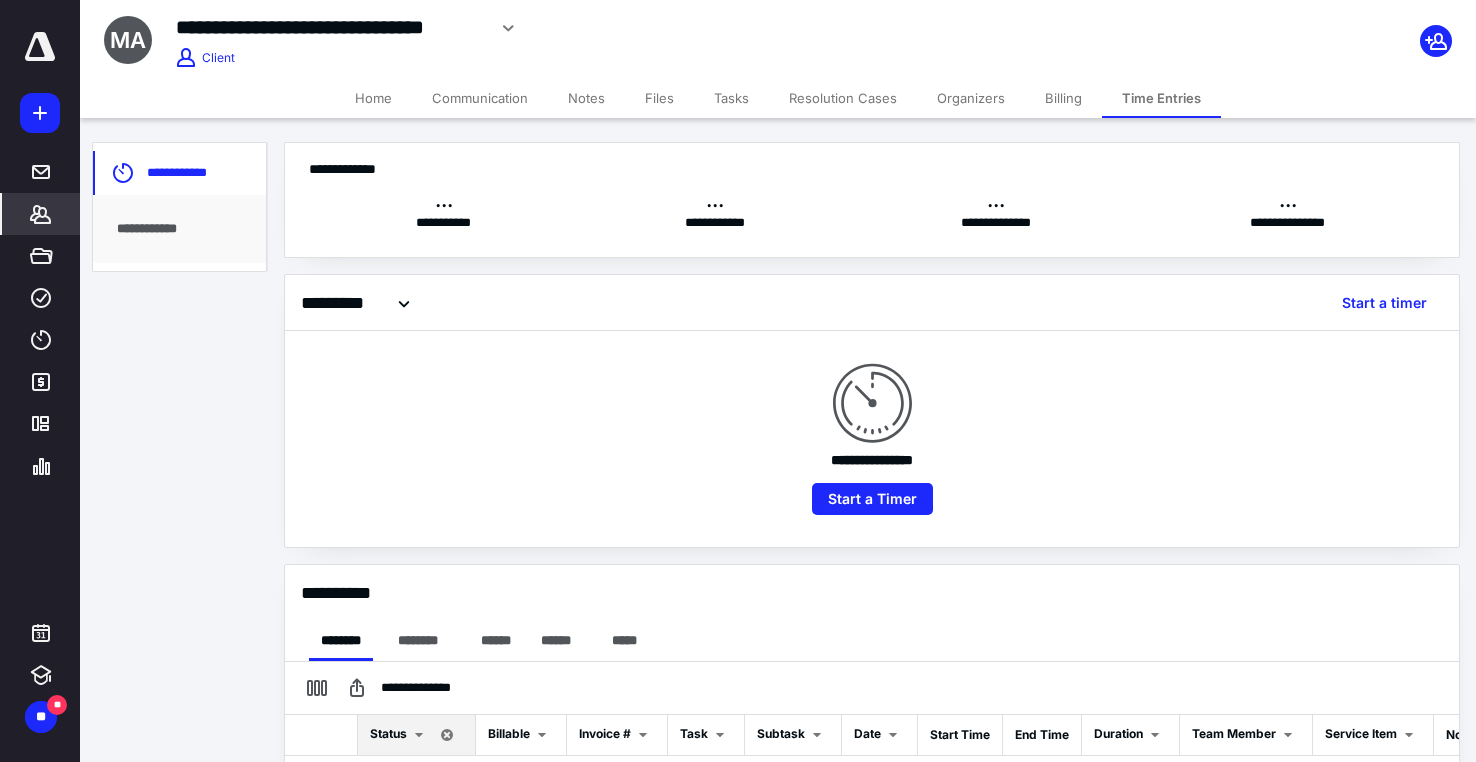 checkbox on "true" 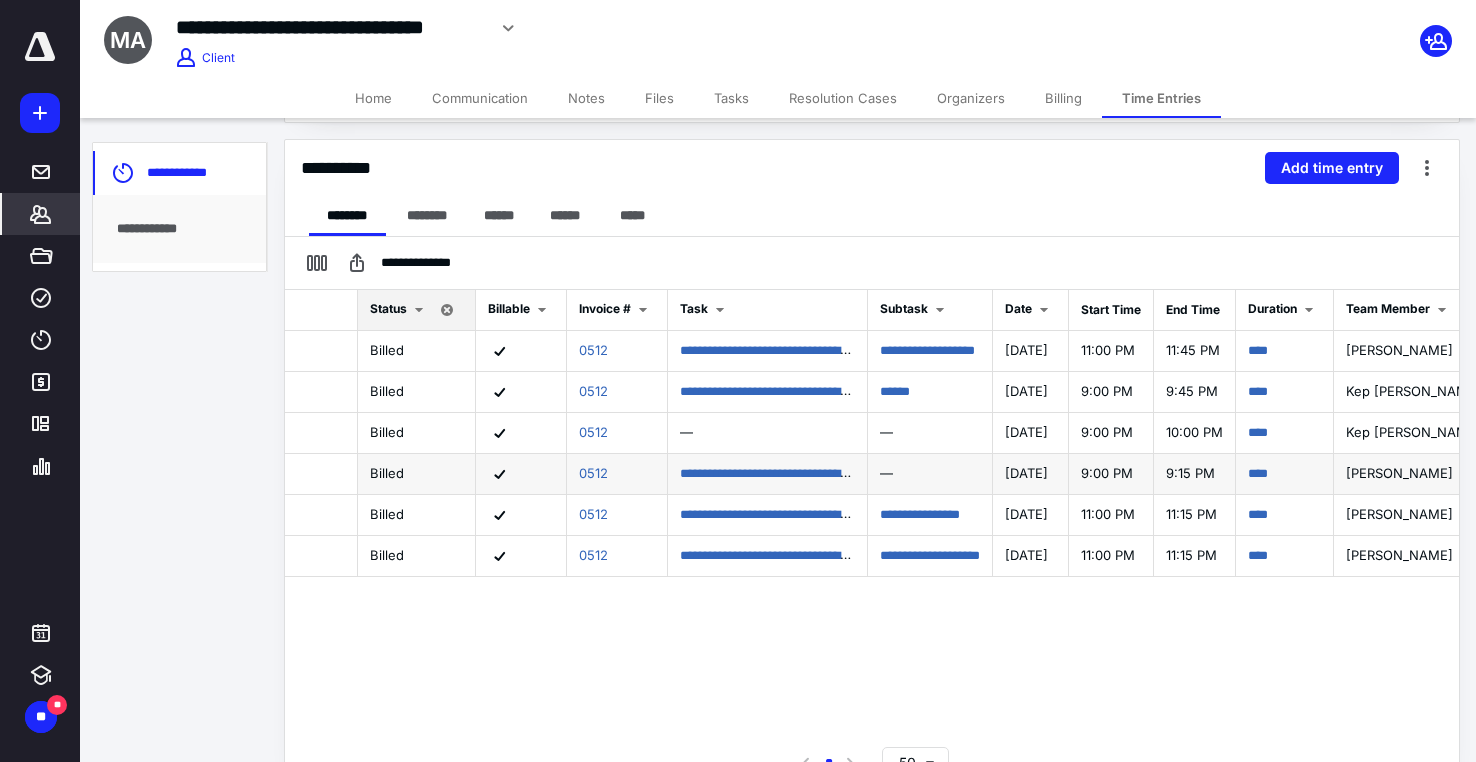 scroll, scrollTop: 447, scrollLeft: 0, axis: vertical 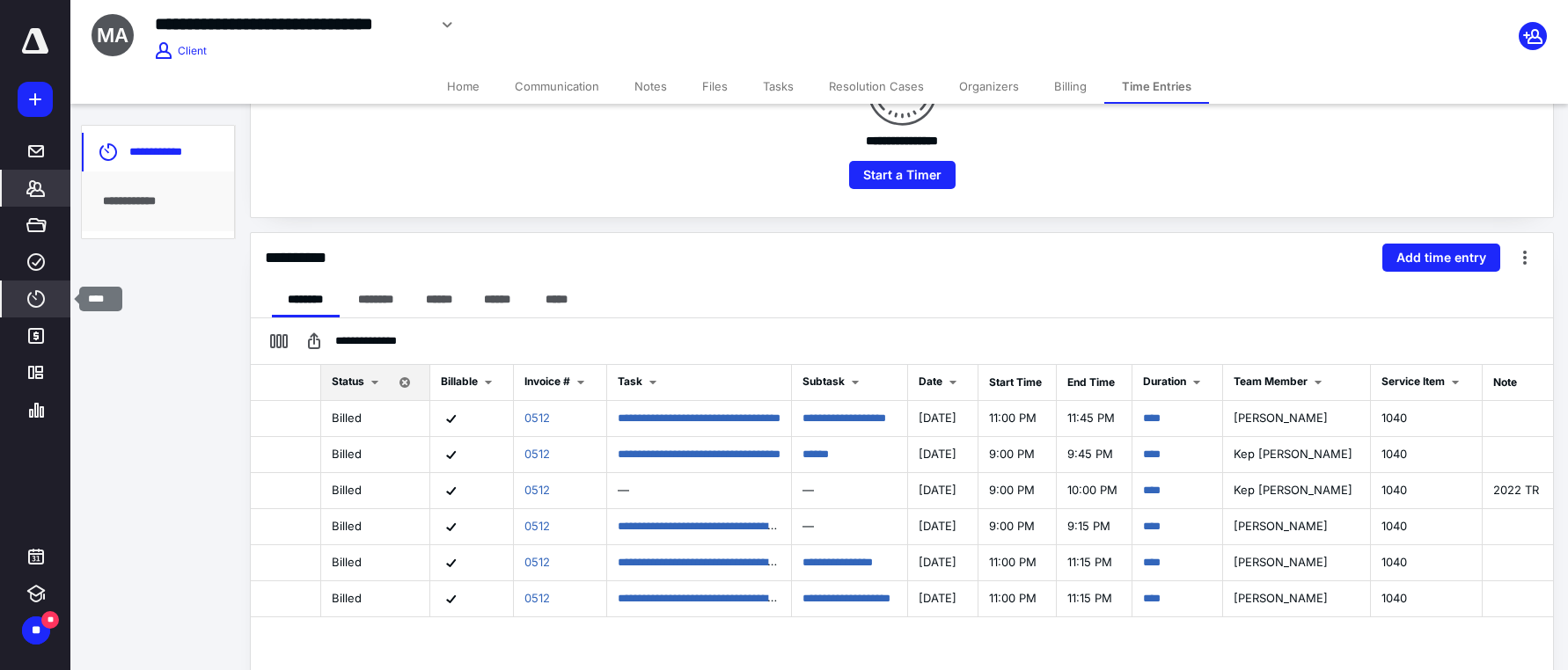 click 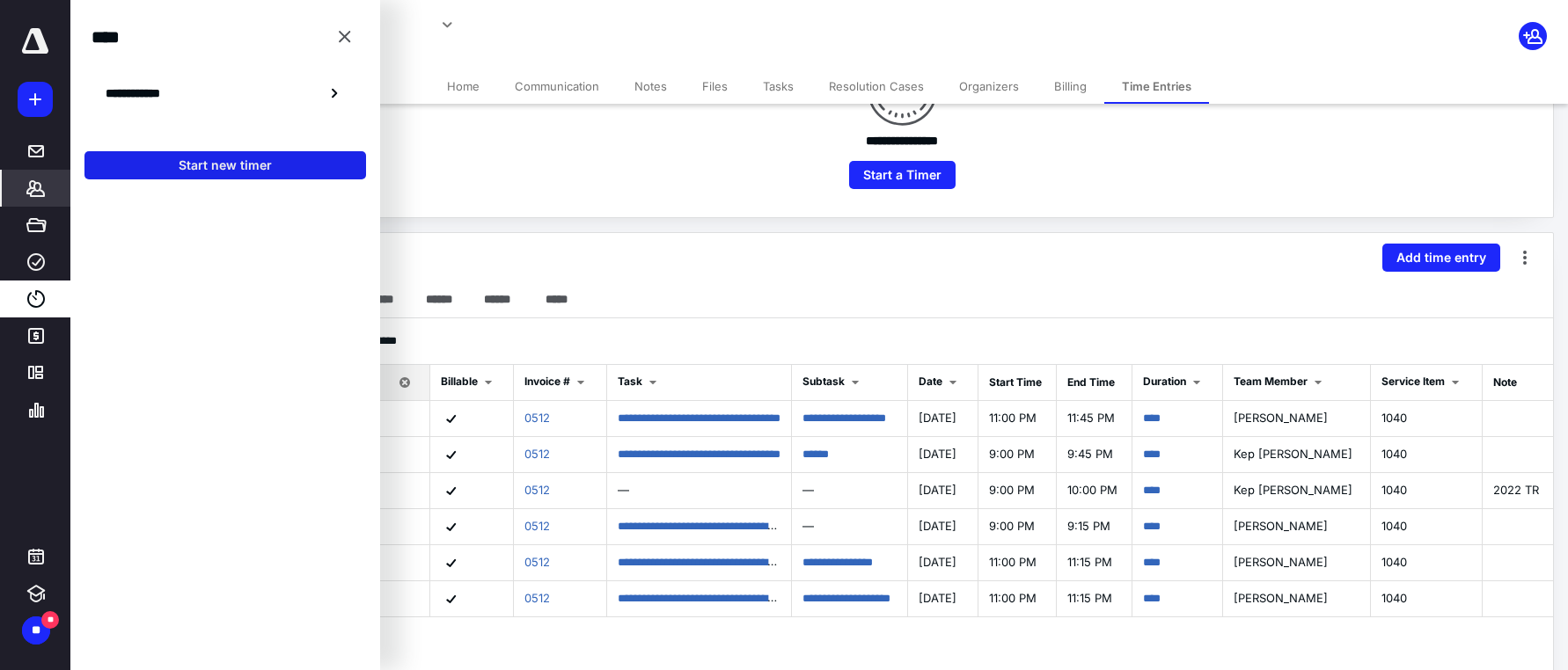 click on "Start new timer" at bounding box center [225, 165] 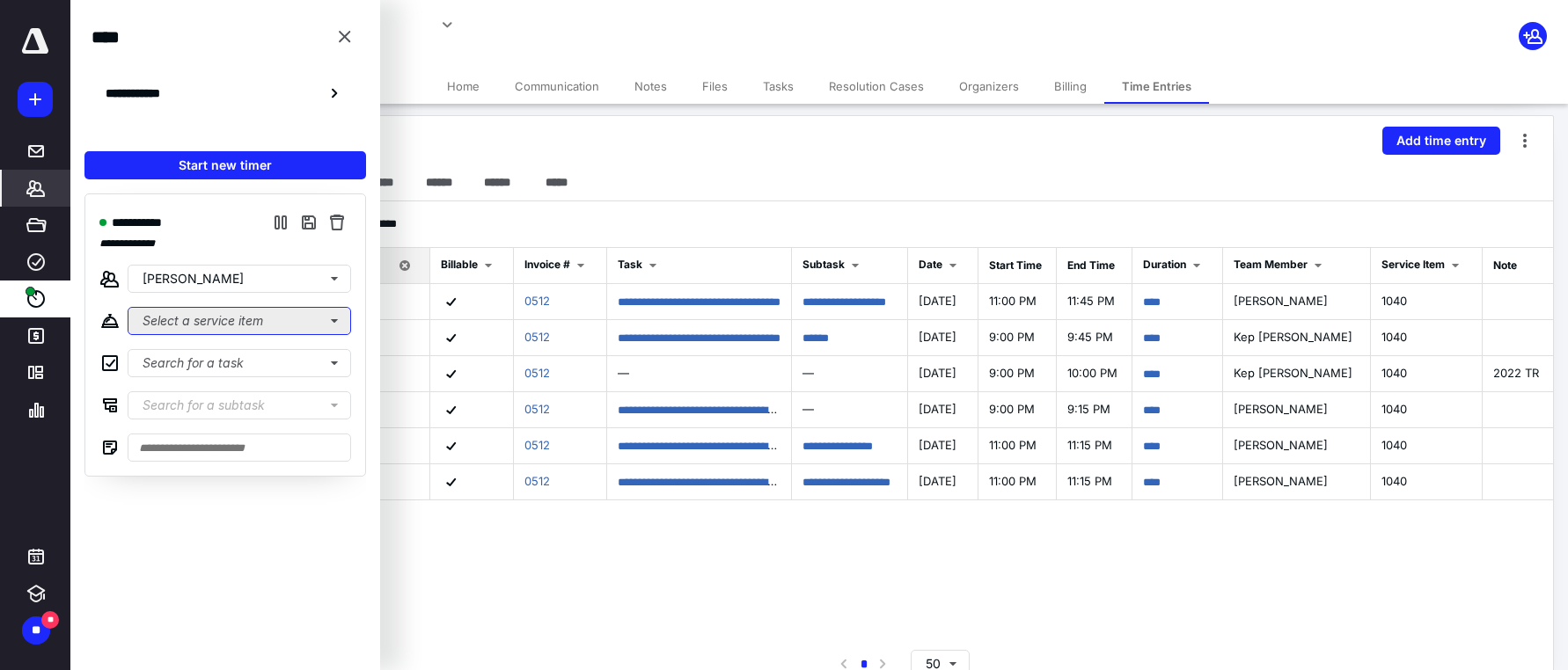 click on "Select a service item" at bounding box center (239, 321) 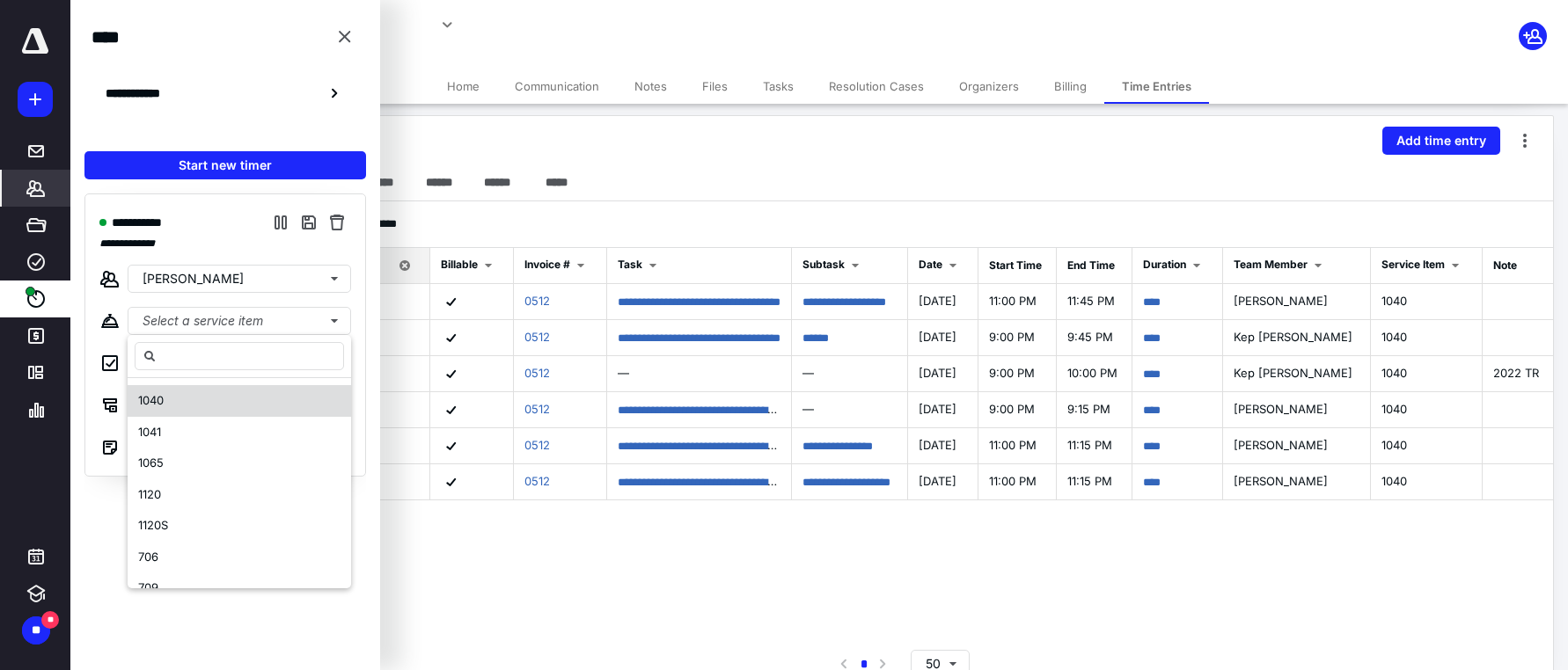 click on "1040" at bounding box center (150, 400) 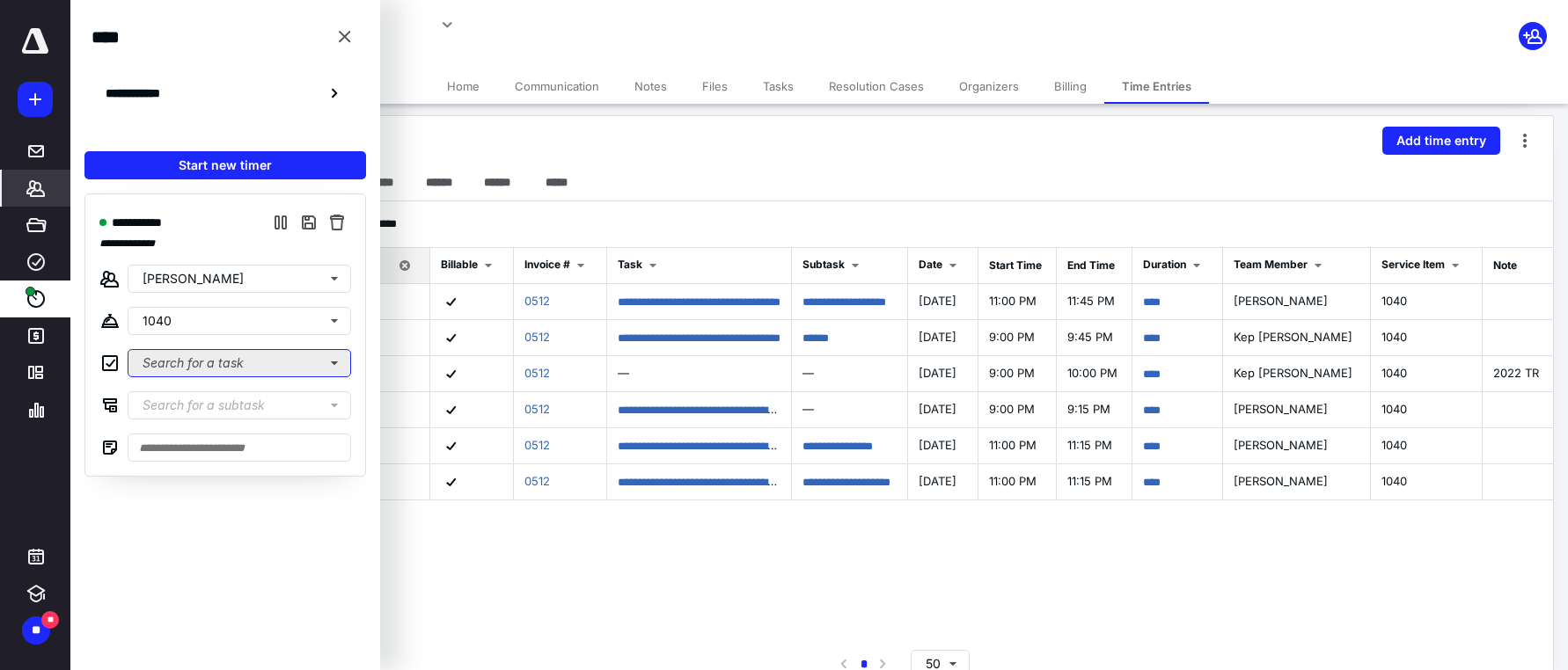 click on "Search for a task" at bounding box center [239, 363] 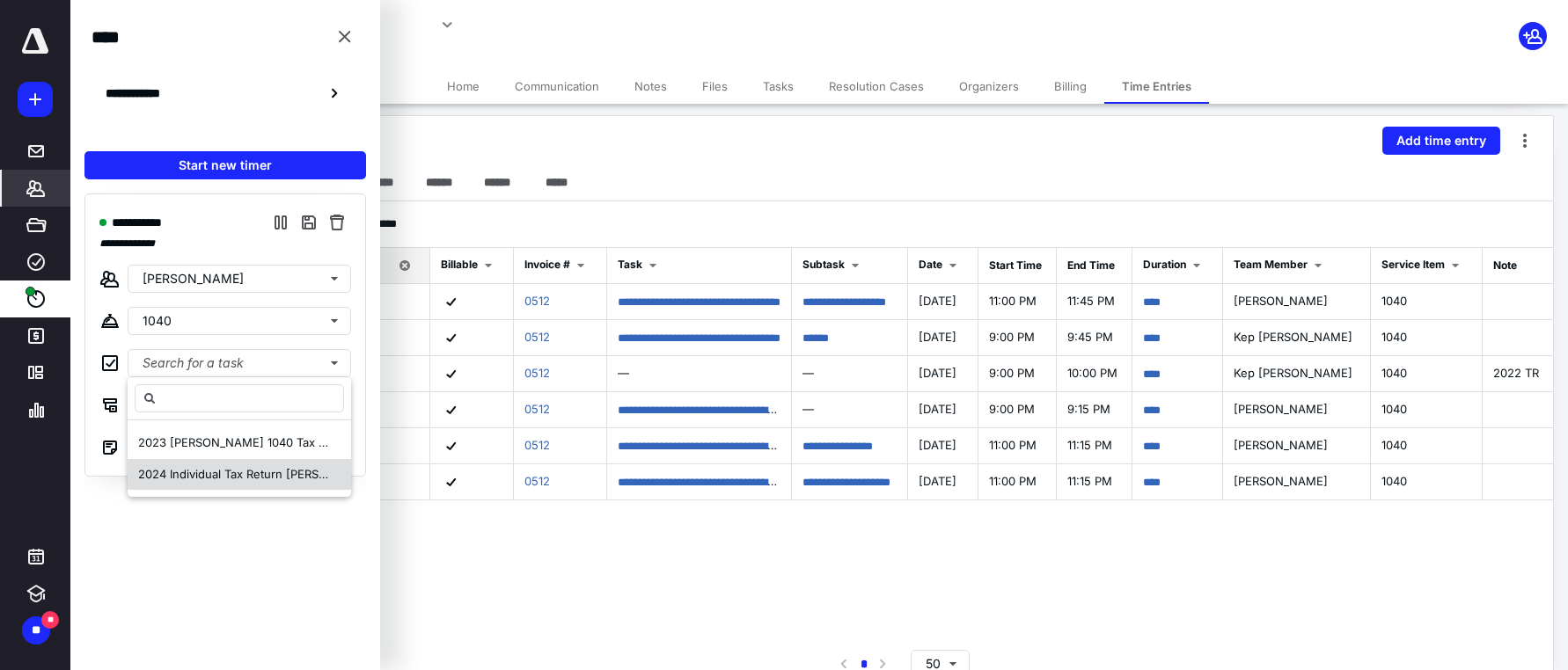 click on "2024 Individual Tax Return [PERSON_NAME]" at bounding box center [259, 474] 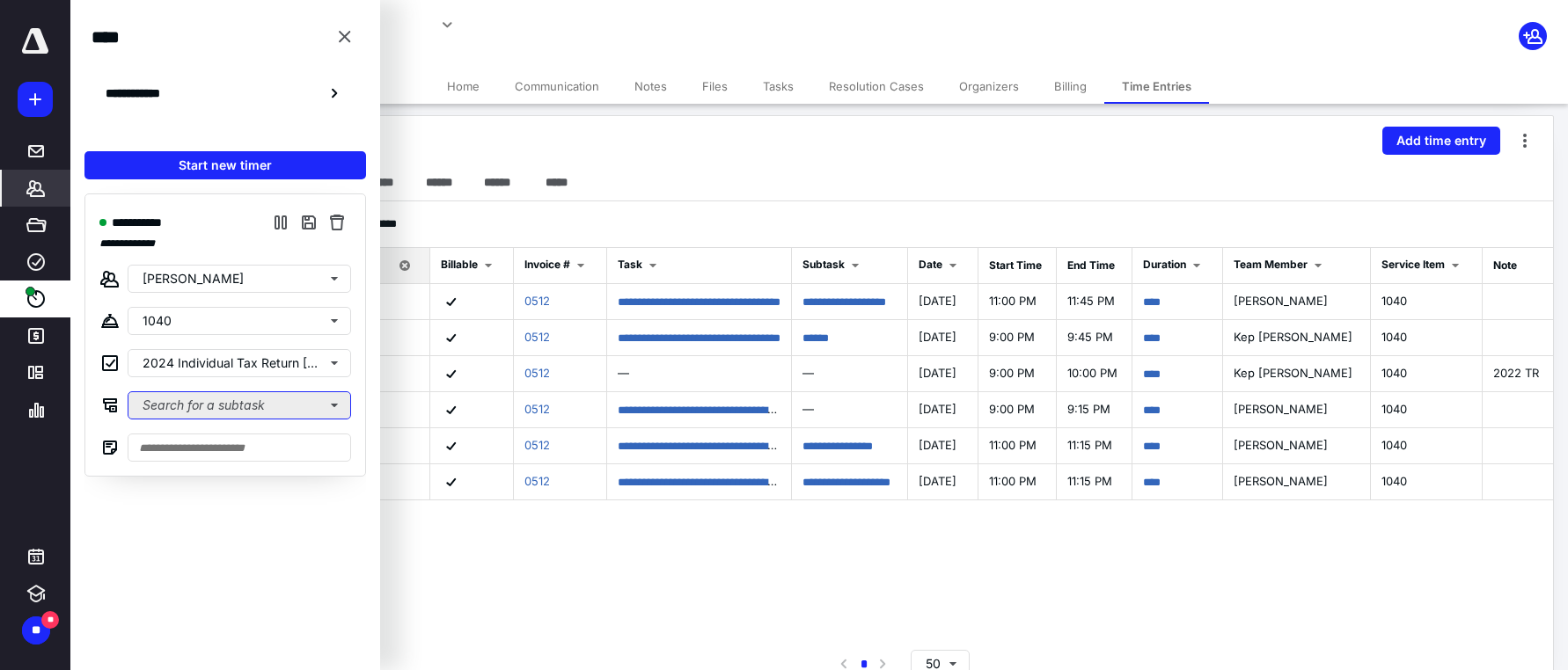 click on "Search for a subtask" at bounding box center [239, 405] 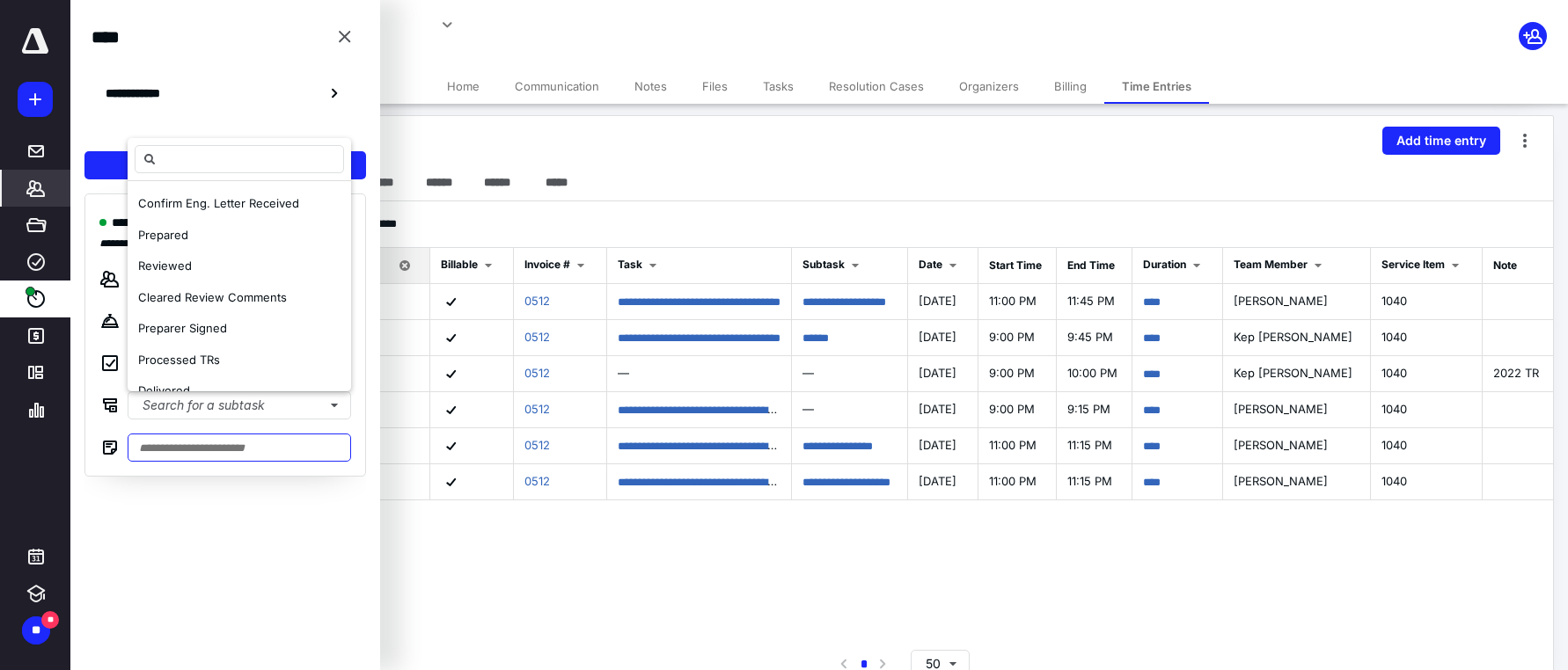 click at bounding box center [239, 448] 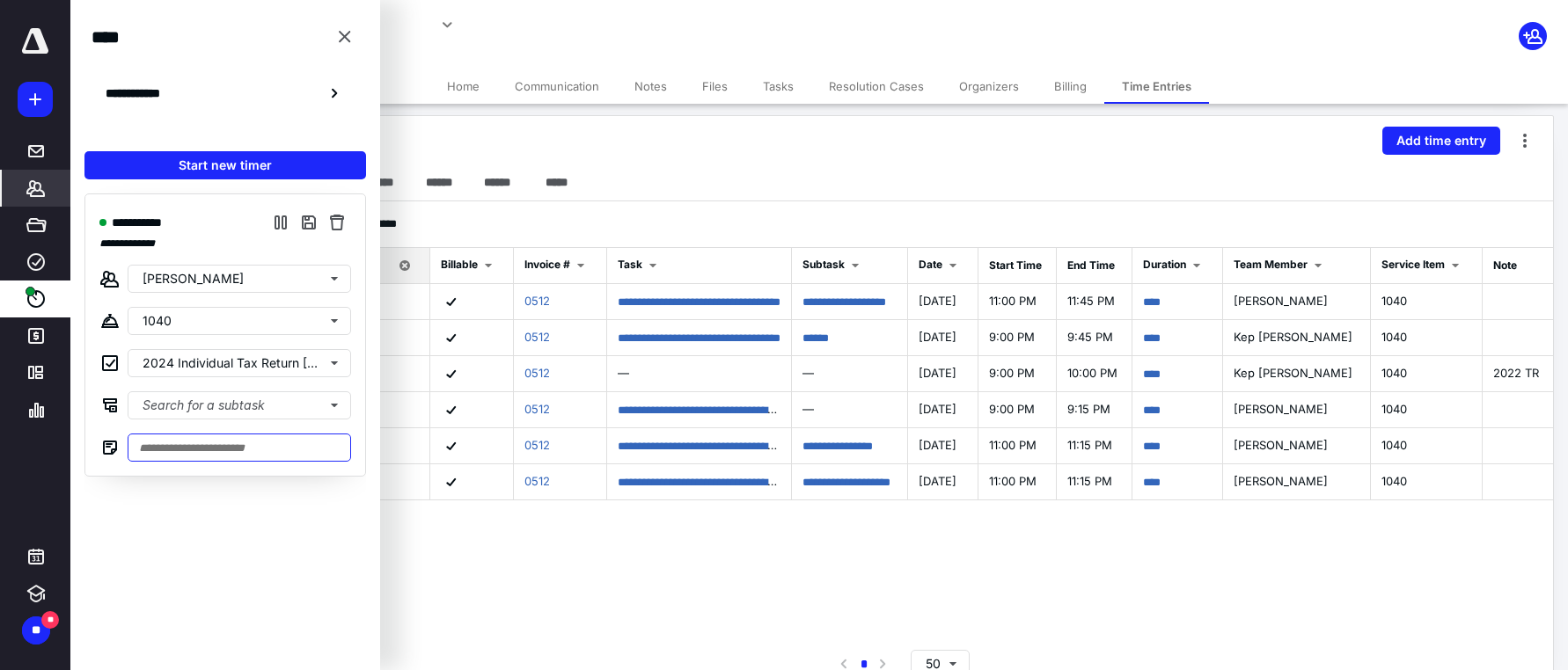 click at bounding box center (239, 448) 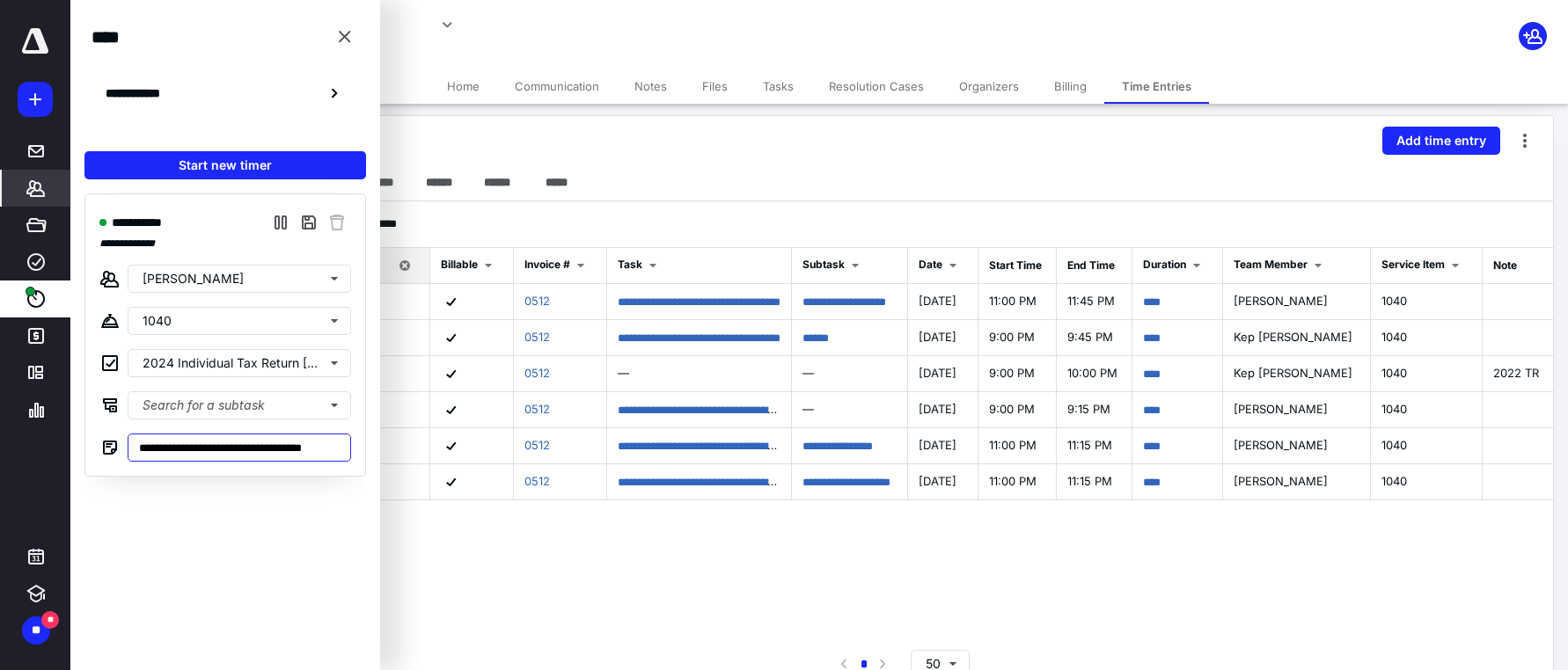 scroll, scrollTop: 0, scrollLeft: 2, axis: horizontal 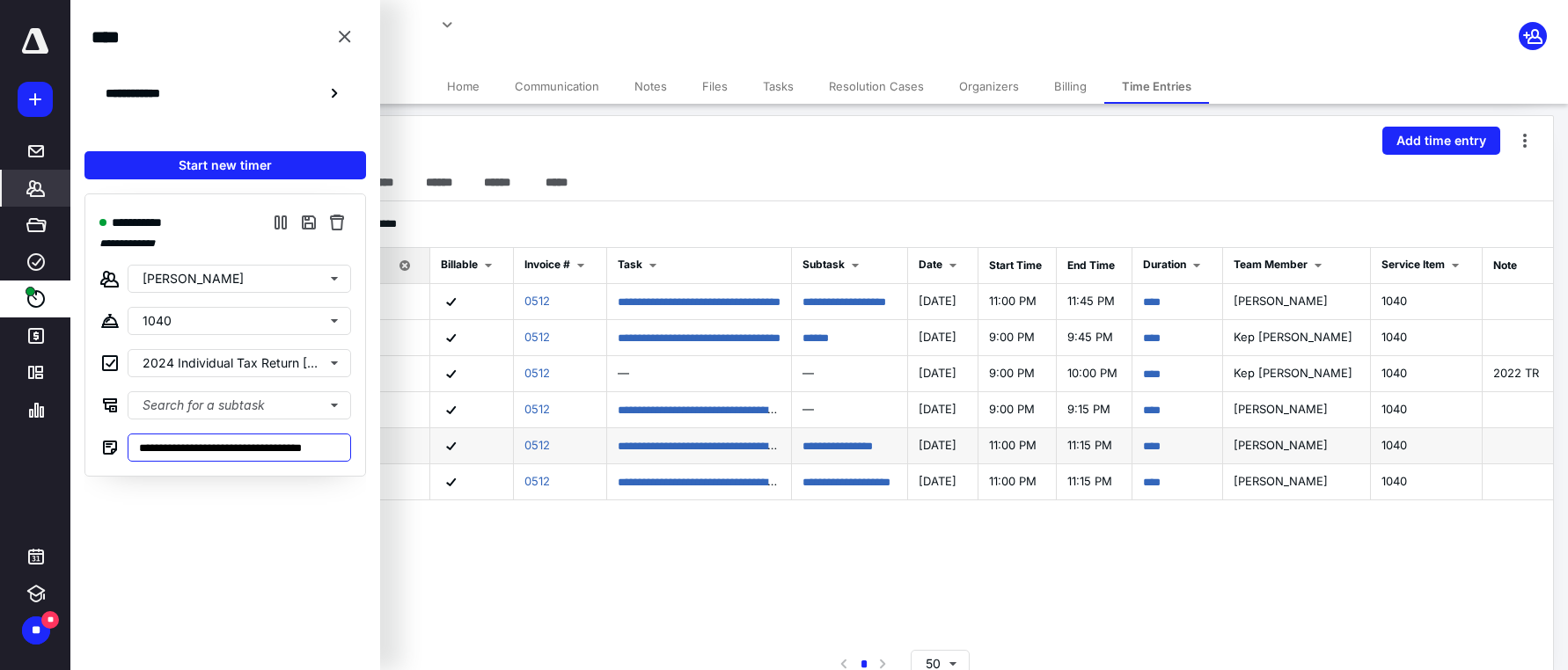 type on "**********" 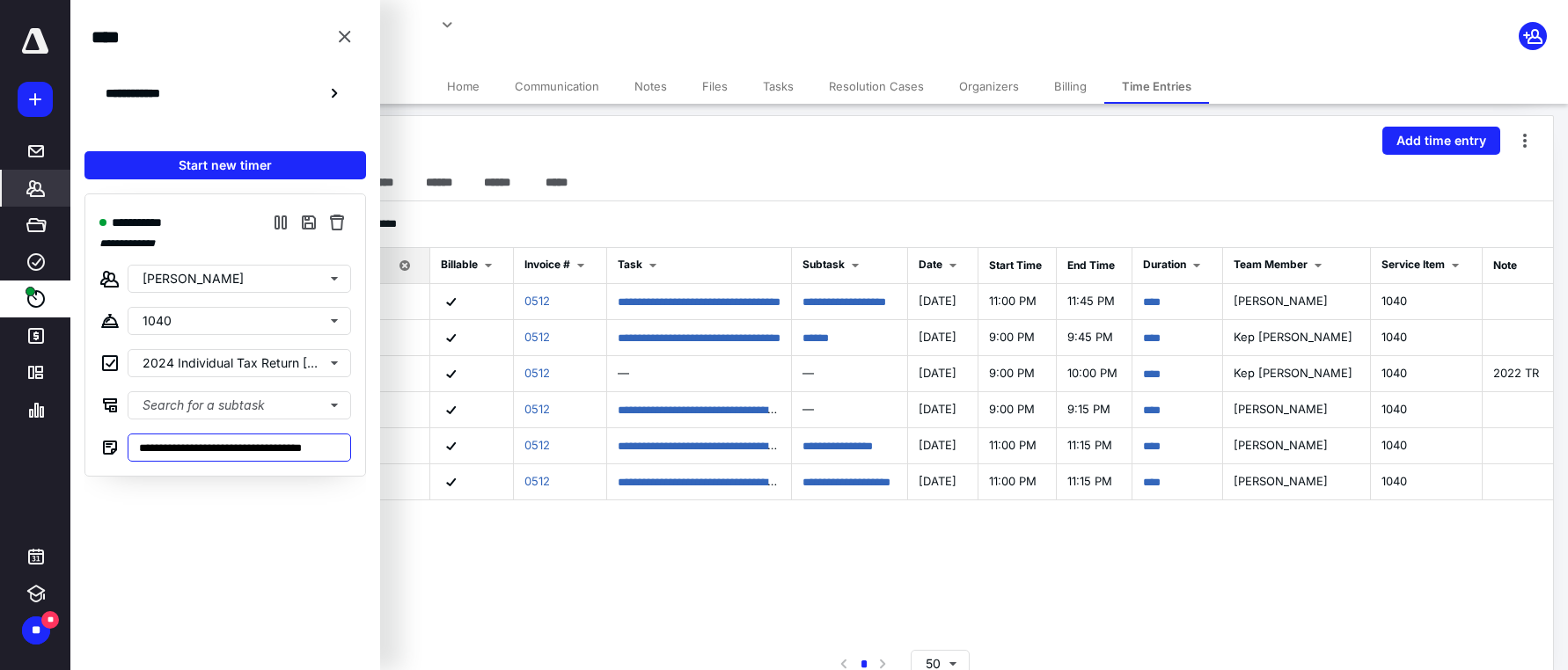 click on "**********" at bounding box center [239, 448] 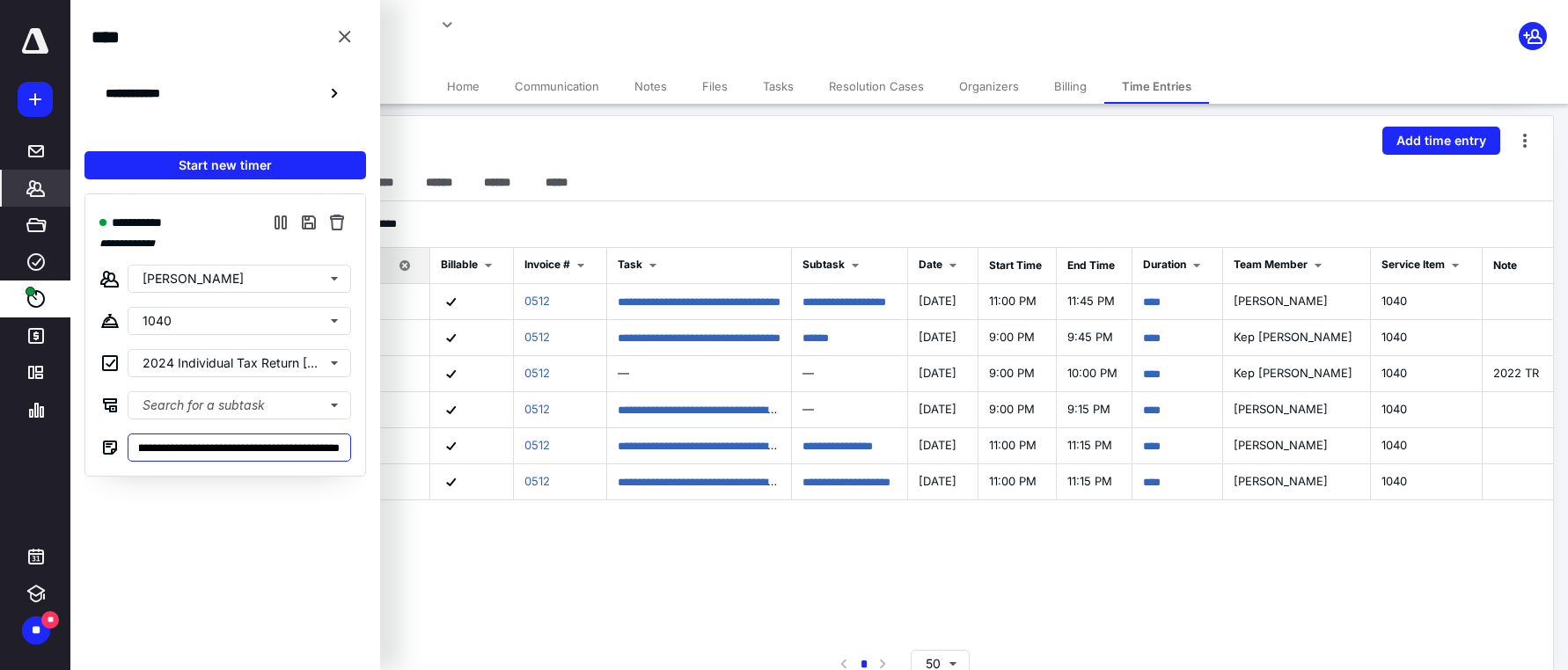 type on "**********" 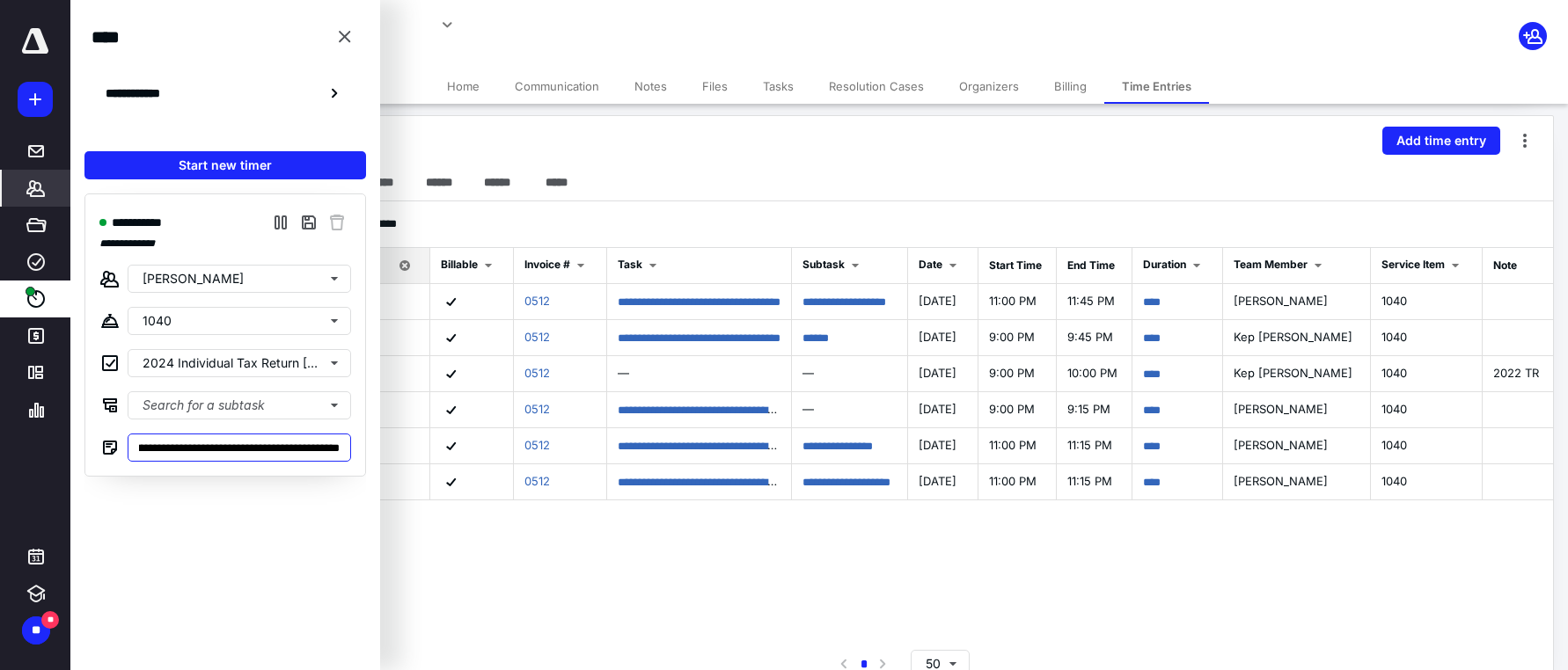 type on "**********" 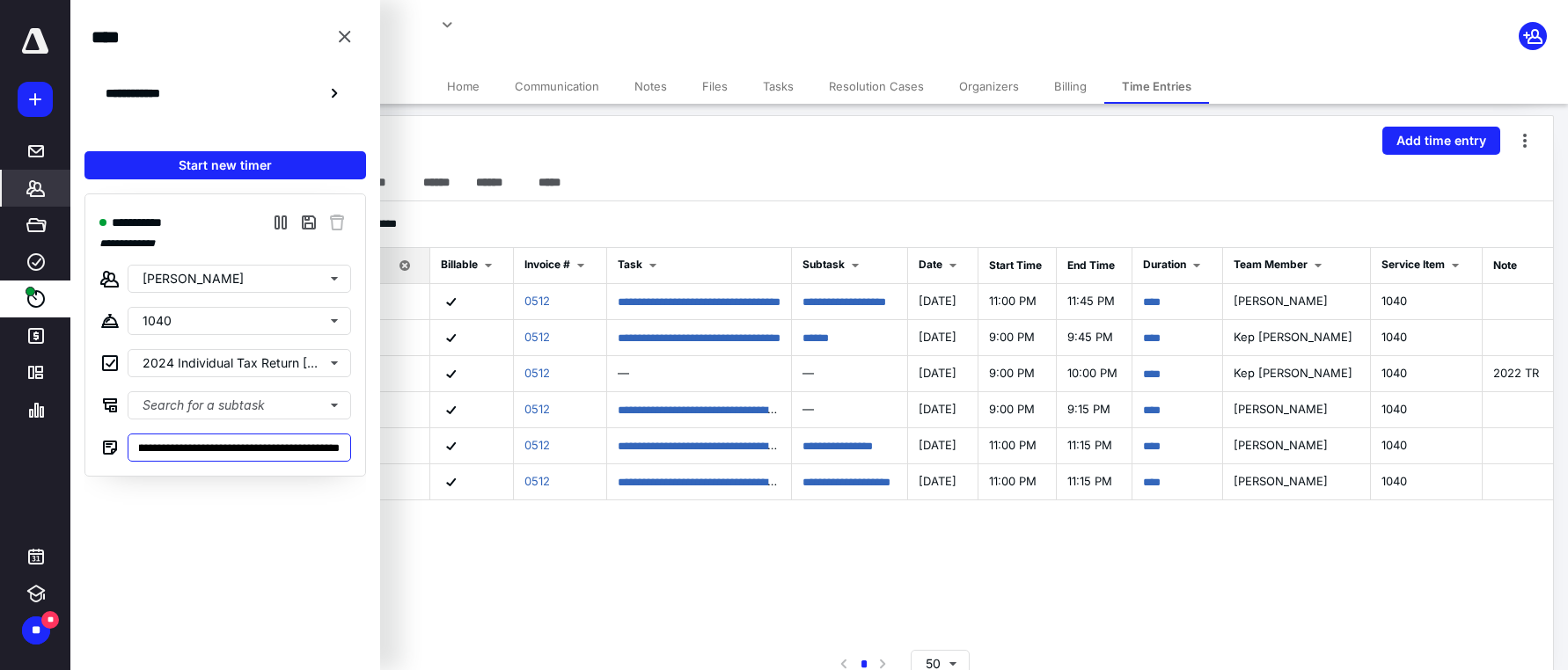 type on "**********" 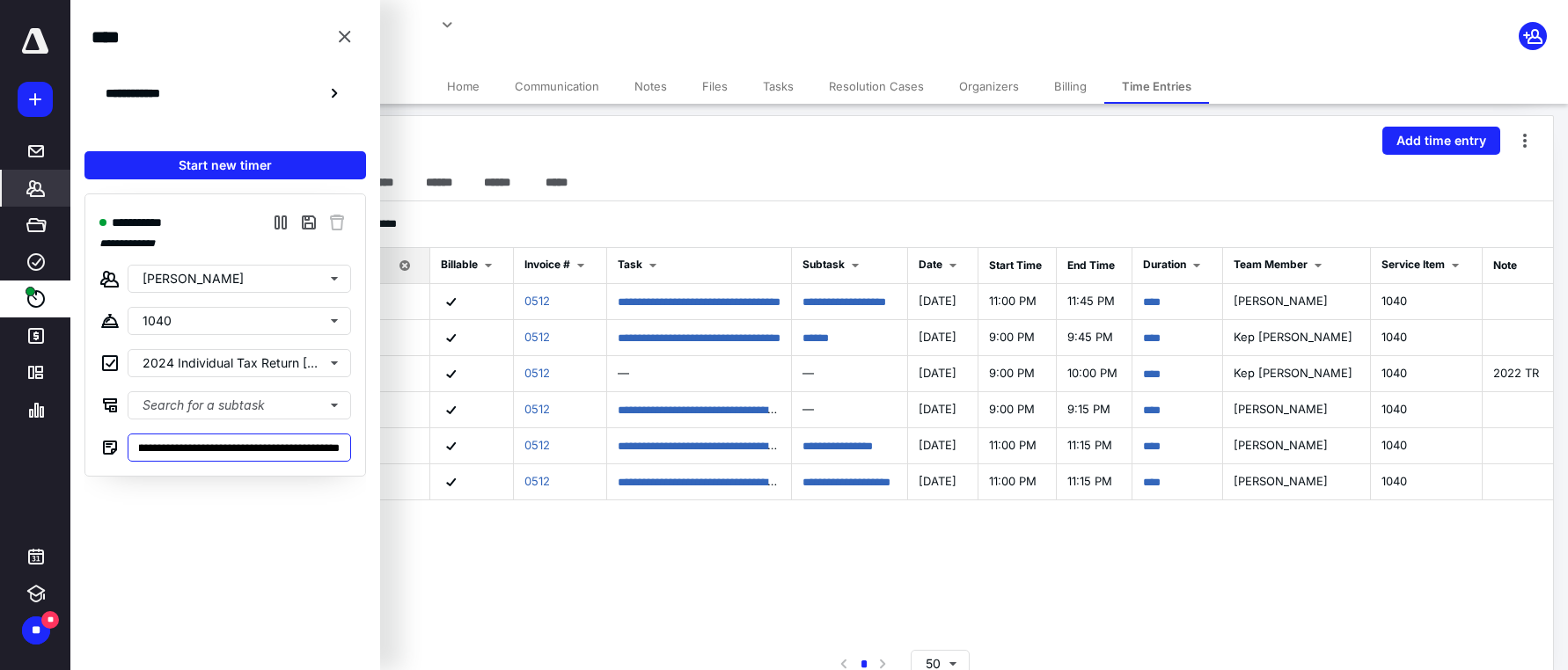 scroll, scrollTop: 0, scrollLeft: 139, axis: horizontal 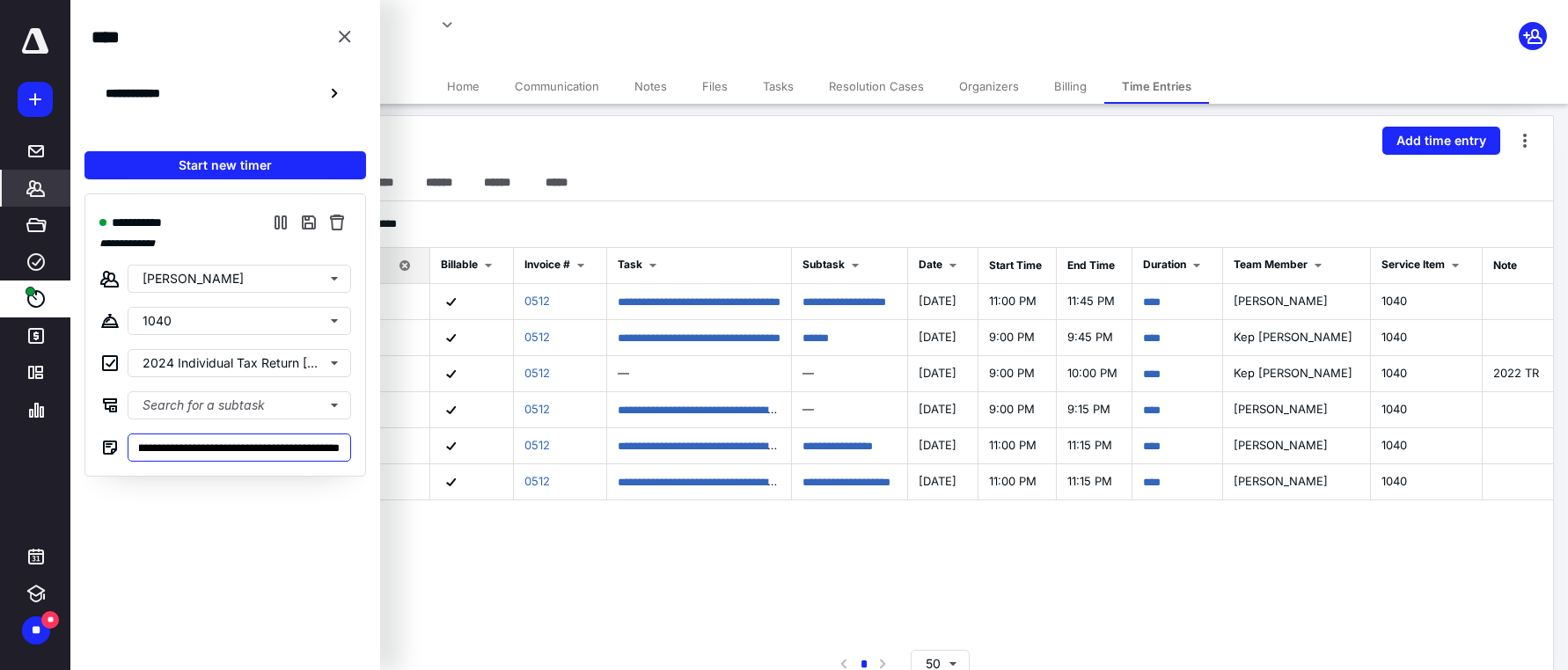 type on "**********" 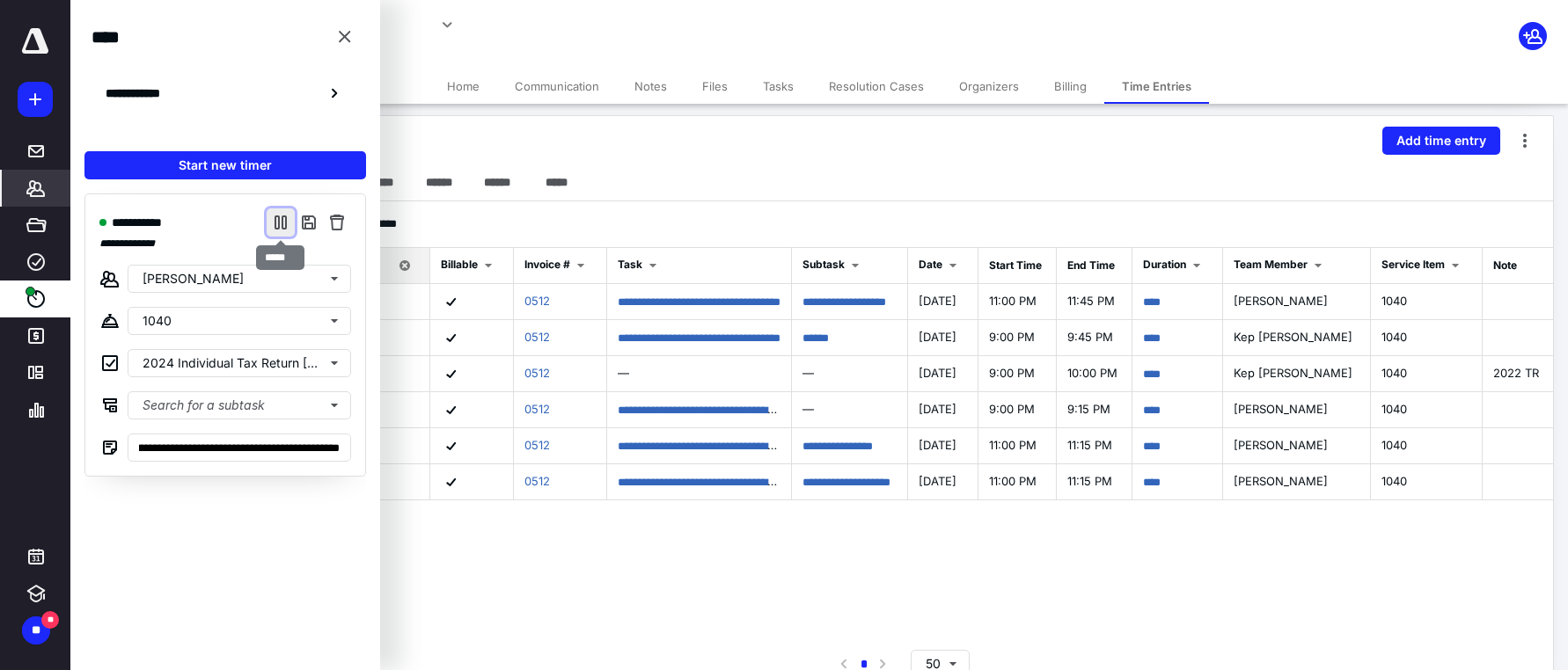scroll, scrollTop: 0, scrollLeft: 0, axis: both 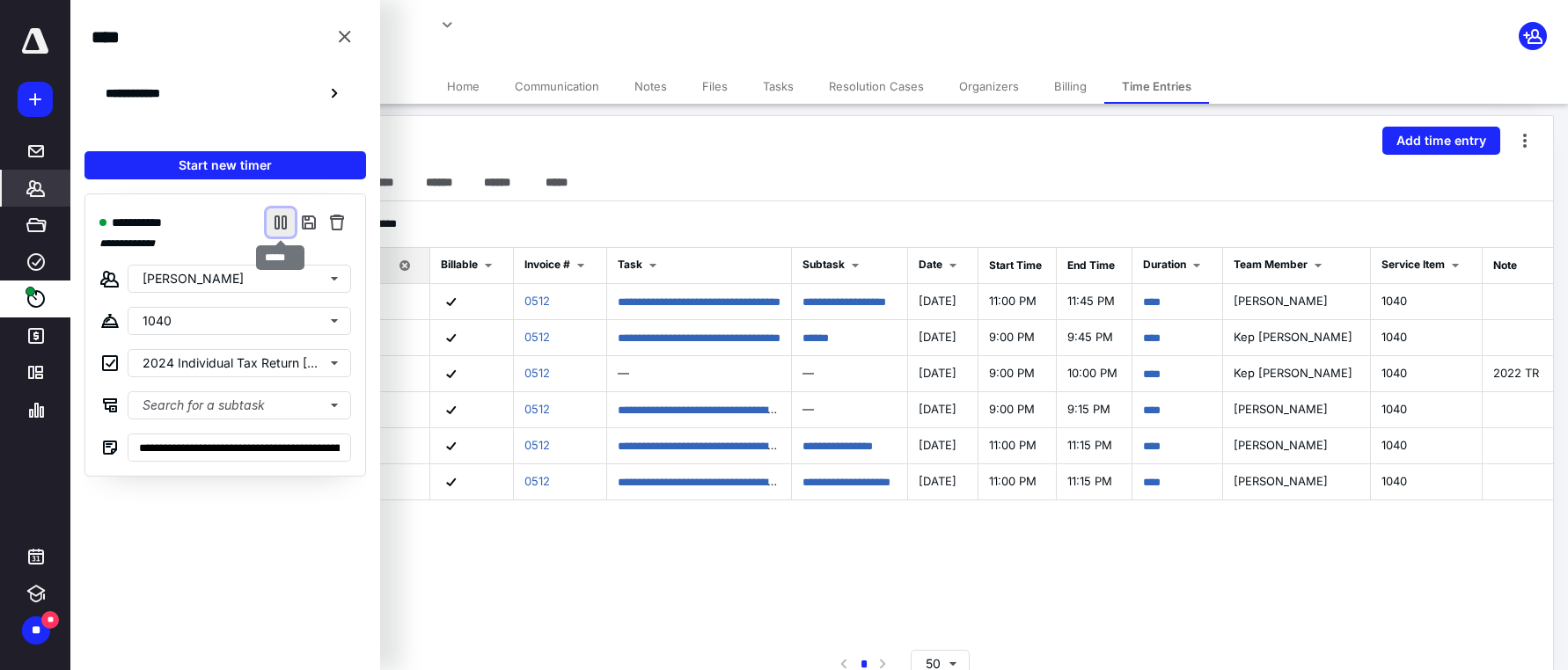 click at bounding box center [281, 222] 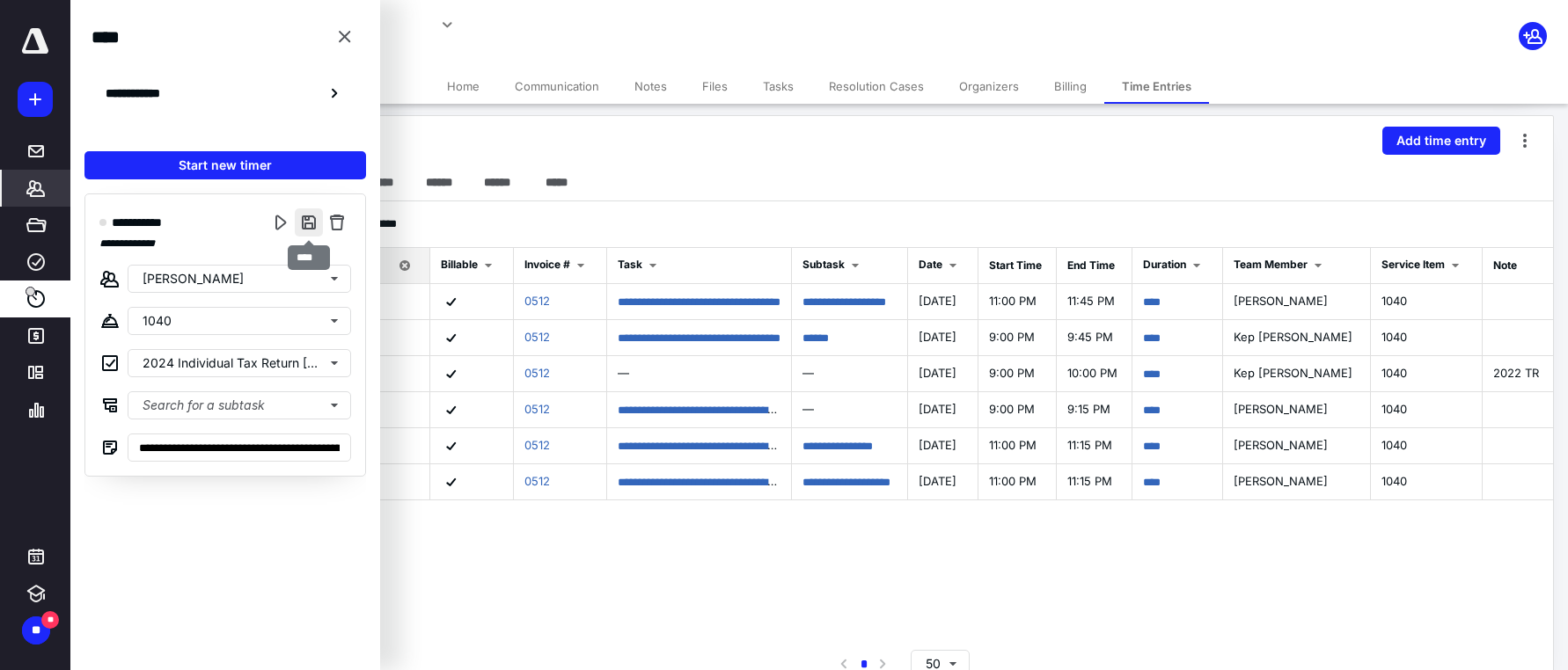 click at bounding box center [309, 222] 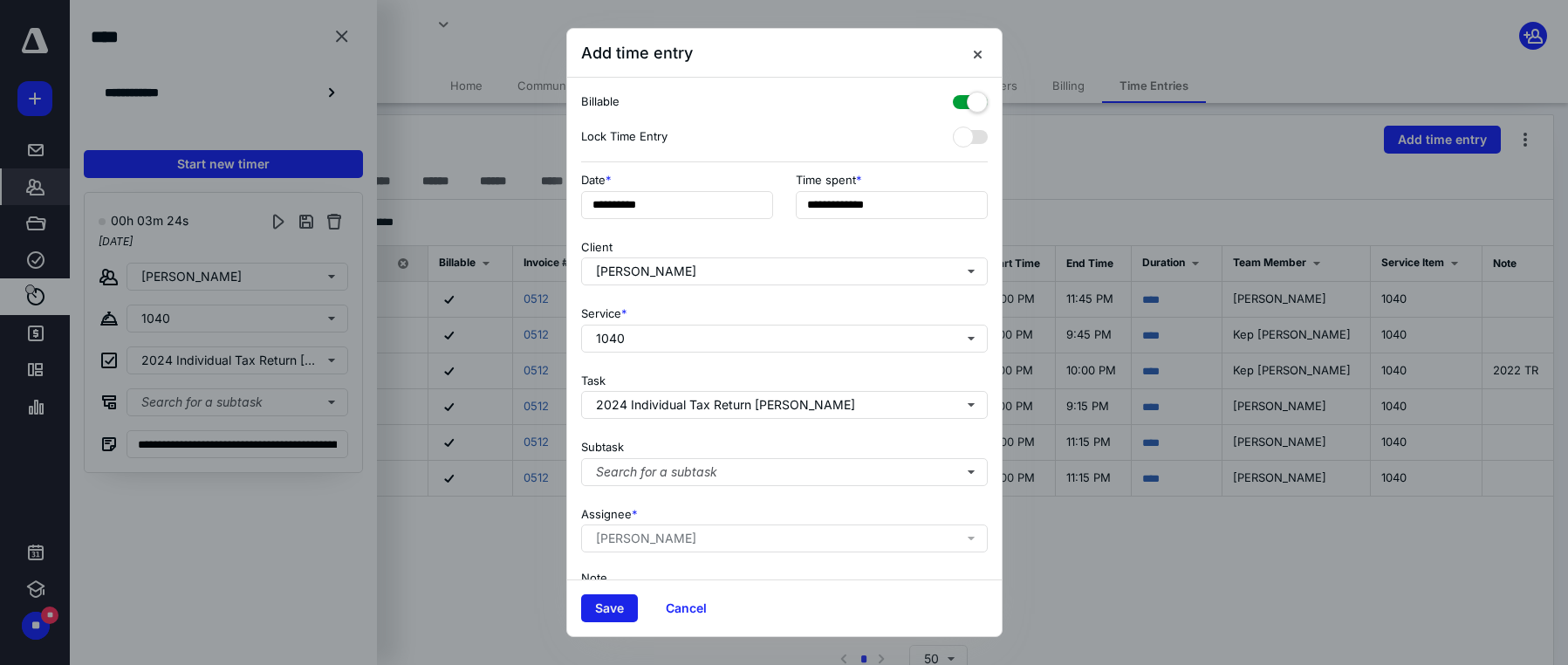 click on "Save" at bounding box center [609, 608] 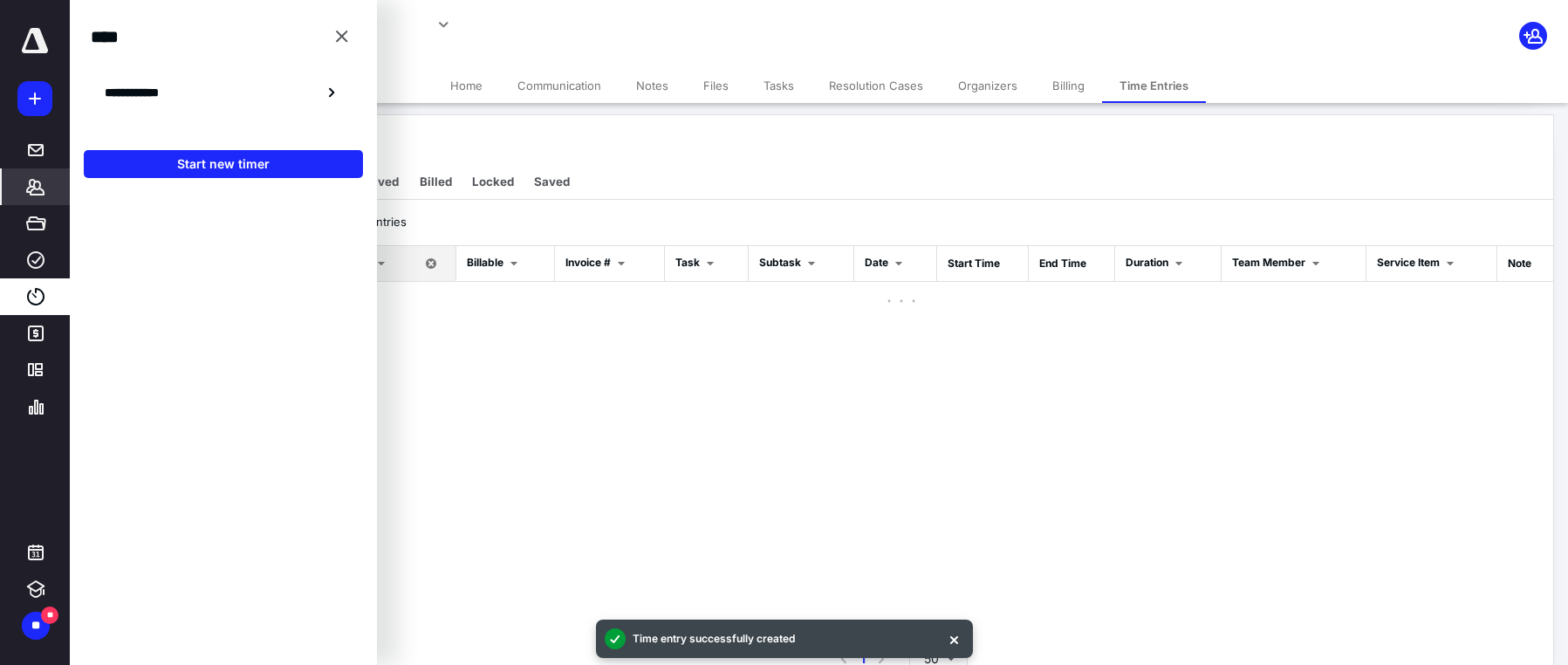 checkbox on "false" 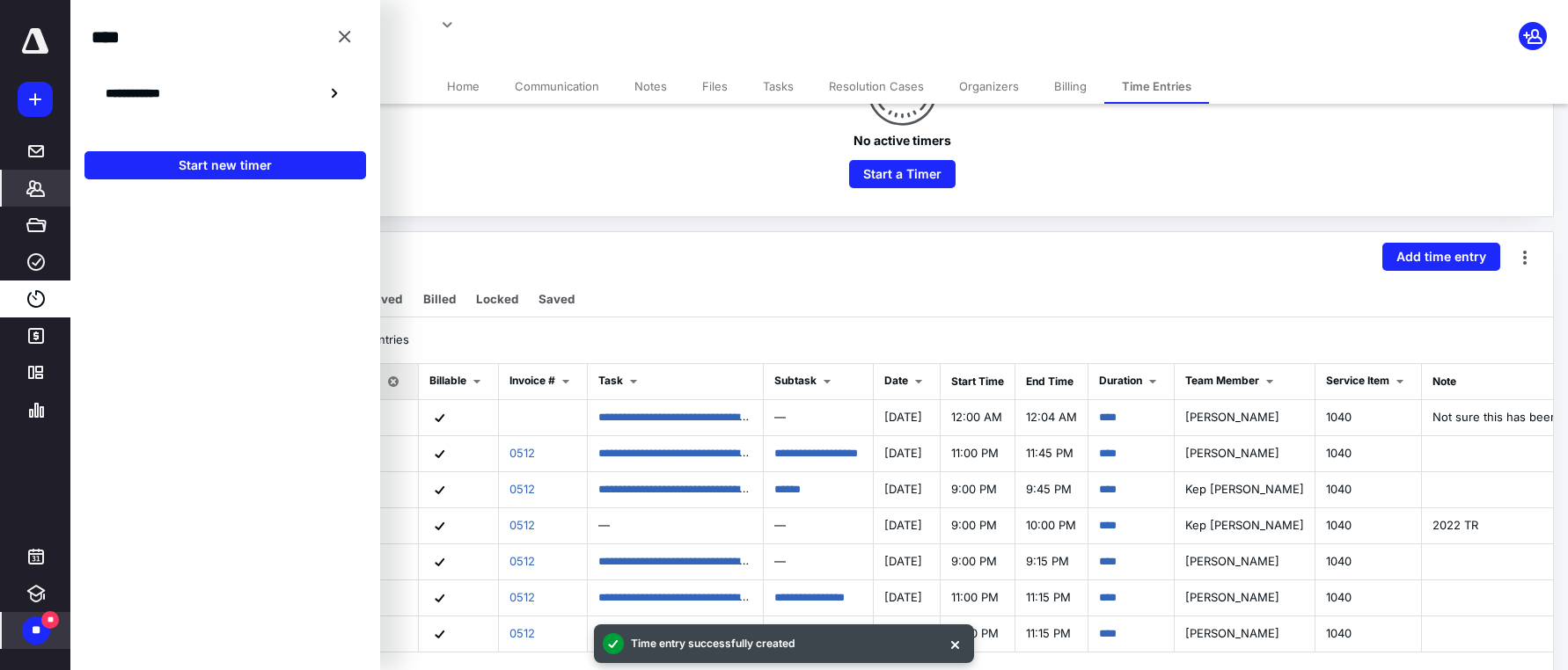 click on "**" at bounding box center [36, 630] 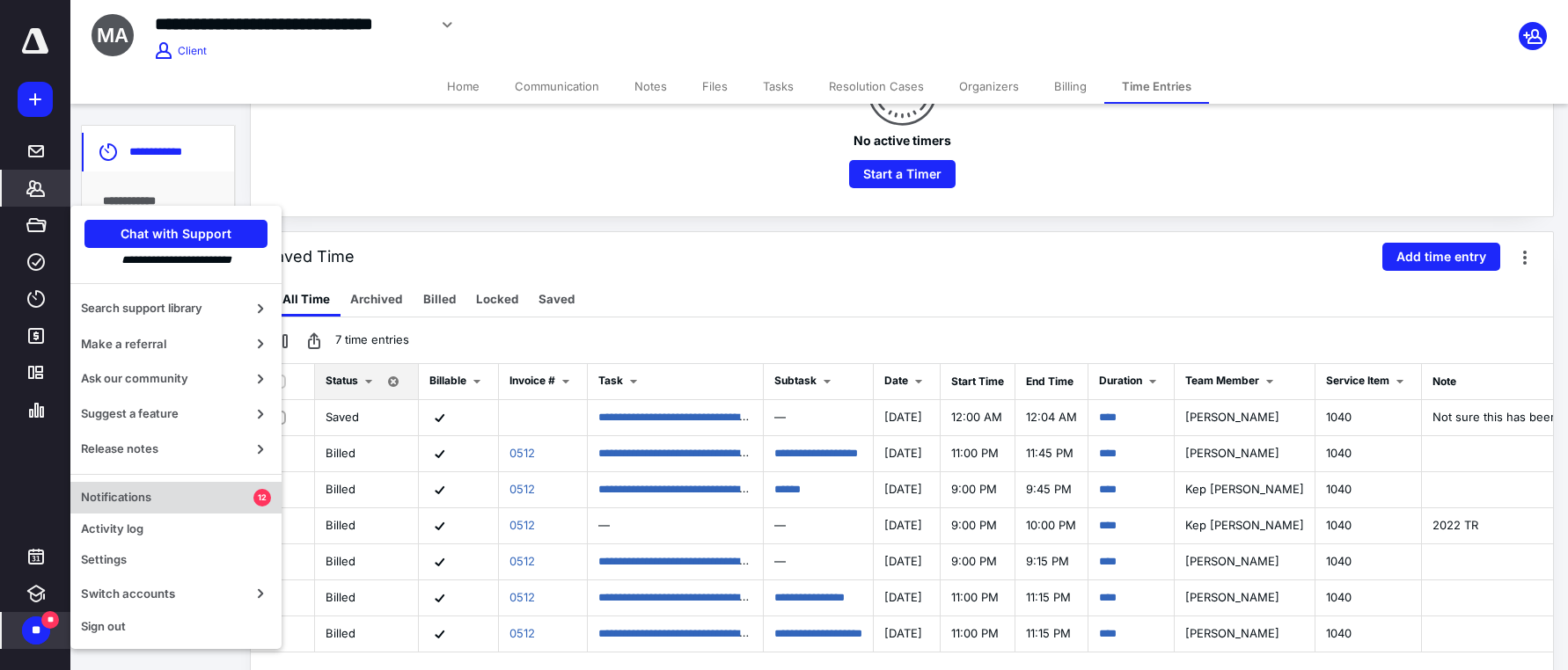click on "Notifications" at bounding box center (167, 498) 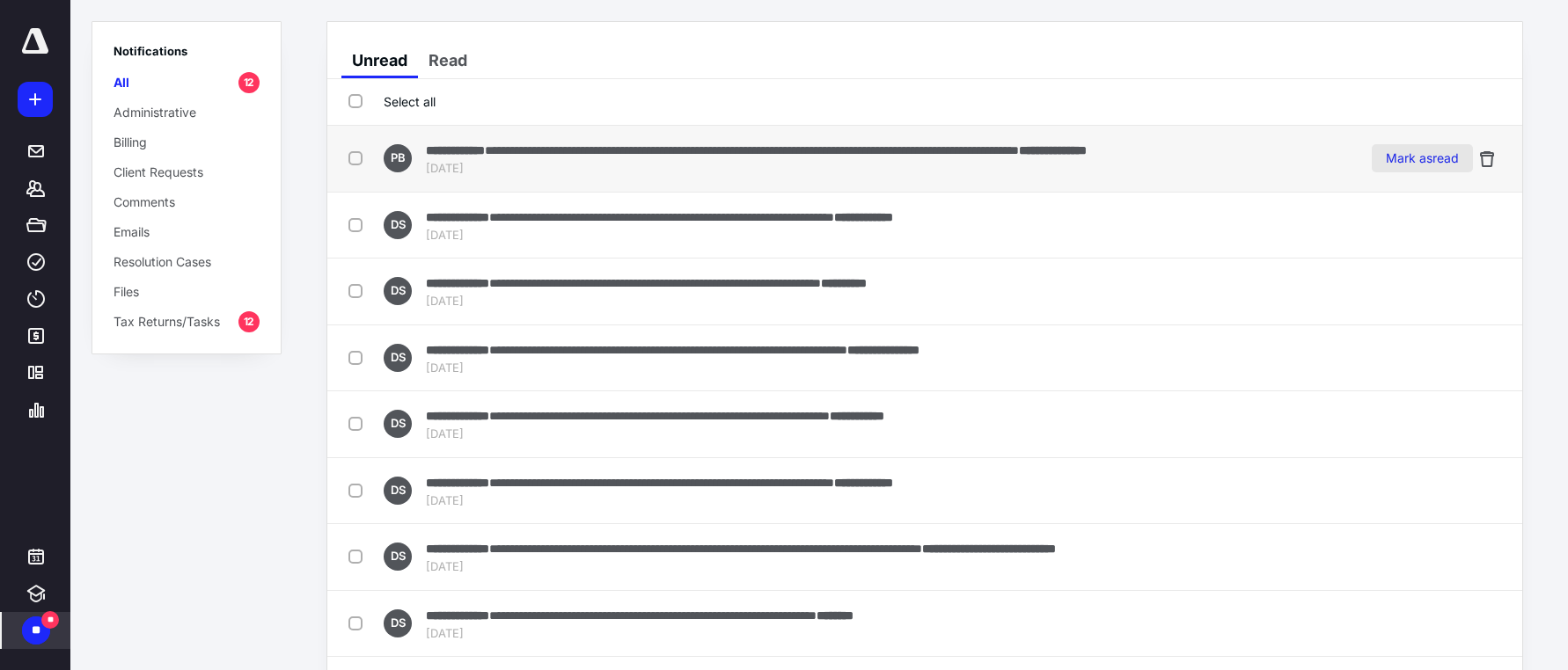 click on "Mark as  read" at bounding box center [1422, 158] 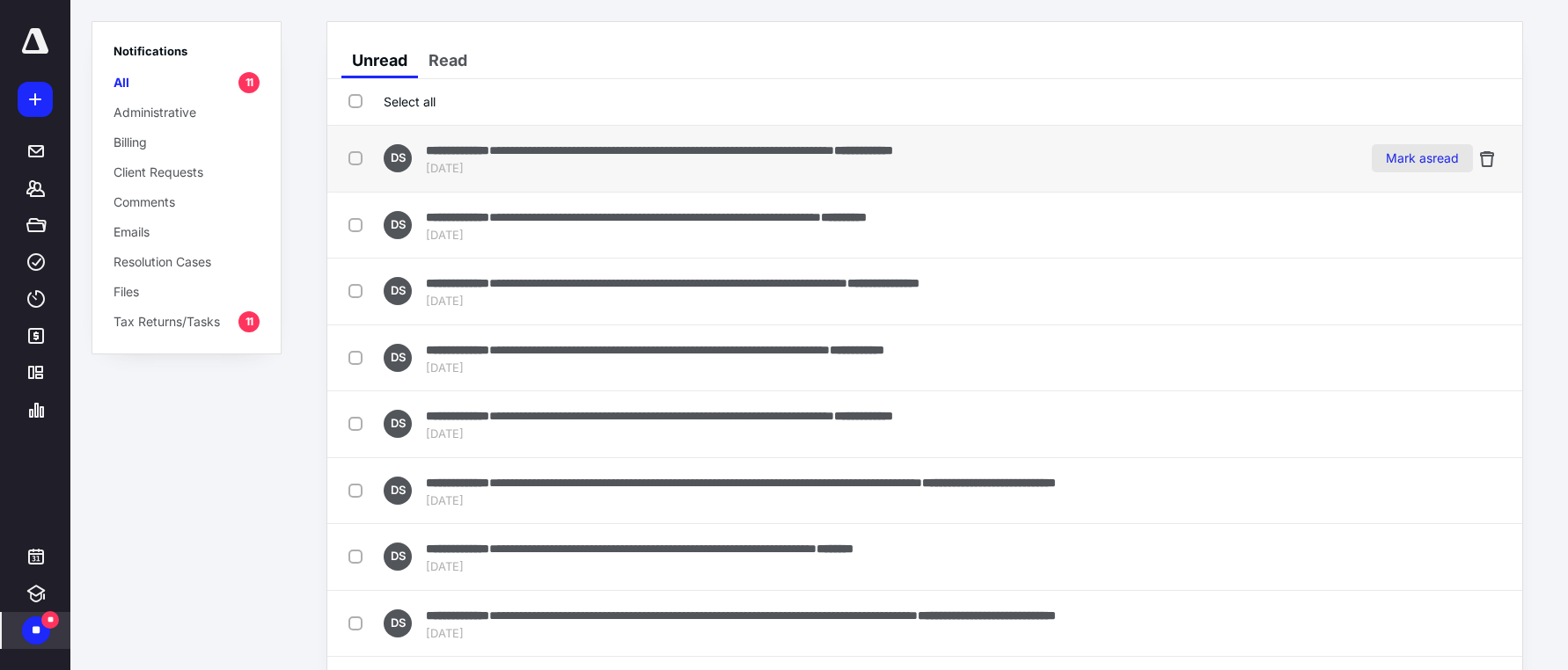 click on "Mark as  read" at bounding box center [1422, 158] 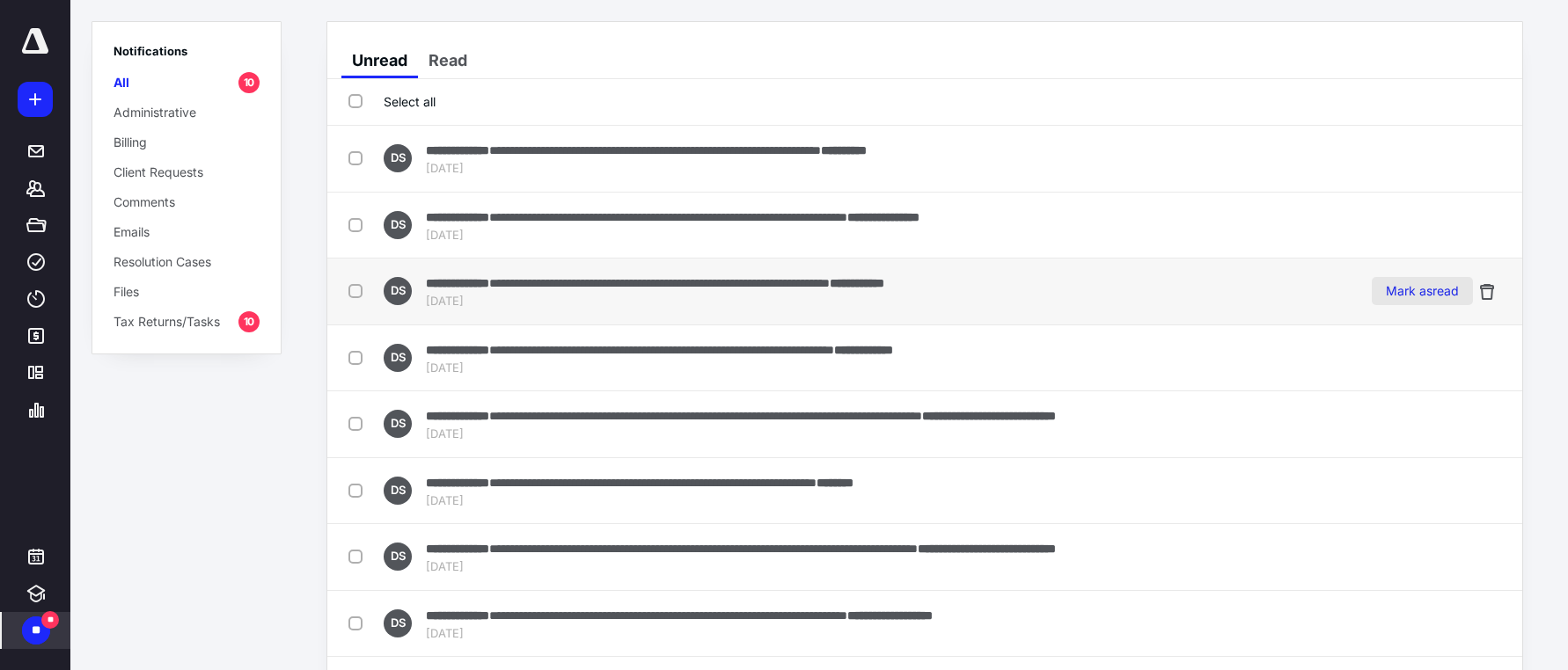 click on "Mark as  read" at bounding box center [1422, 291] 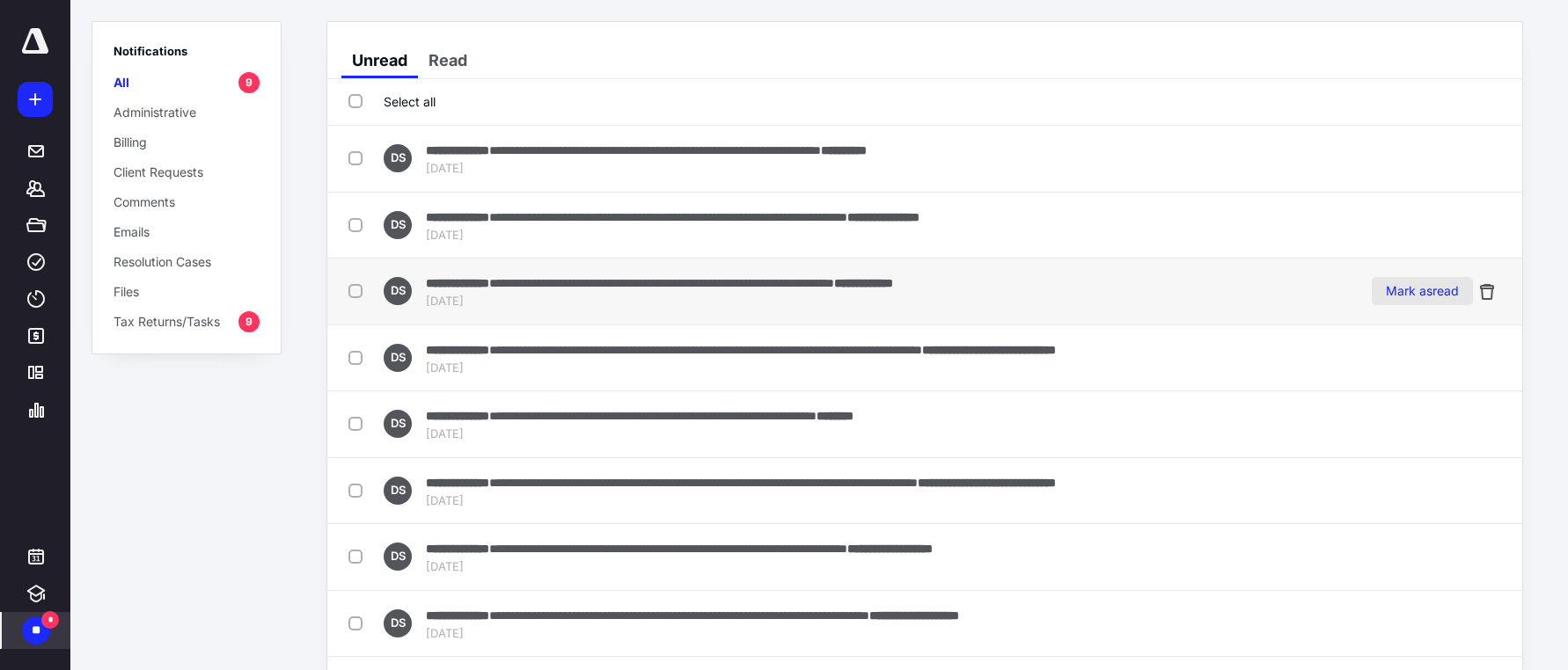 click on "Mark as  read" at bounding box center (1422, 291) 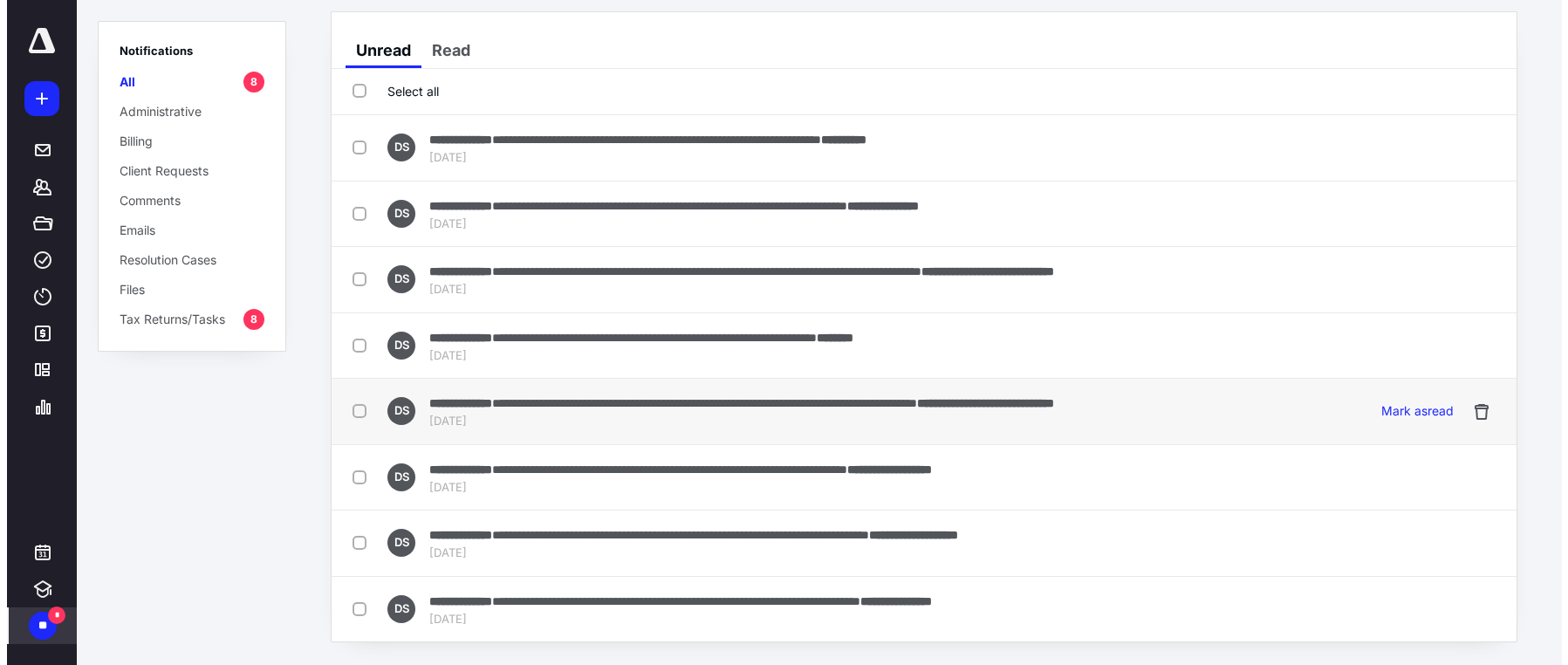 scroll, scrollTop: 0, scrollLeft: 0, axis: both 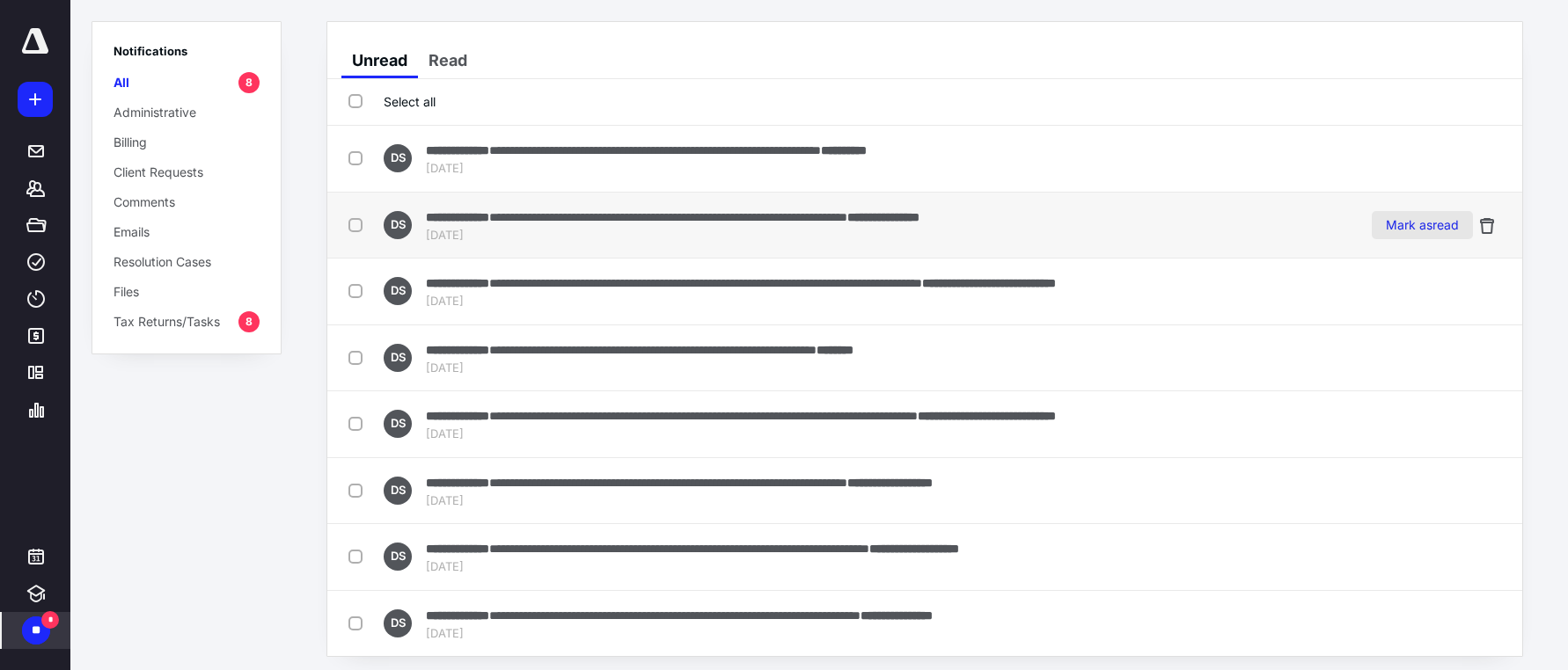 click on "Mark as  read" at bounding box center (1422, 225) 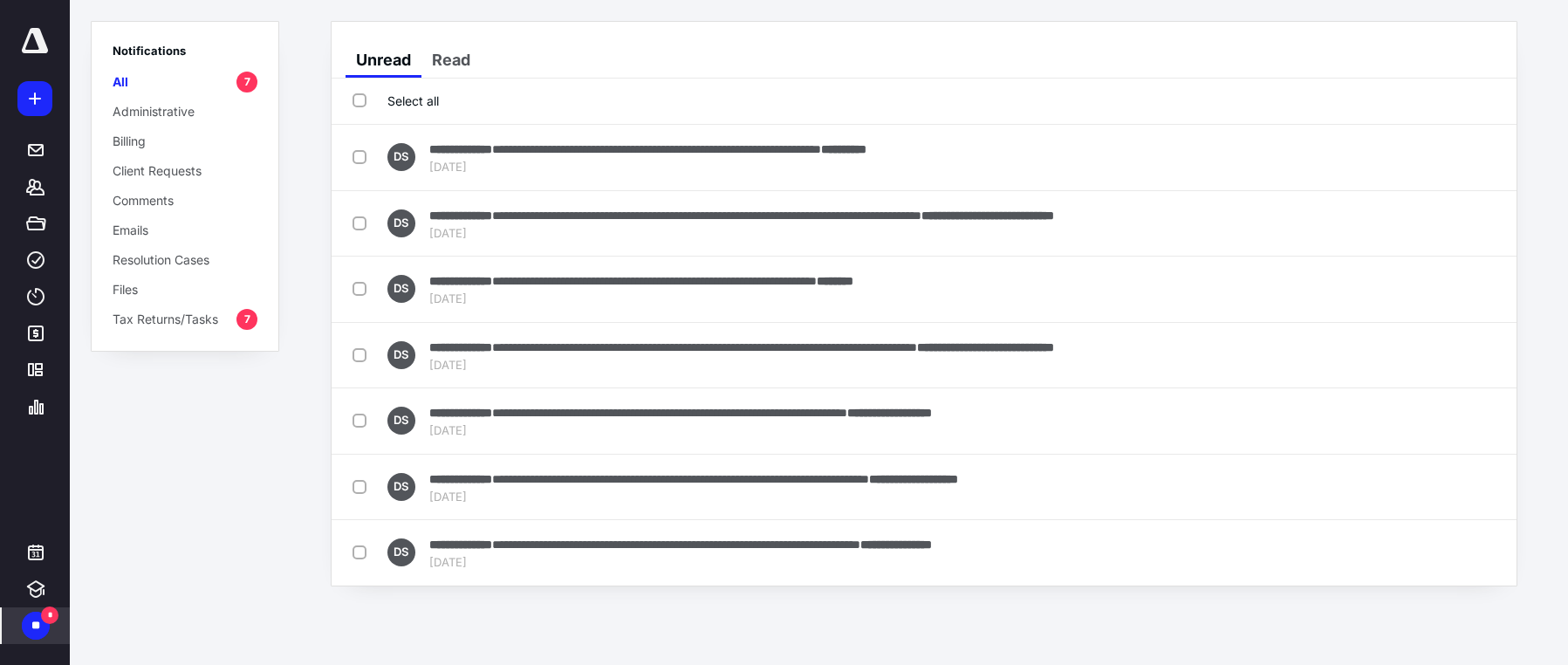 click on "*" at bounding box center [50, 615] 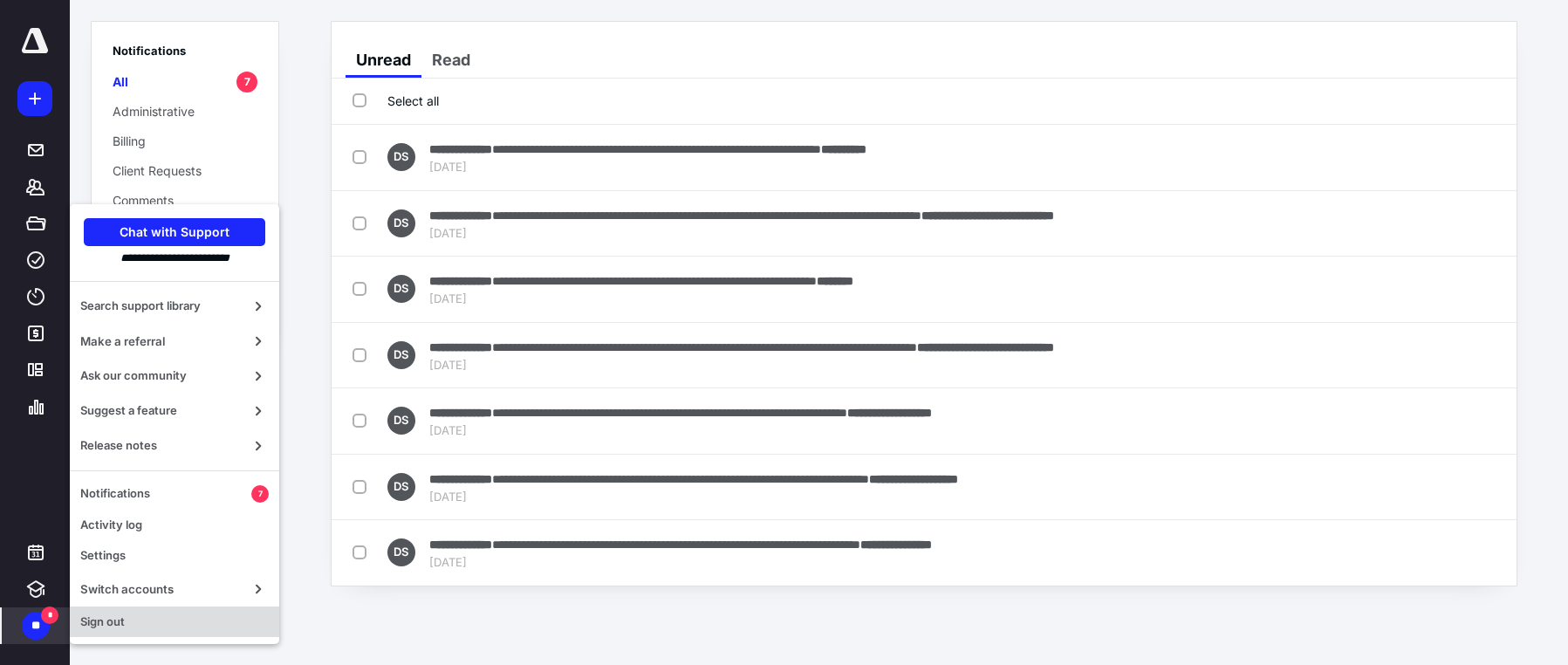 click on "Sign out" at bounding box center (175, 622) 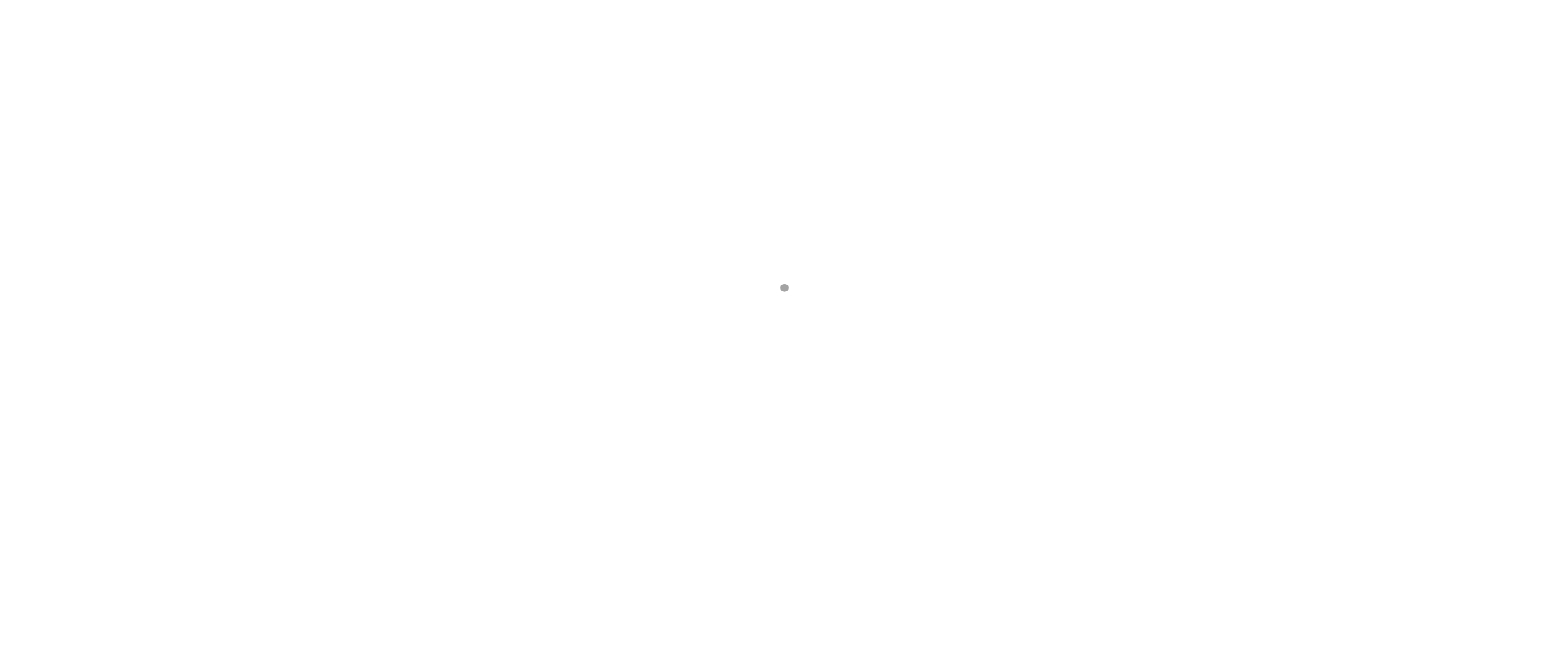 scroll, scrollTop: 0, scrollLeft: 0, axis: both 